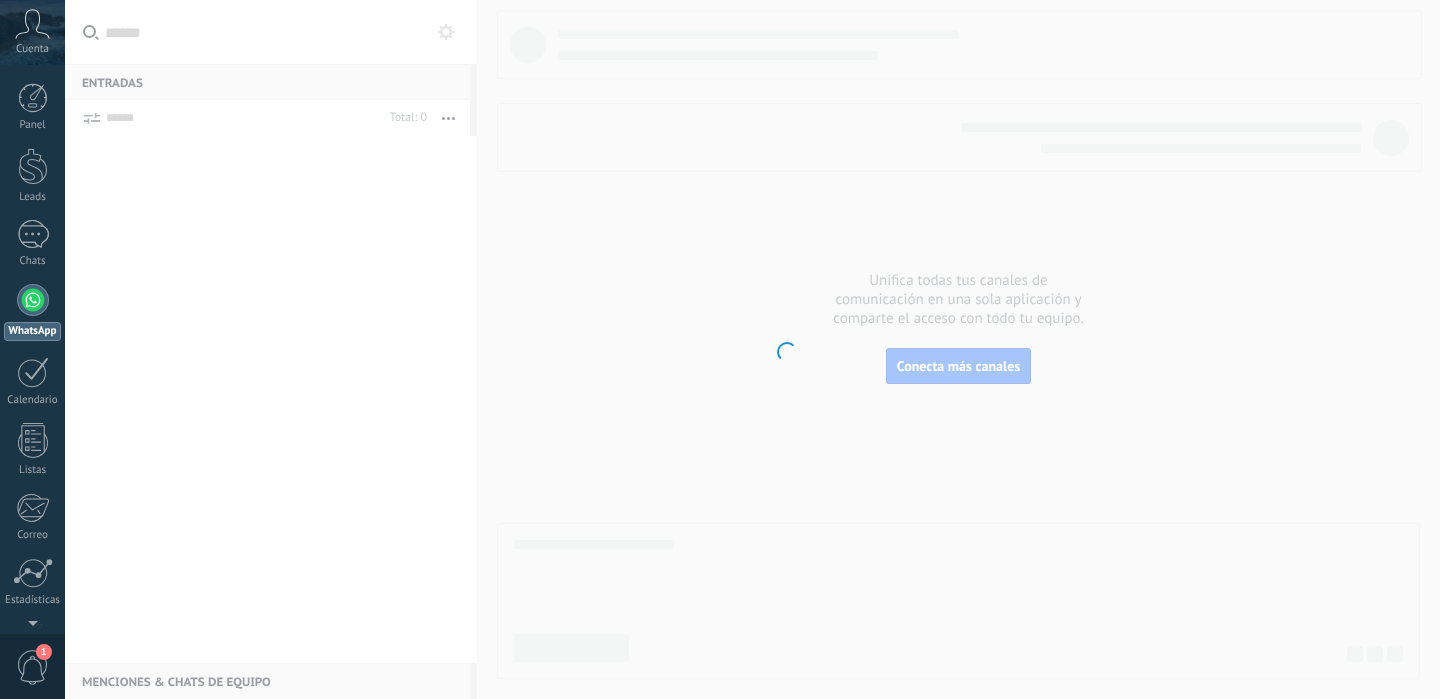 scroll, scrollTop: 0, scrollLeft: 0, axis: both 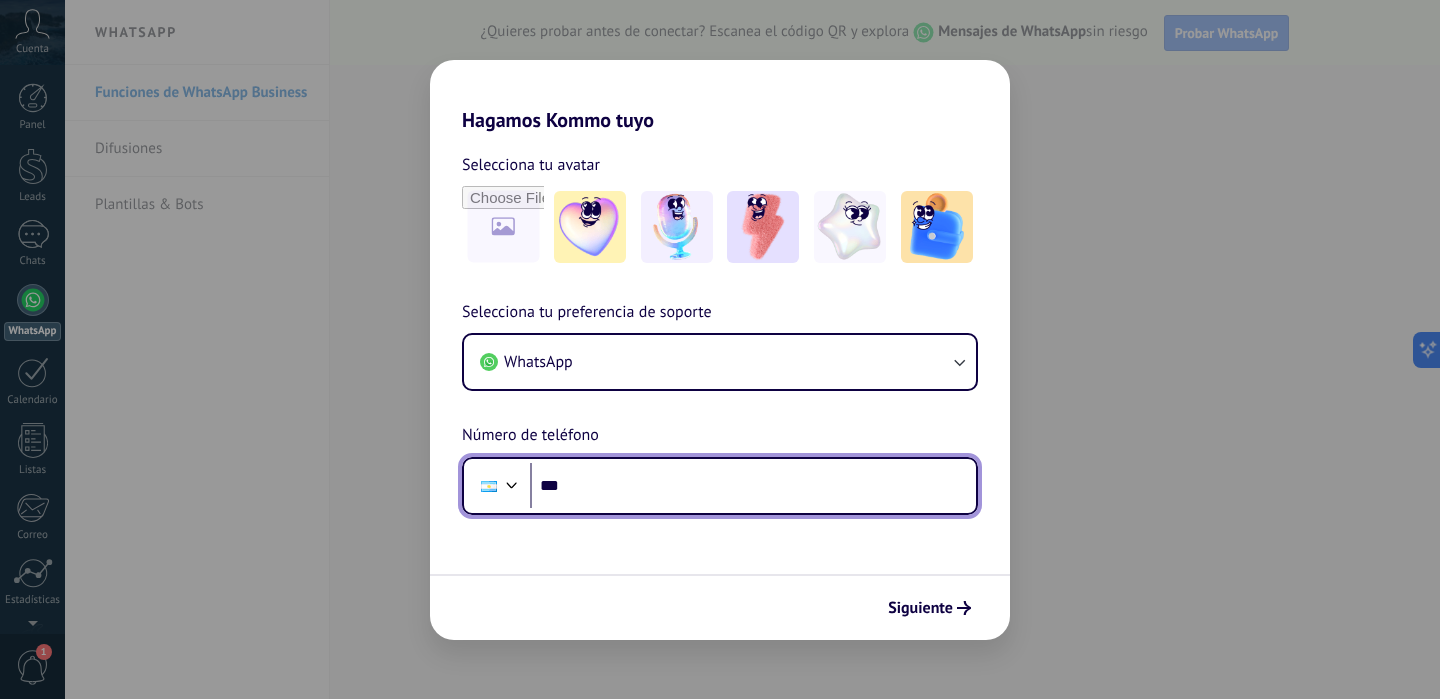 click on "***" at bounding box center (753, 486) 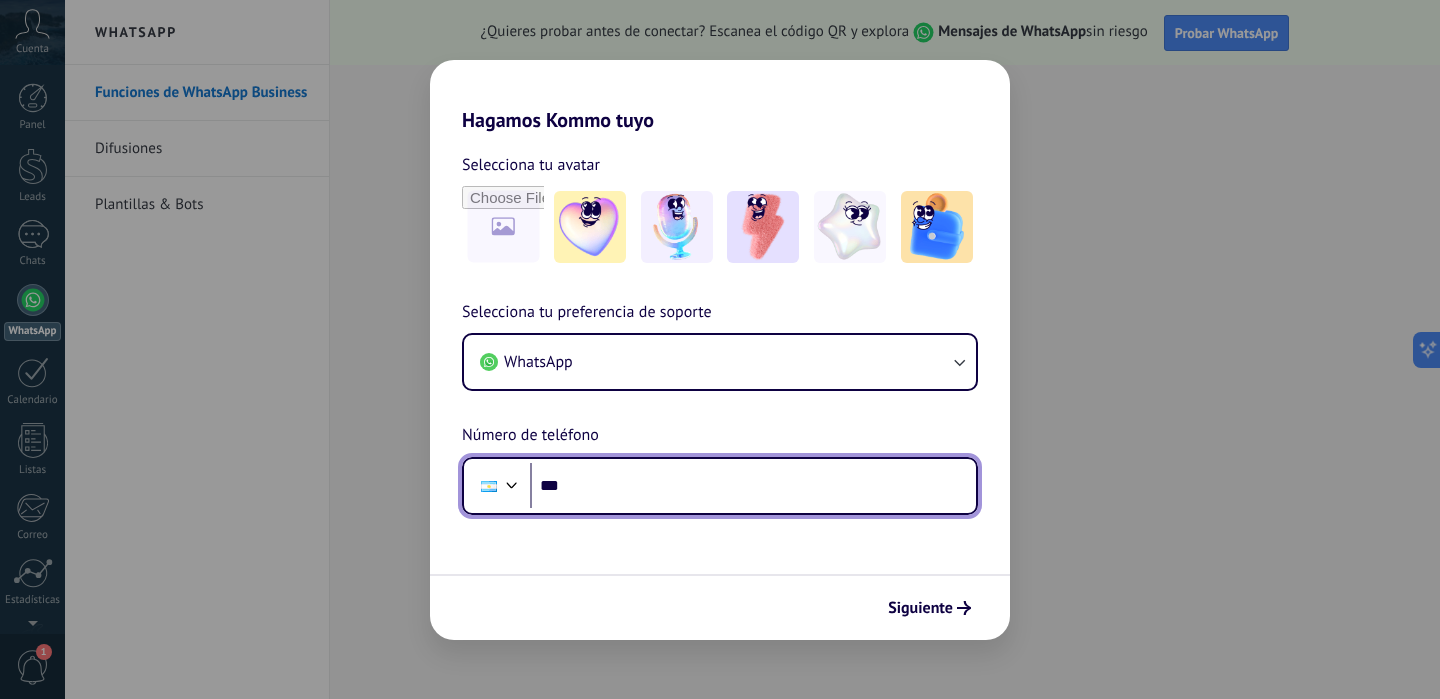 paste on "**********" 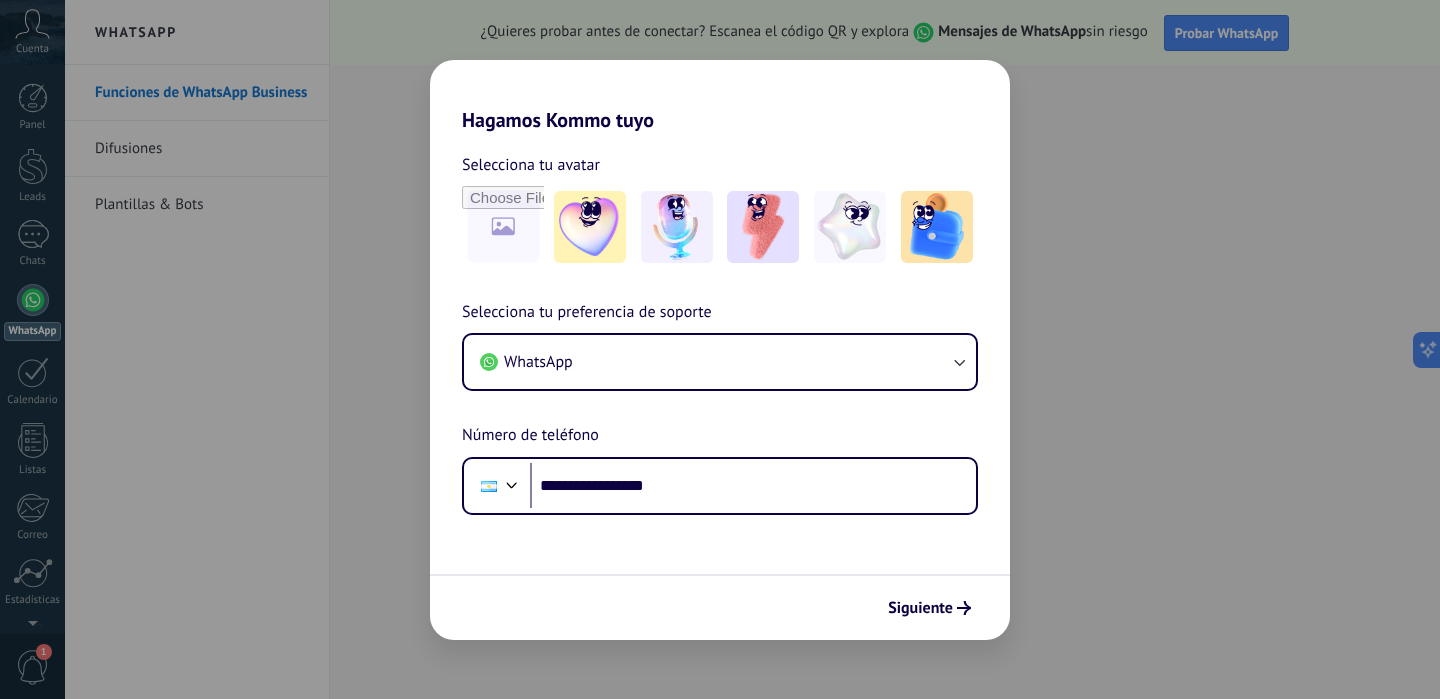scroll, scrollTop: 0, scrollLeft: 0, axis: both 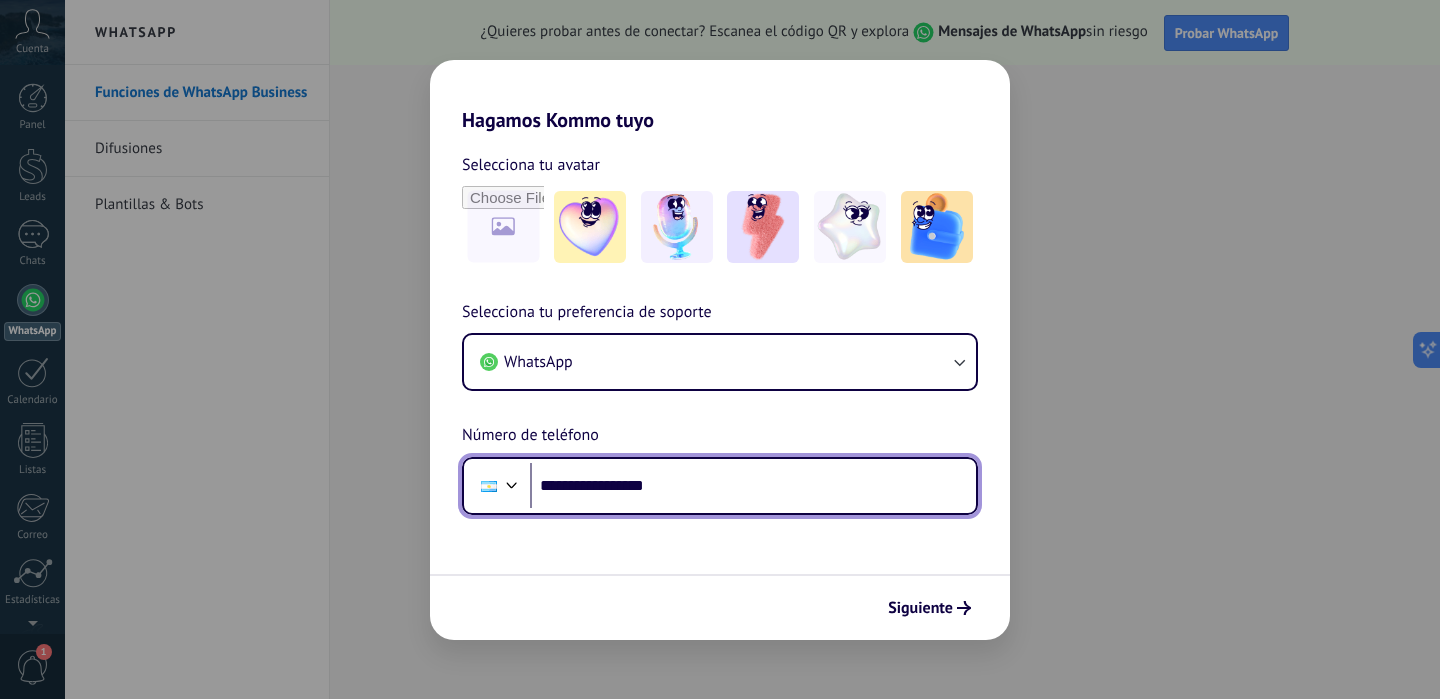 click on "**********" at bounding box center (753, 486) 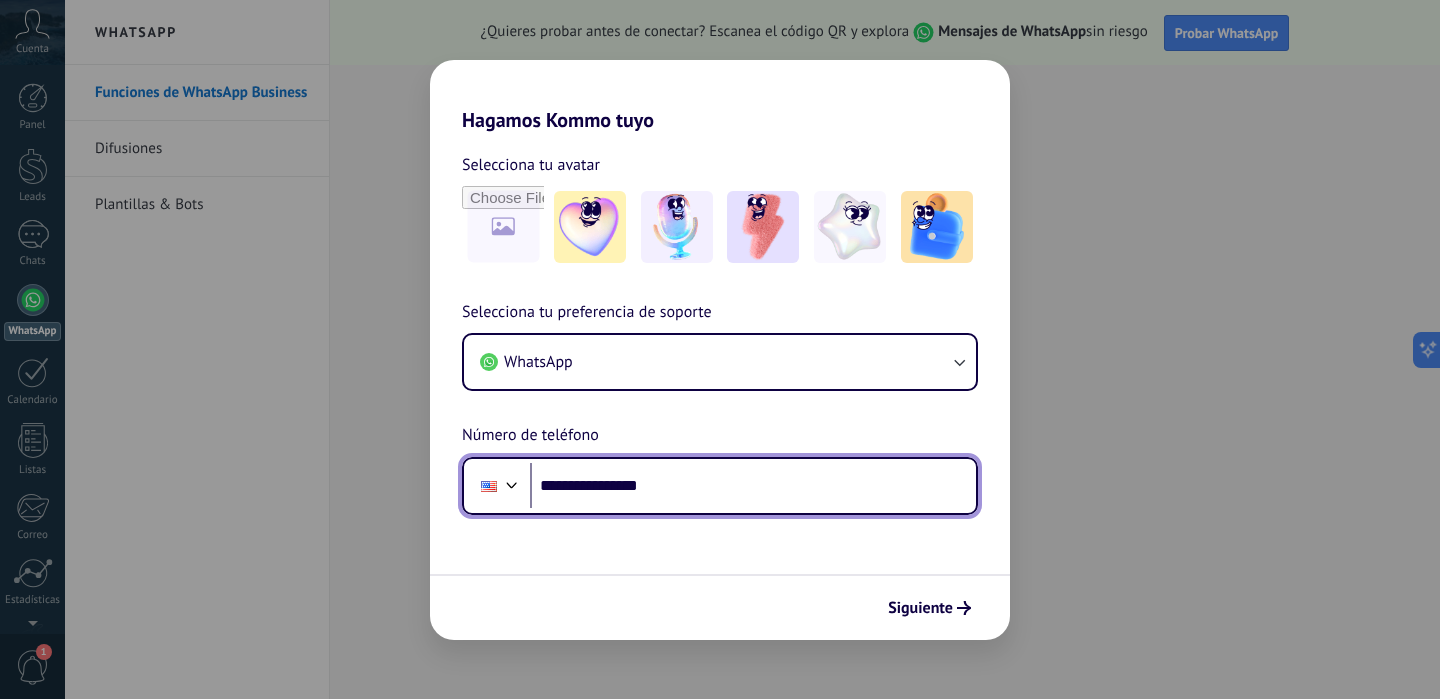 click on "**********" at bounding box center [753, 486] 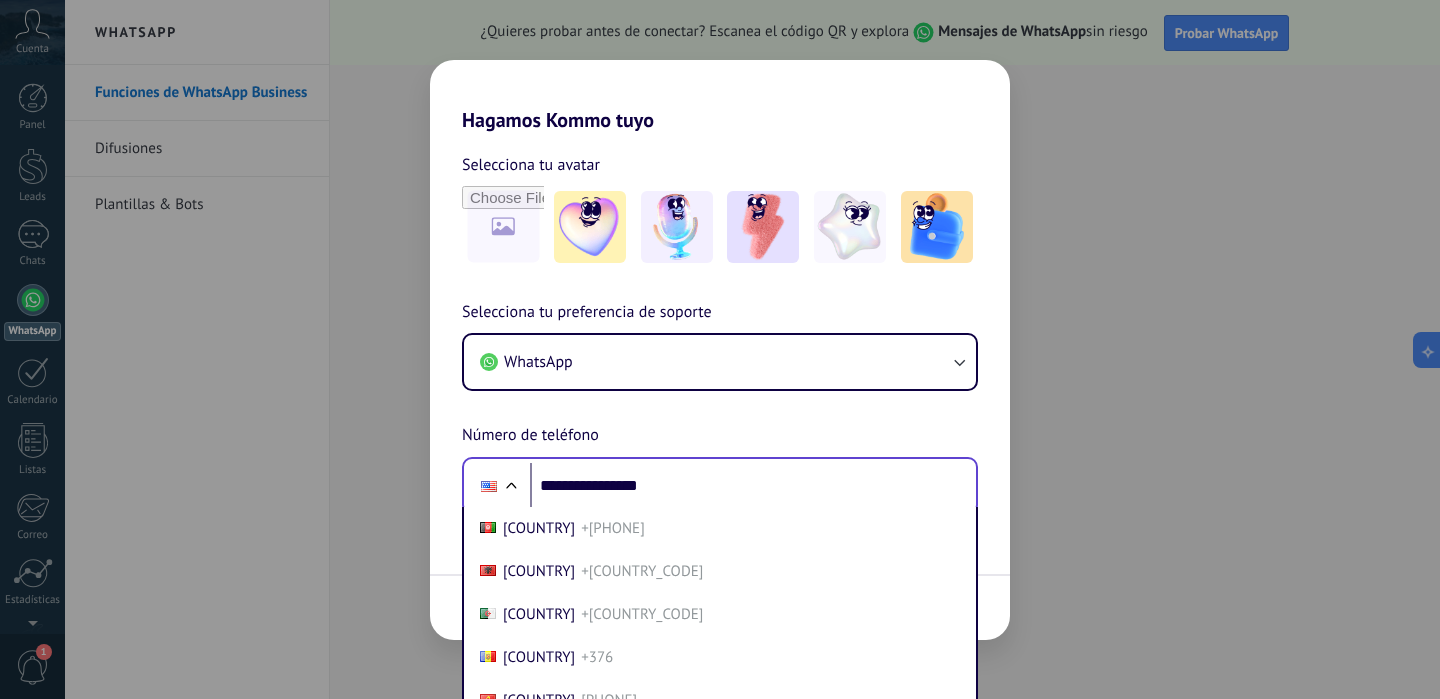 scroll, scrollTop: 45, scrollLeft: 0, axis: vertical 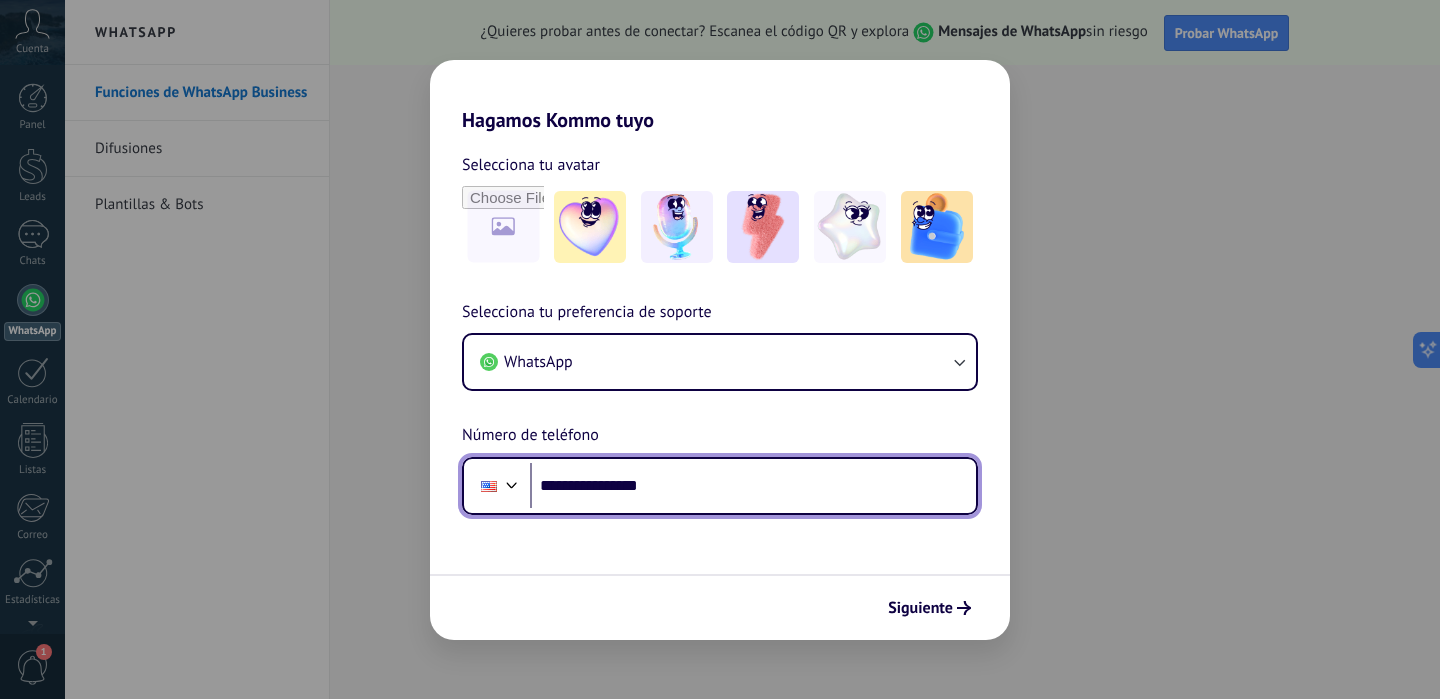 click on "**********" at bounding box center [720, 407] 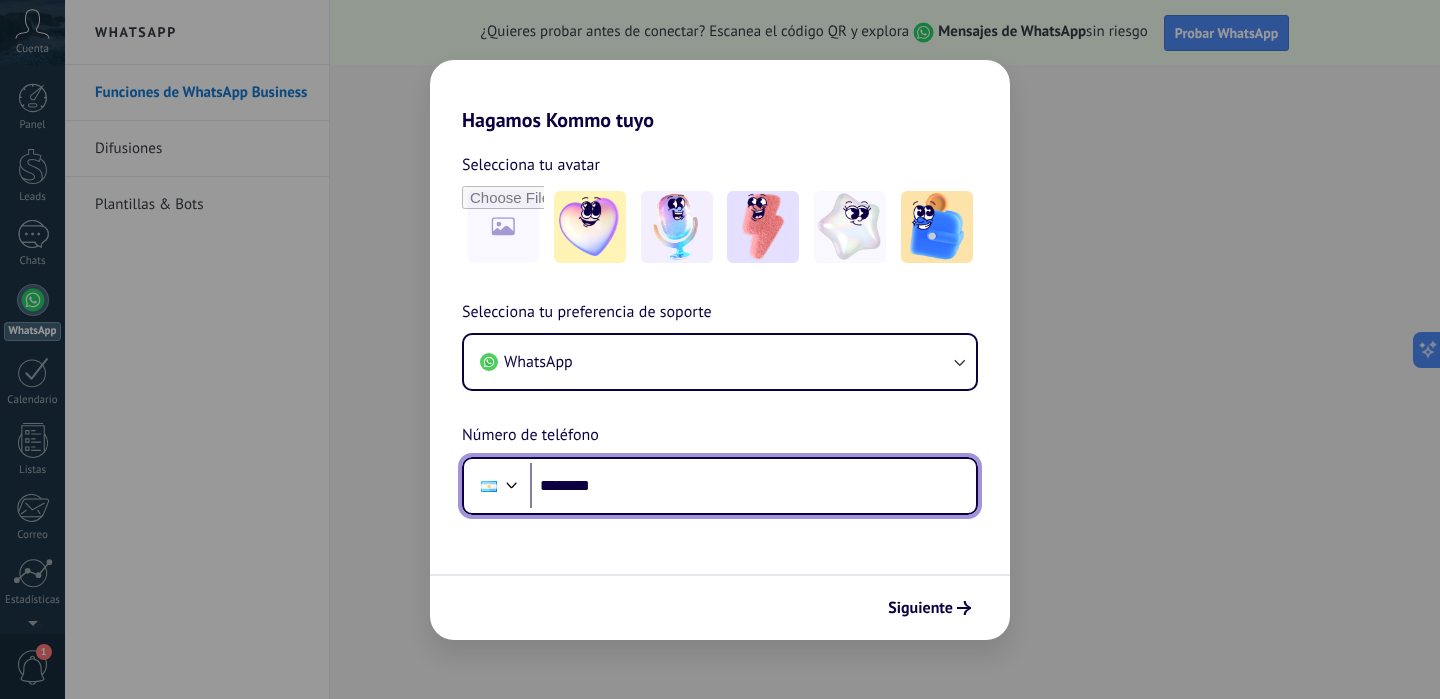 paste on "*********" 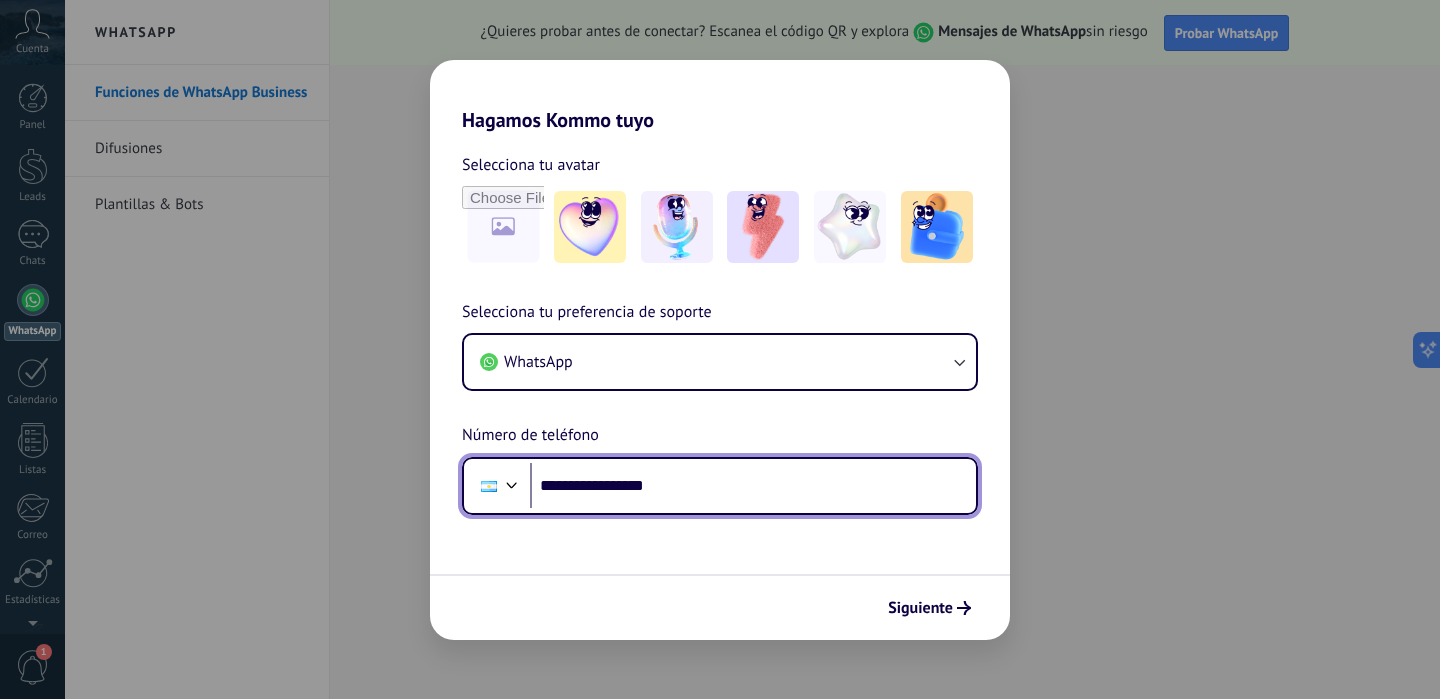 click on "**********" at bounding box center (753, 486) 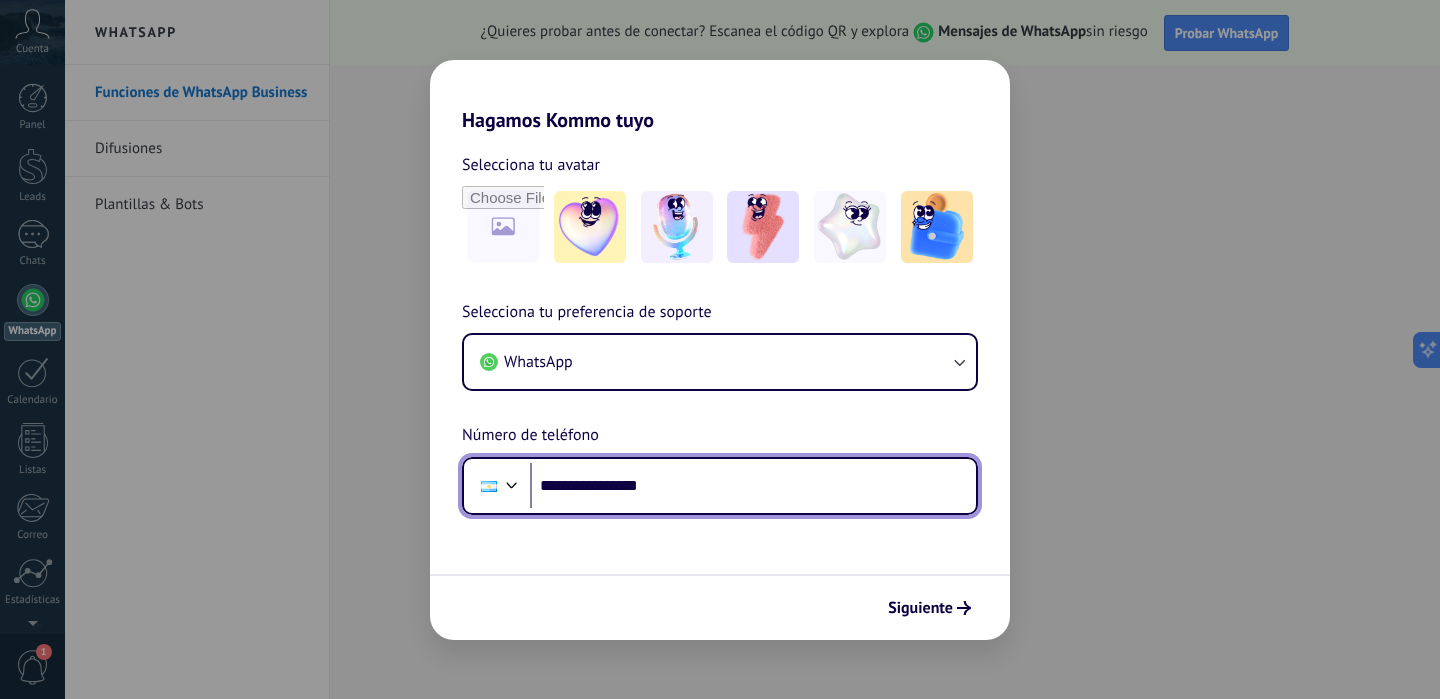 click on "**********" at bounding box center (753, 486) 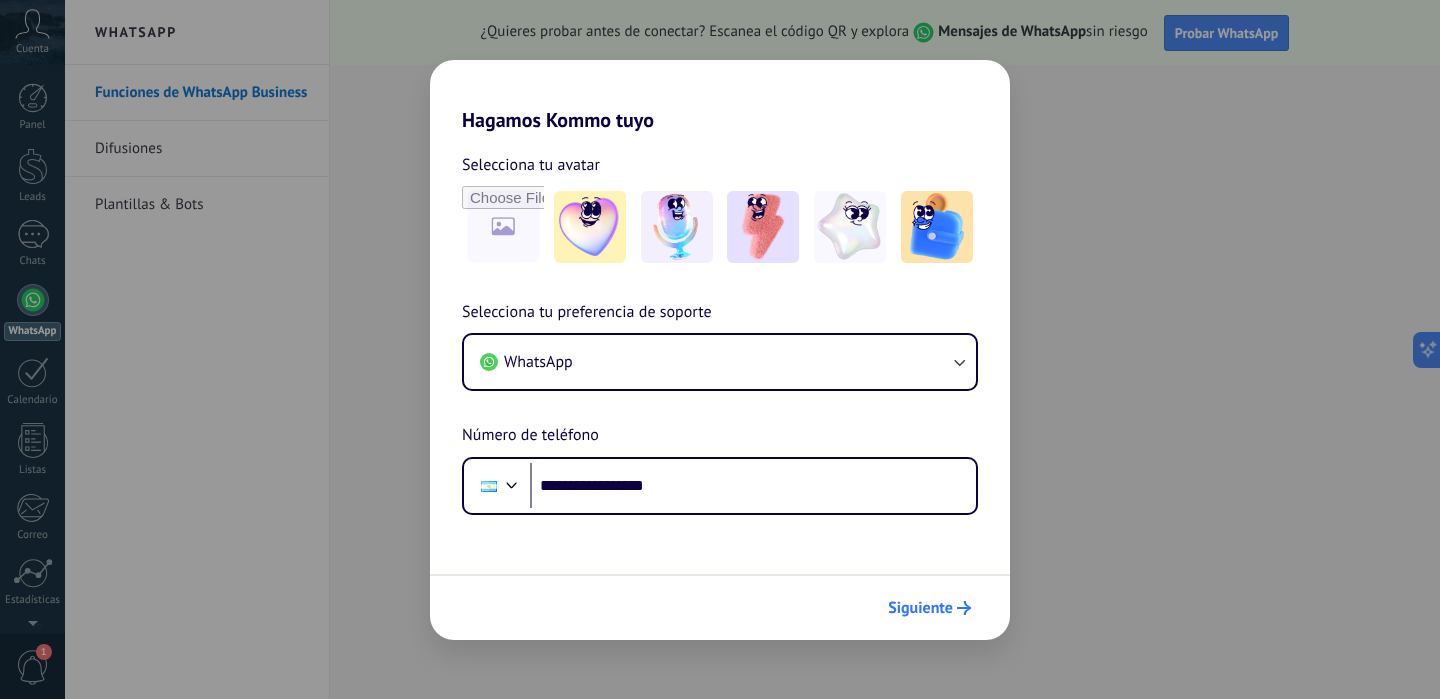 click on "Siguiente" at bounding box center [920, 608] 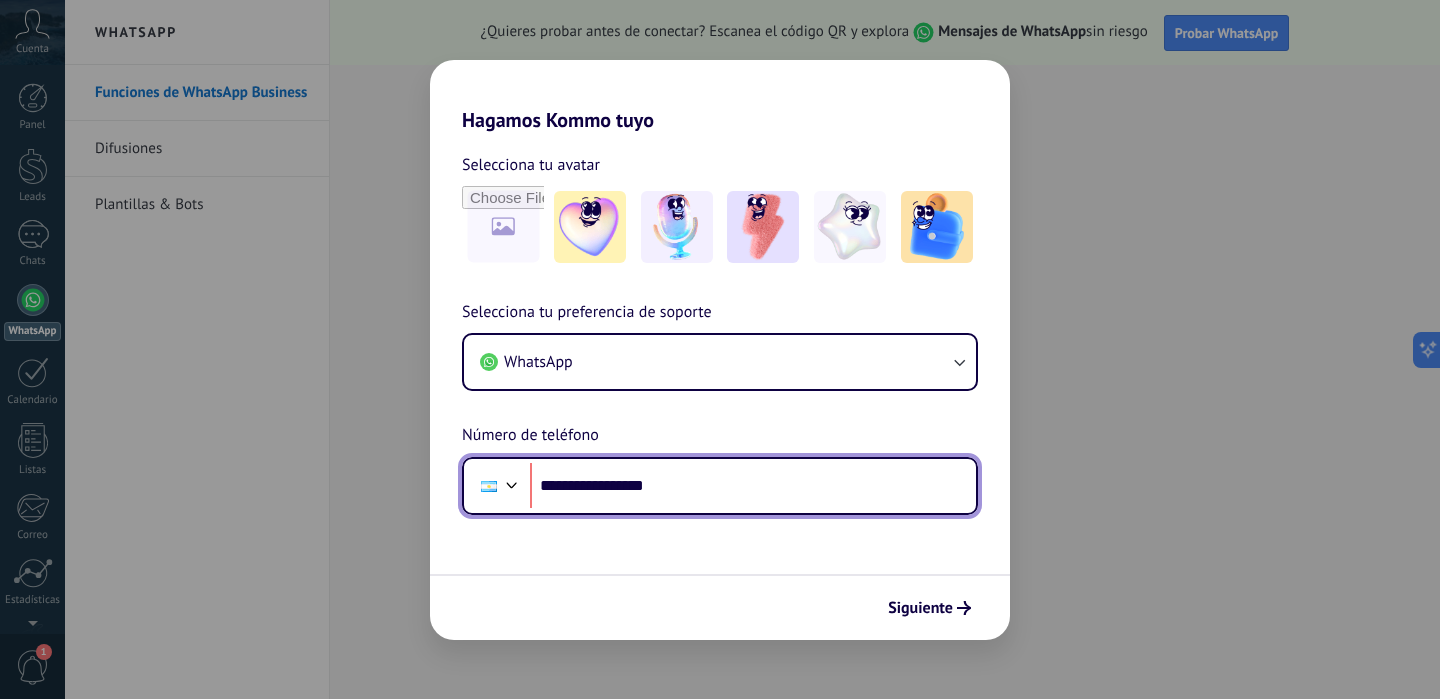 click on "**********" at bounding box center (753, 486) 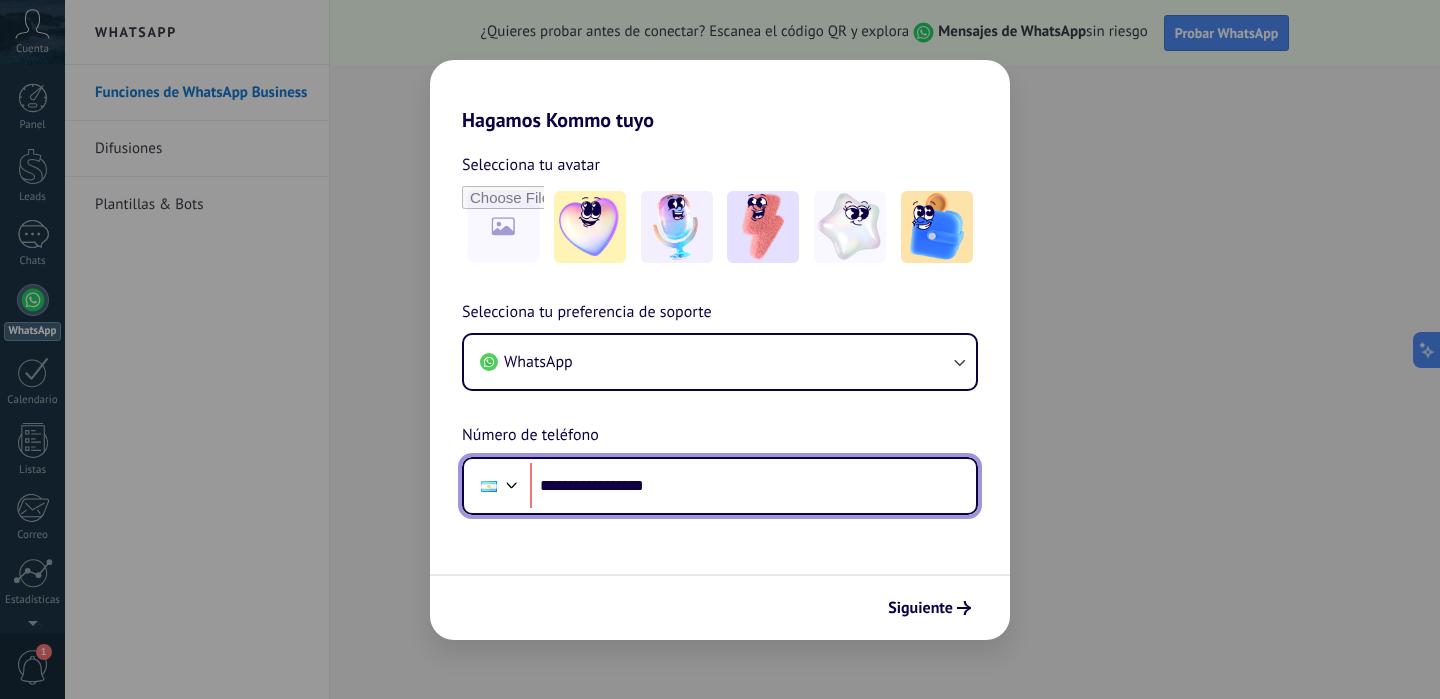 click on "**********" at bounding box center [753, 486] 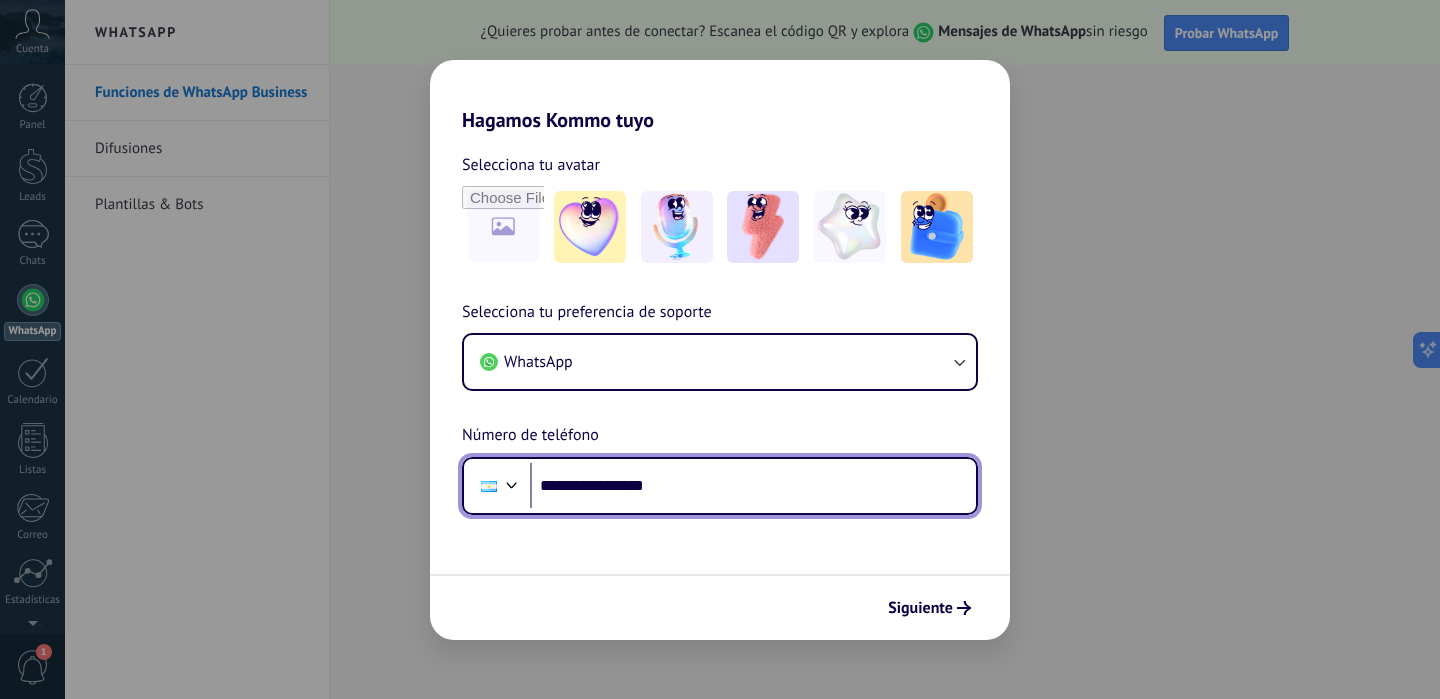 click on "**********" at bounding box center (753, 486) 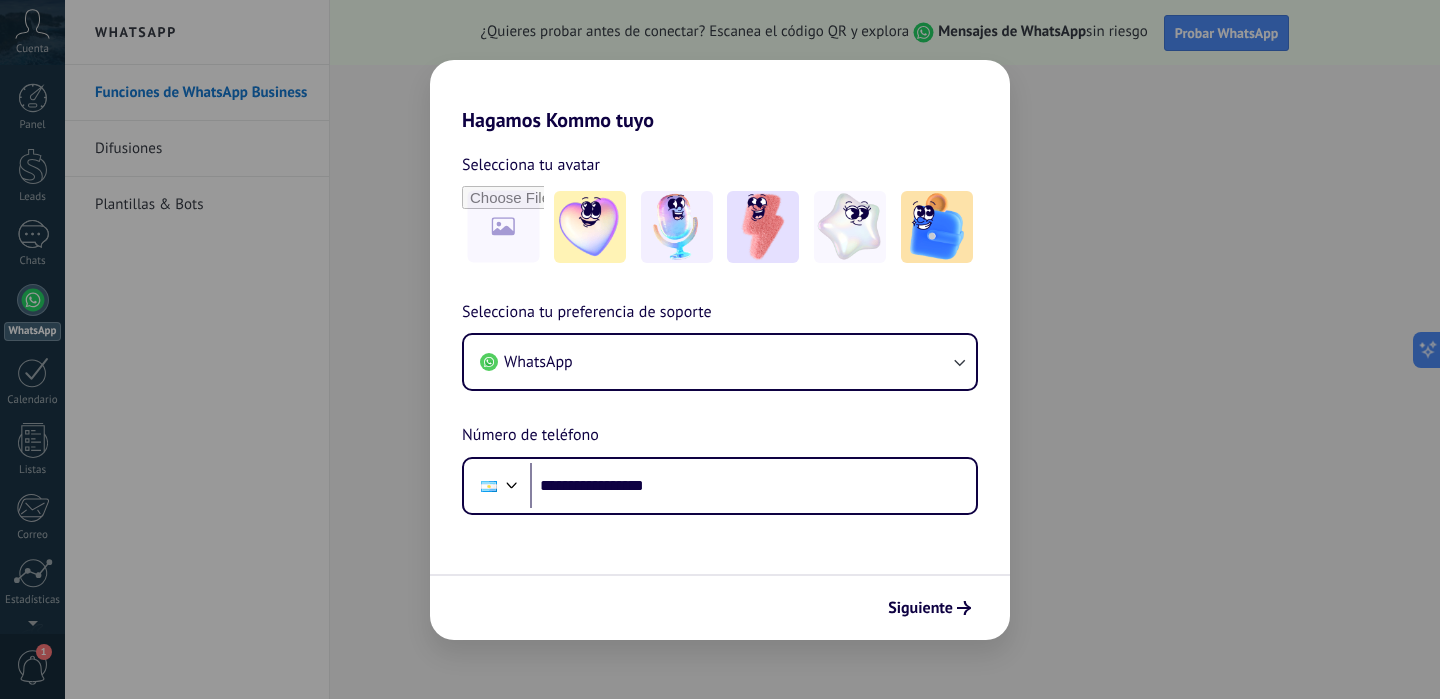 click on "**********" at bounding box center (720, 386) 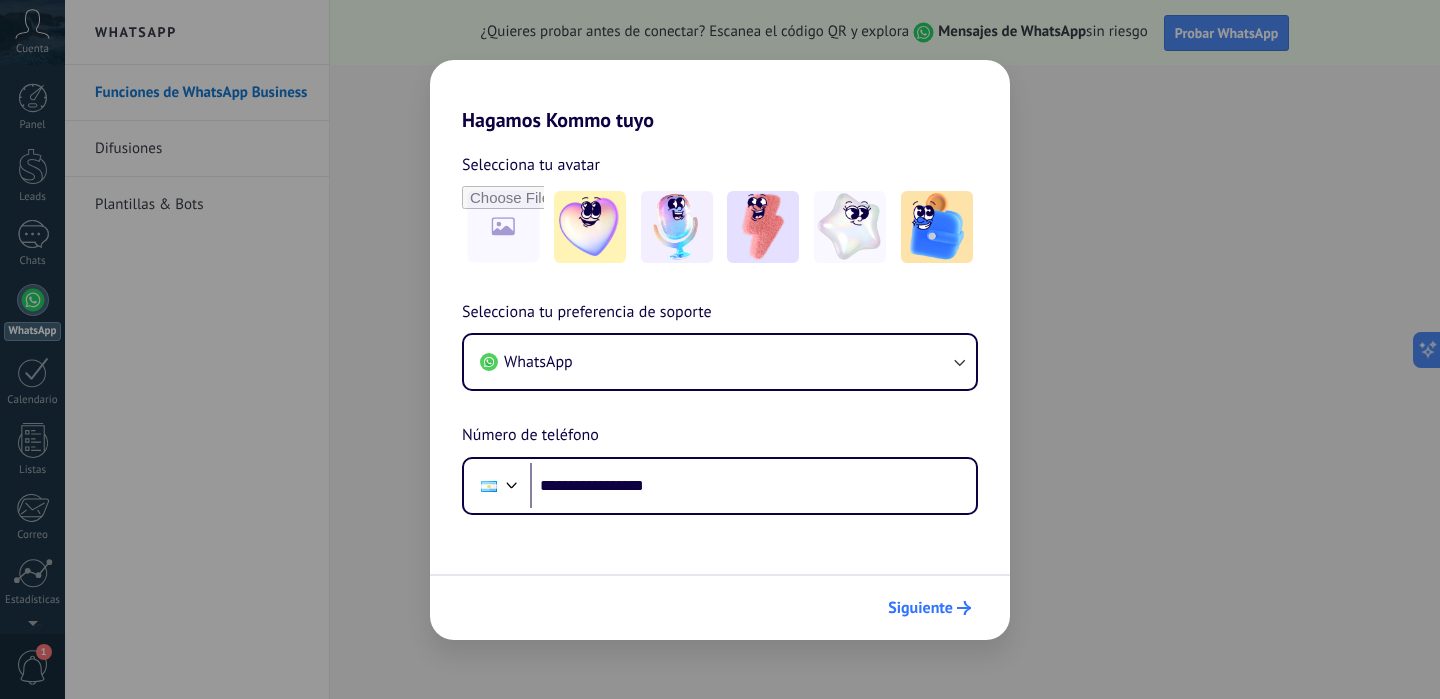 click on "Siguiente" at bounding box center (920, 608) 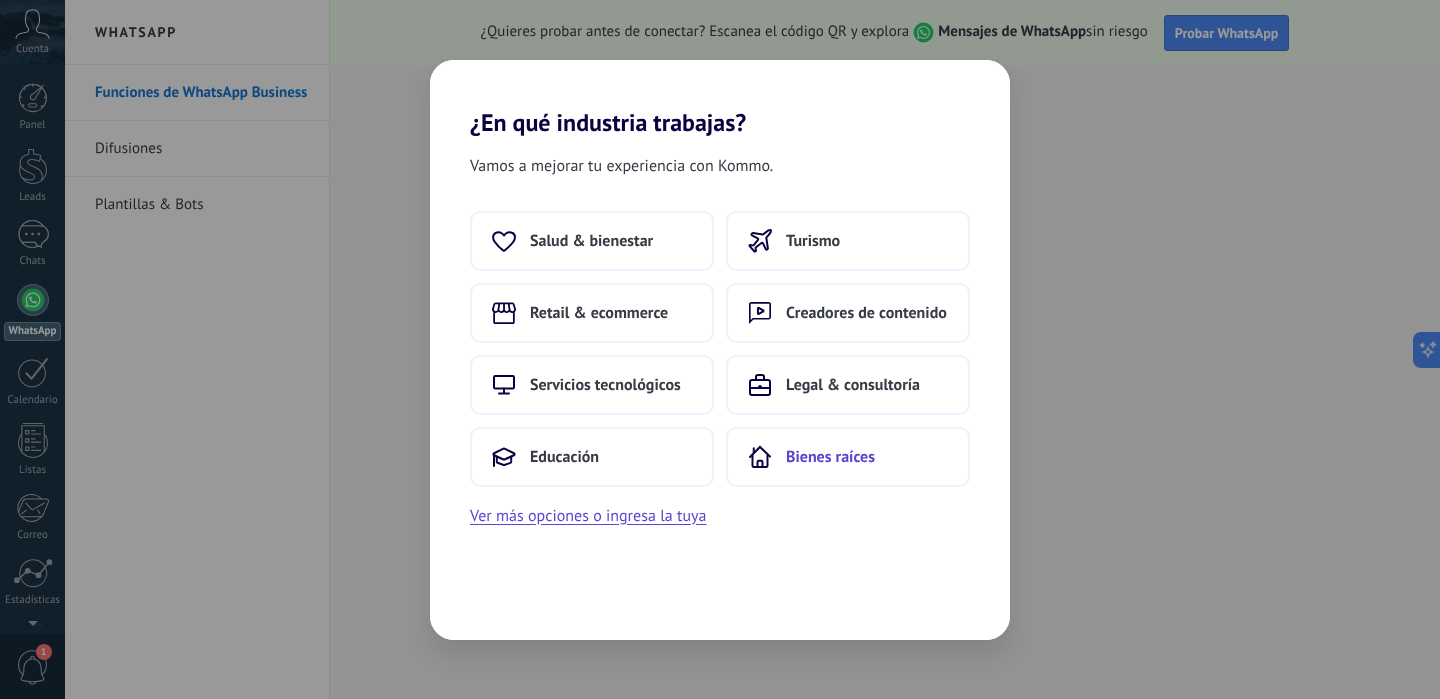 click on "Bienes raíces" at bounding box center [848, 457] 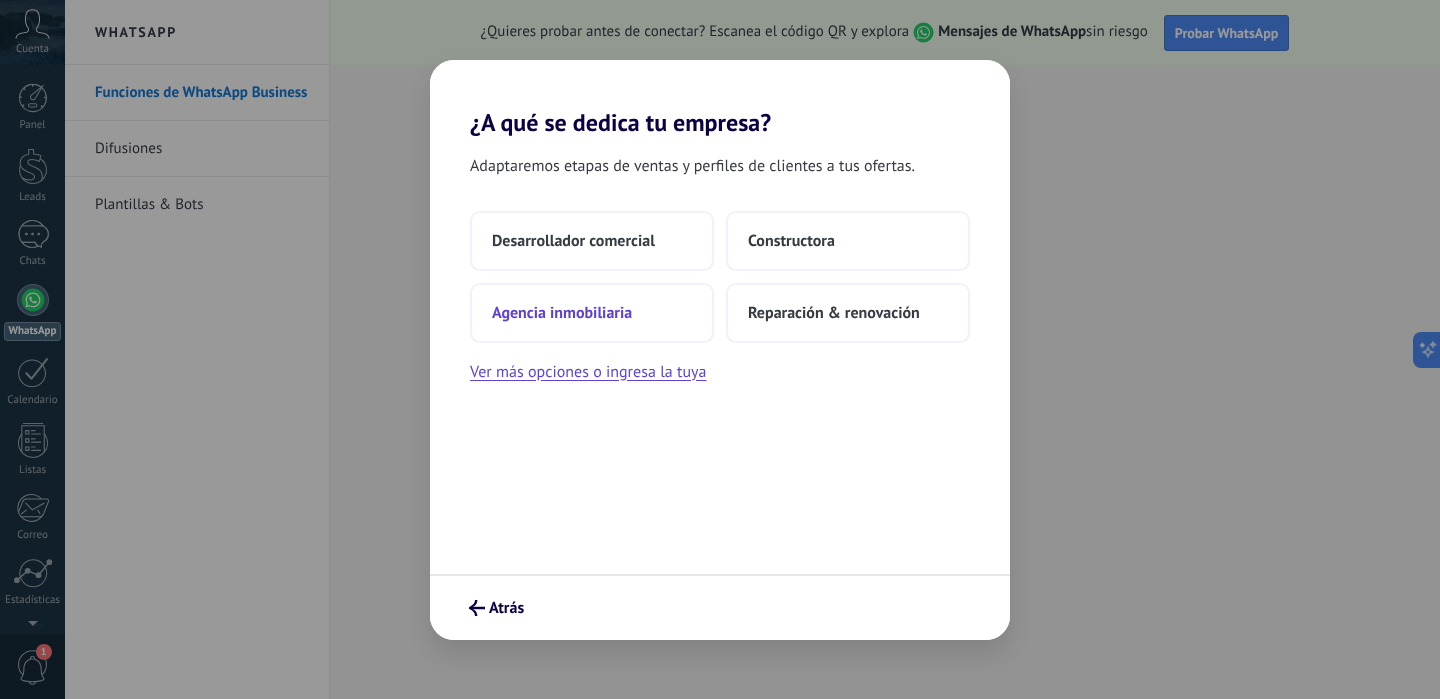 click on "Agencia inmobiliaria" at bounding box center [573, 241] 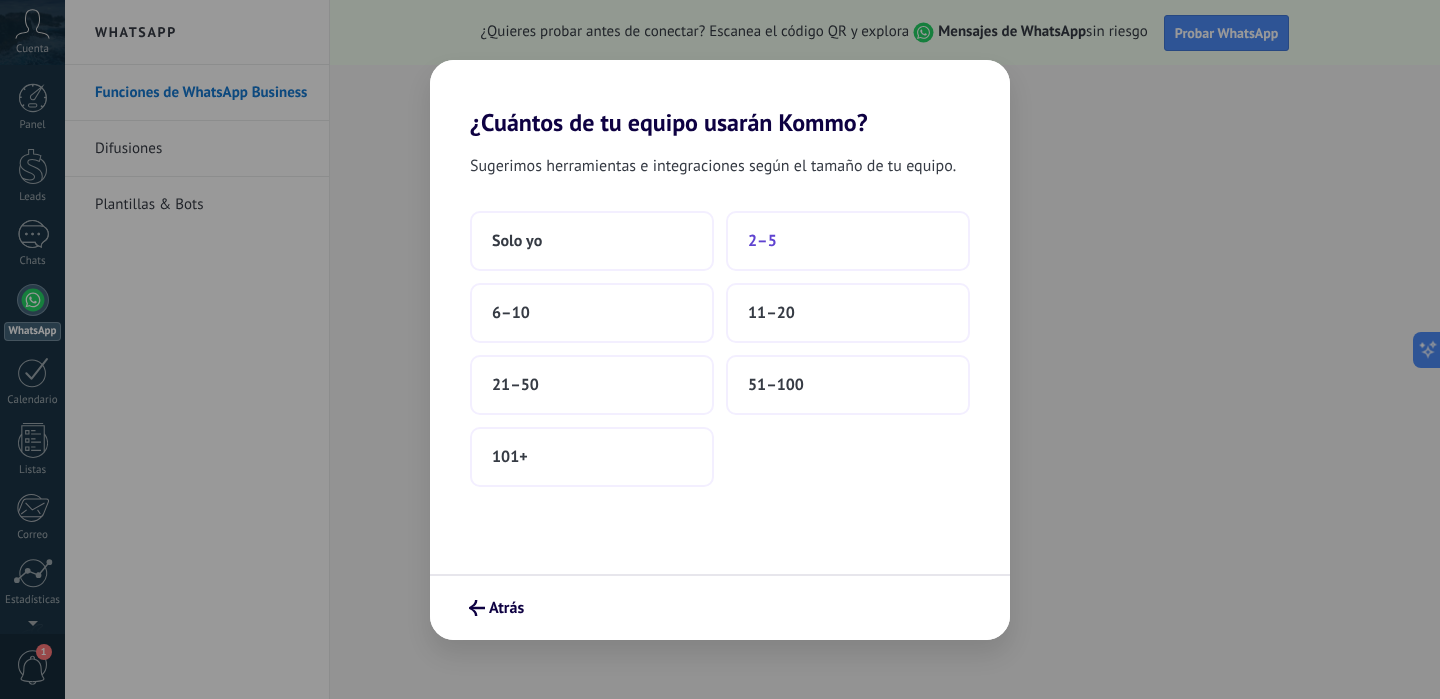 click on "2–5" at bounding box center (848, 241) 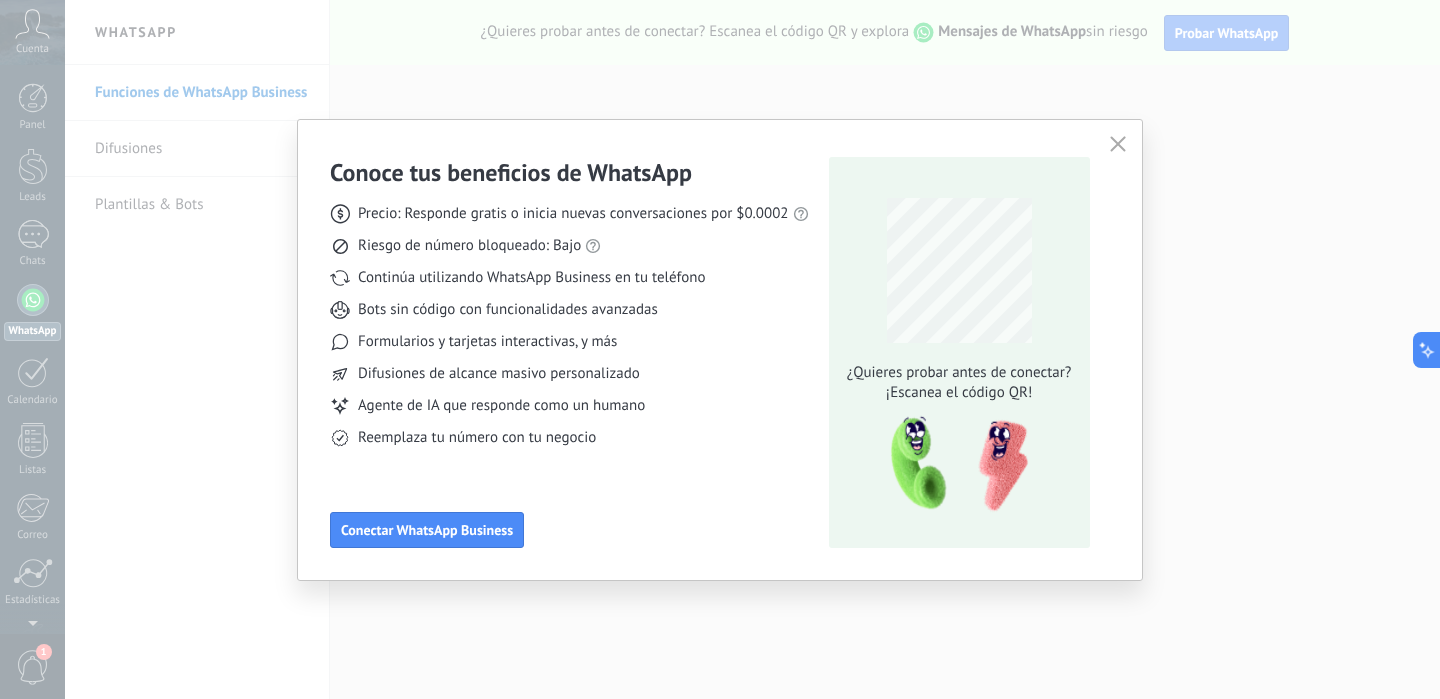 click at bounding box center (1118, 144) 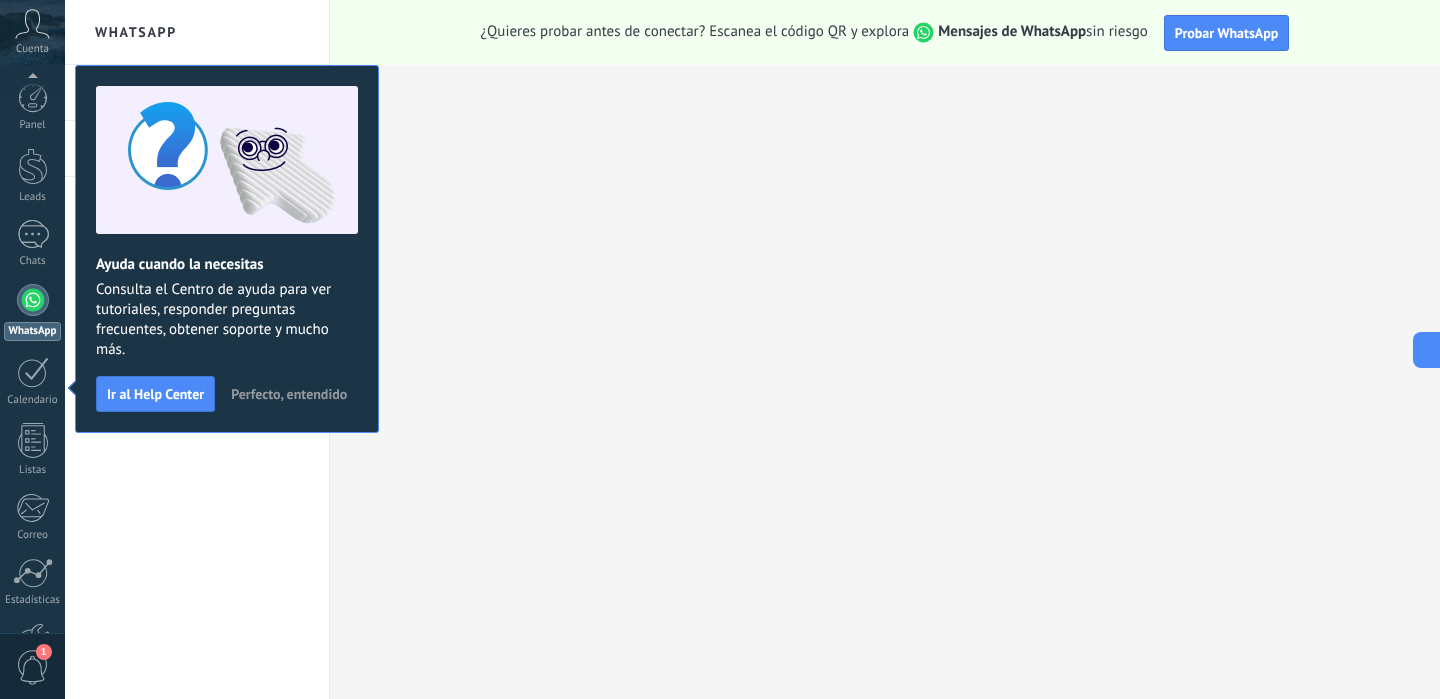 scroll, scrollTop: 133, scrollLeft: 0, axis: vertical 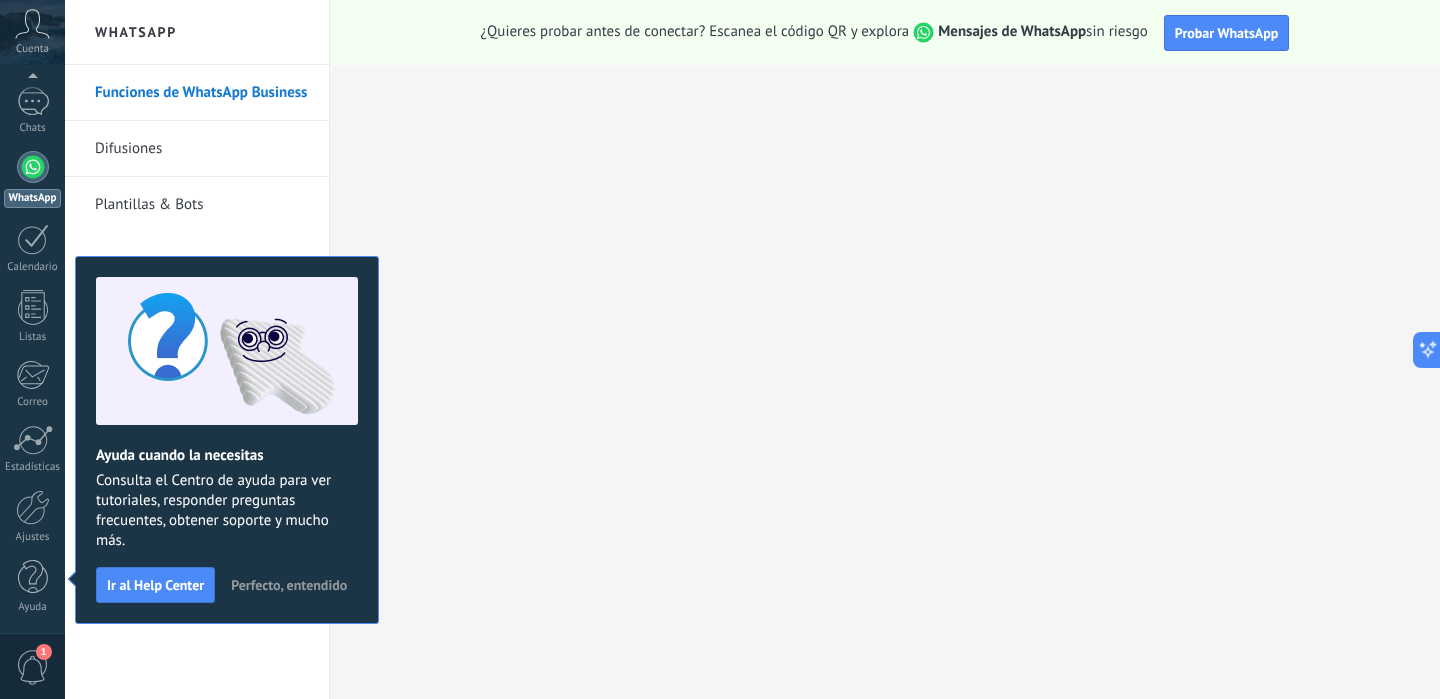 click on "Perfecto, entendido" at bounding box center (289, 585) 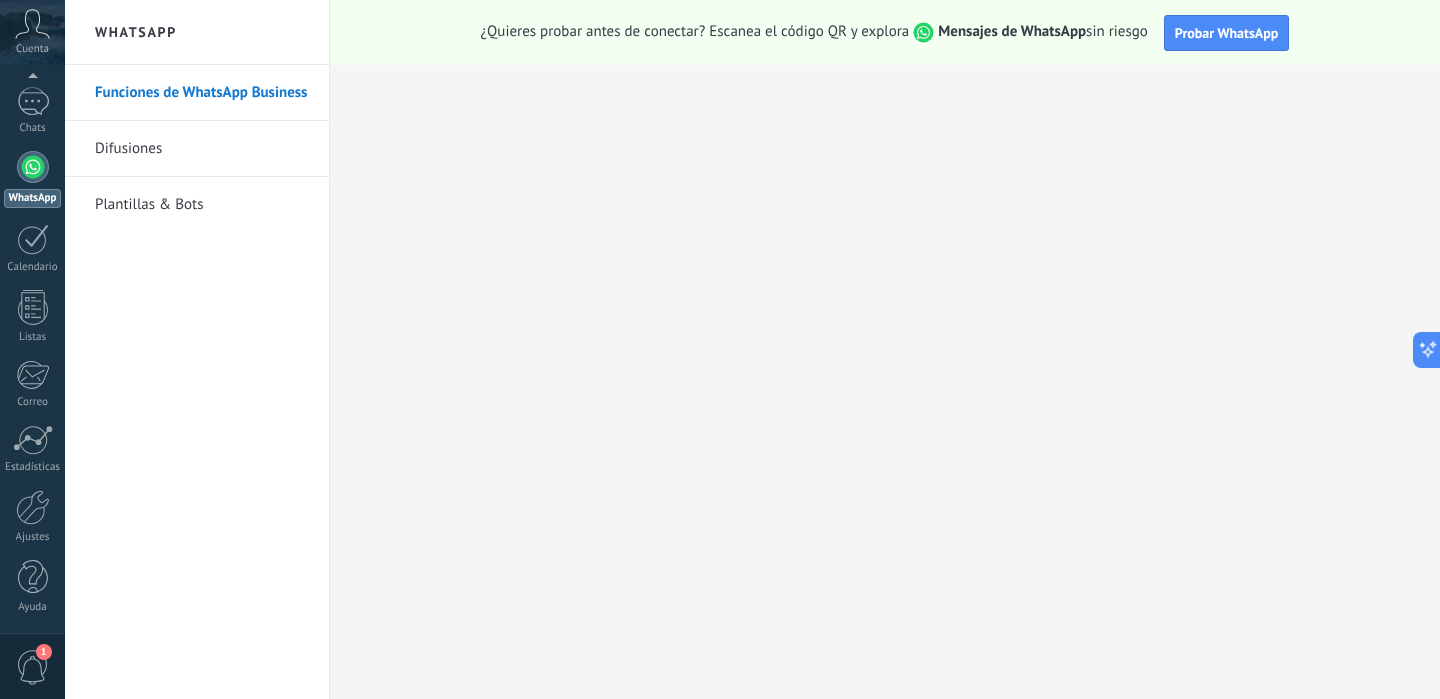 scroll, scrollTop: 127, scrollLeft: 0, axis: vertical 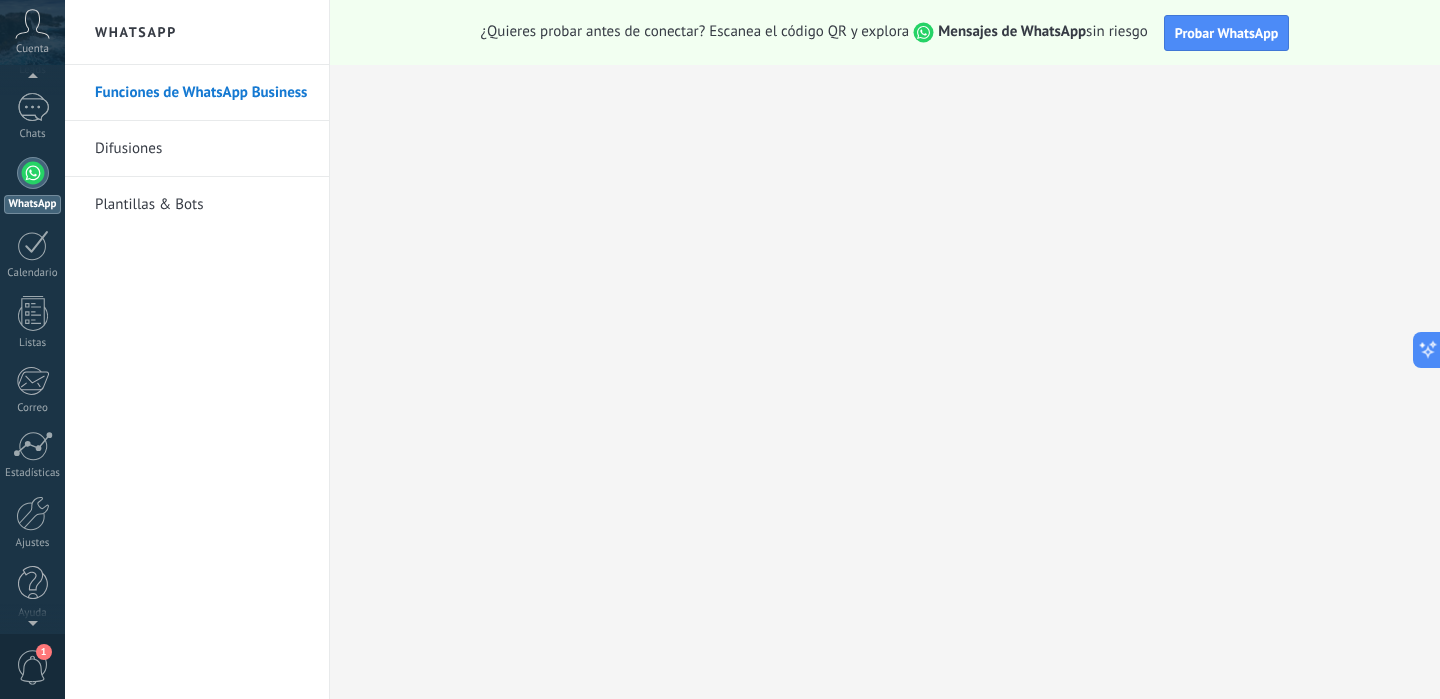 click on "WhatsApp" at bounding box center (32, 204) 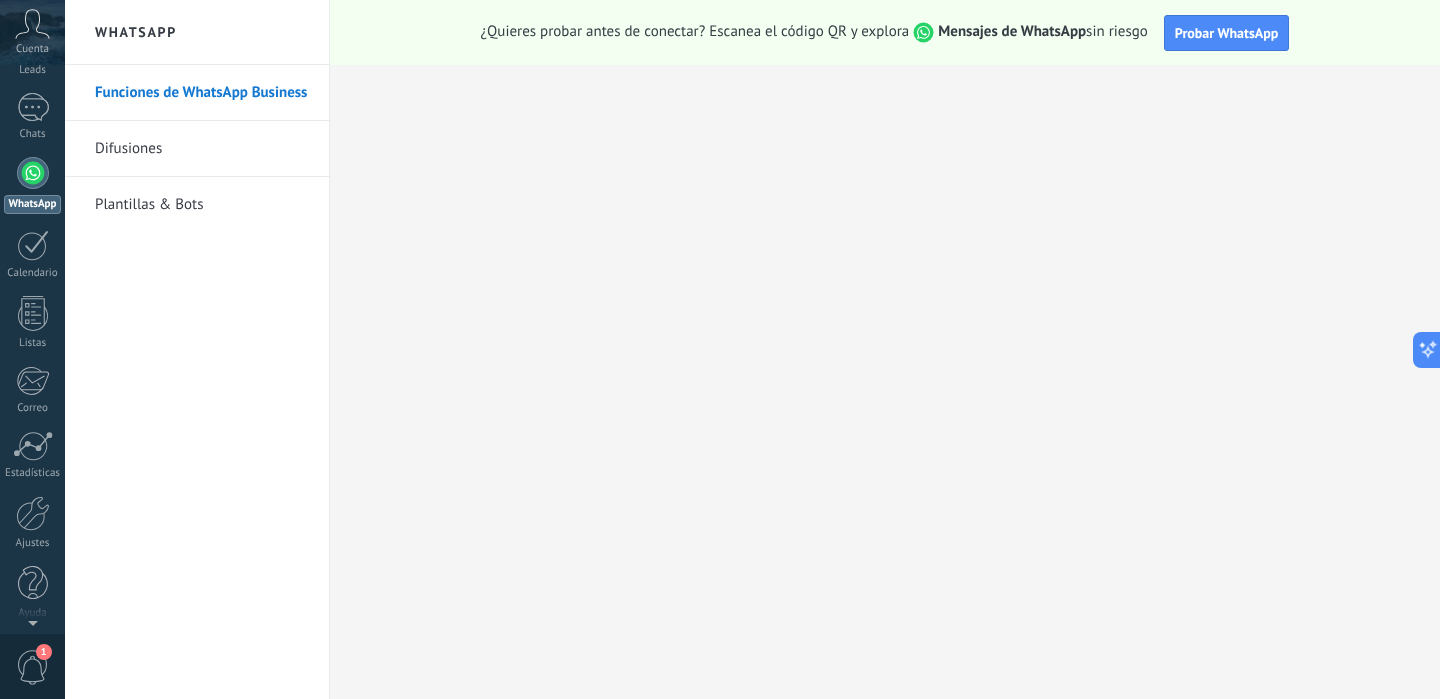 scroll, scrollTop: 0, scrollLeft: 0, axis: both 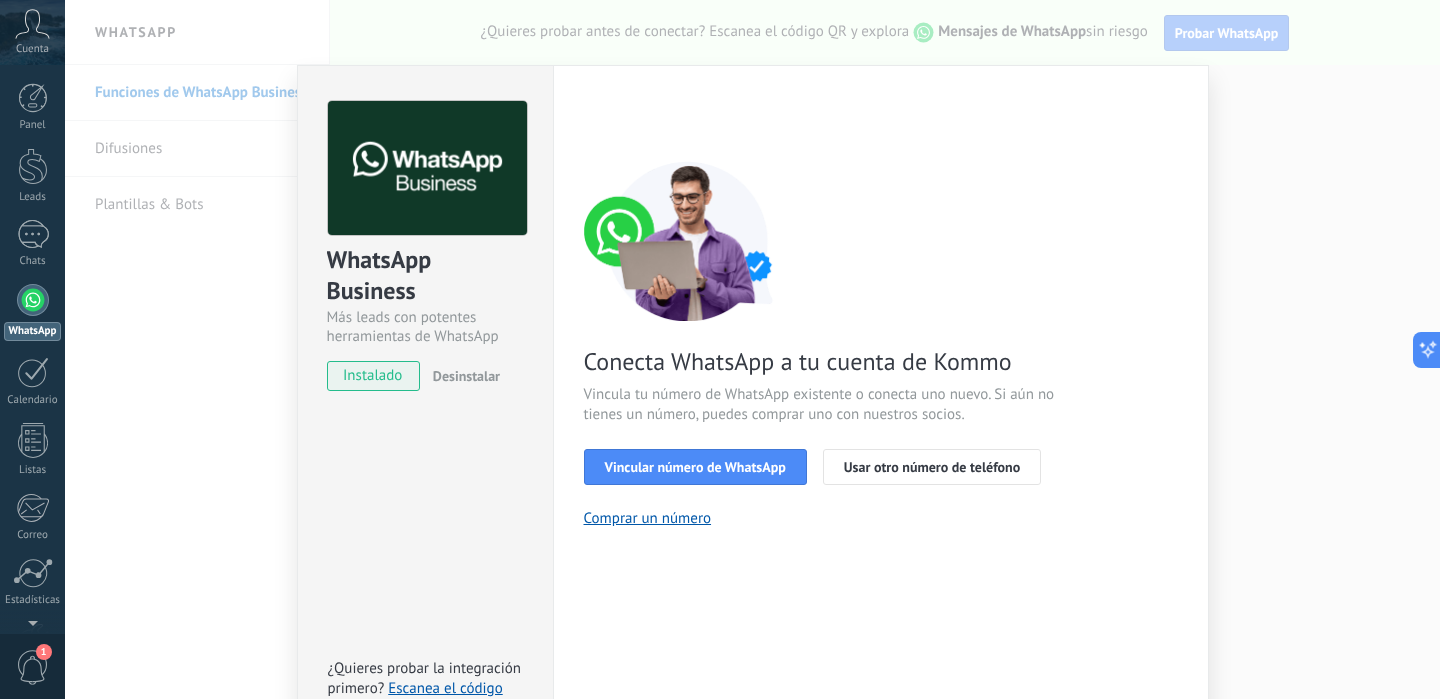 click on "WhatsApp Business Más leads con potentes herramientas de WhatsApp instalado Desinstalar ¿Quieres probar la integración primero? Escanea el código QR para ver cómo funciona. Configuraciones Autorizaciones This tab logs the users who have granted integration access to this account. If you want to to remove a user's ability to send requests to the account on behalf of this integration, you can revoke access. If access is revoked from all users, the integration will stop working. This app is installed, but no one has given it access yet. WhatsApp Cloud API más _: Guardar < Volver 1 Seleccionar aplicación 2 Conectar Facebook 3 Finalizar configuración Conecta WhatsApp a tu cuenta de Kommo Vincula tu número de WhatsApp existente o conecta uno nuevo. Si aún no tienes un número, puedes comprar uno con nuestros socios. Vincular número de WhatsApp Usar otro número de teléfono Comprar un número ¿Necesitas ayuda?" at bounding box center [752, 349] 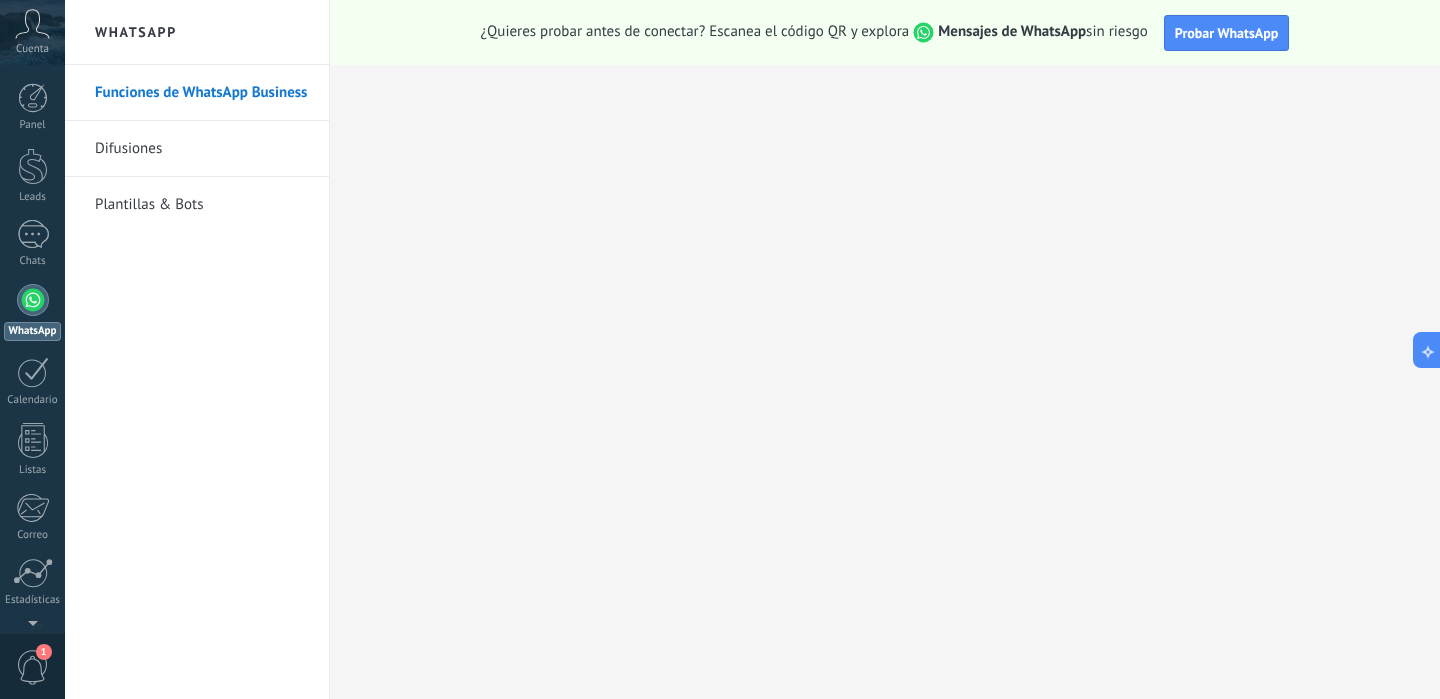 click on "Cuenta" at bounding box center (32, 49) 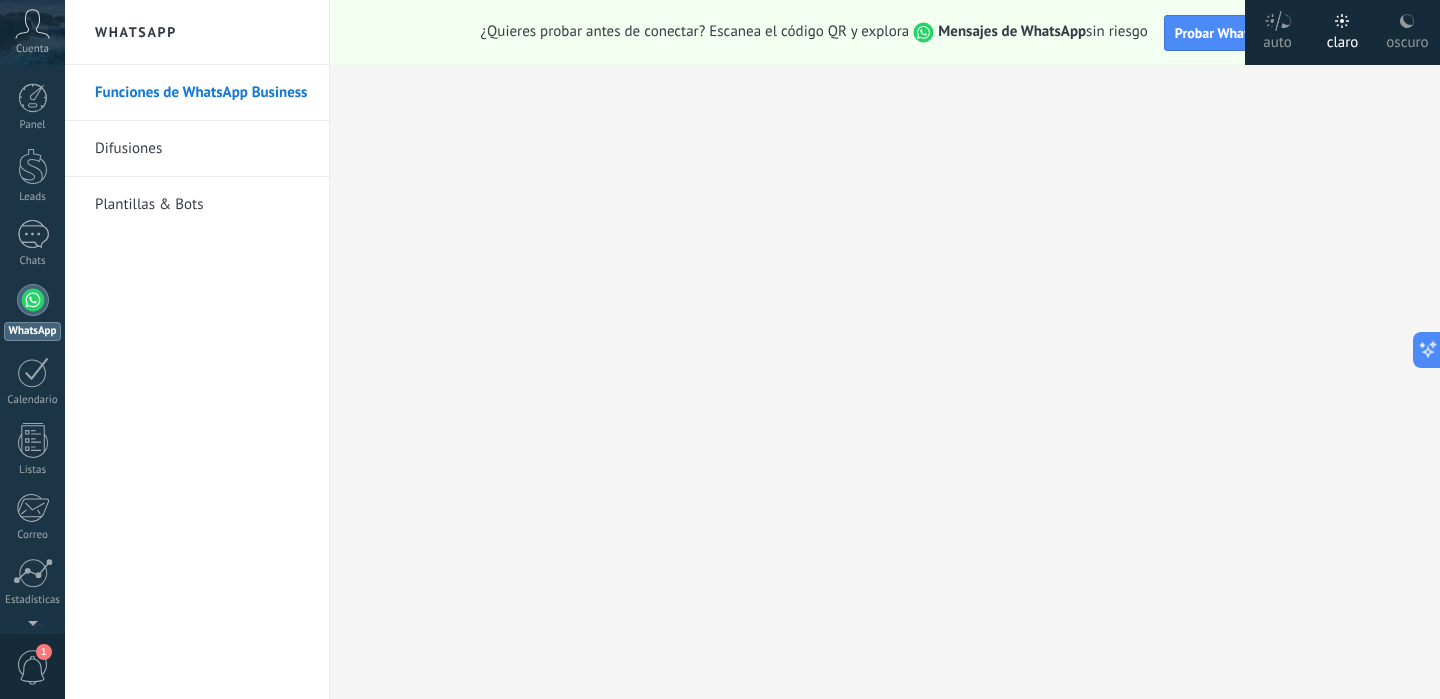 click on "oscuro" at bounding box center [1277, 39] 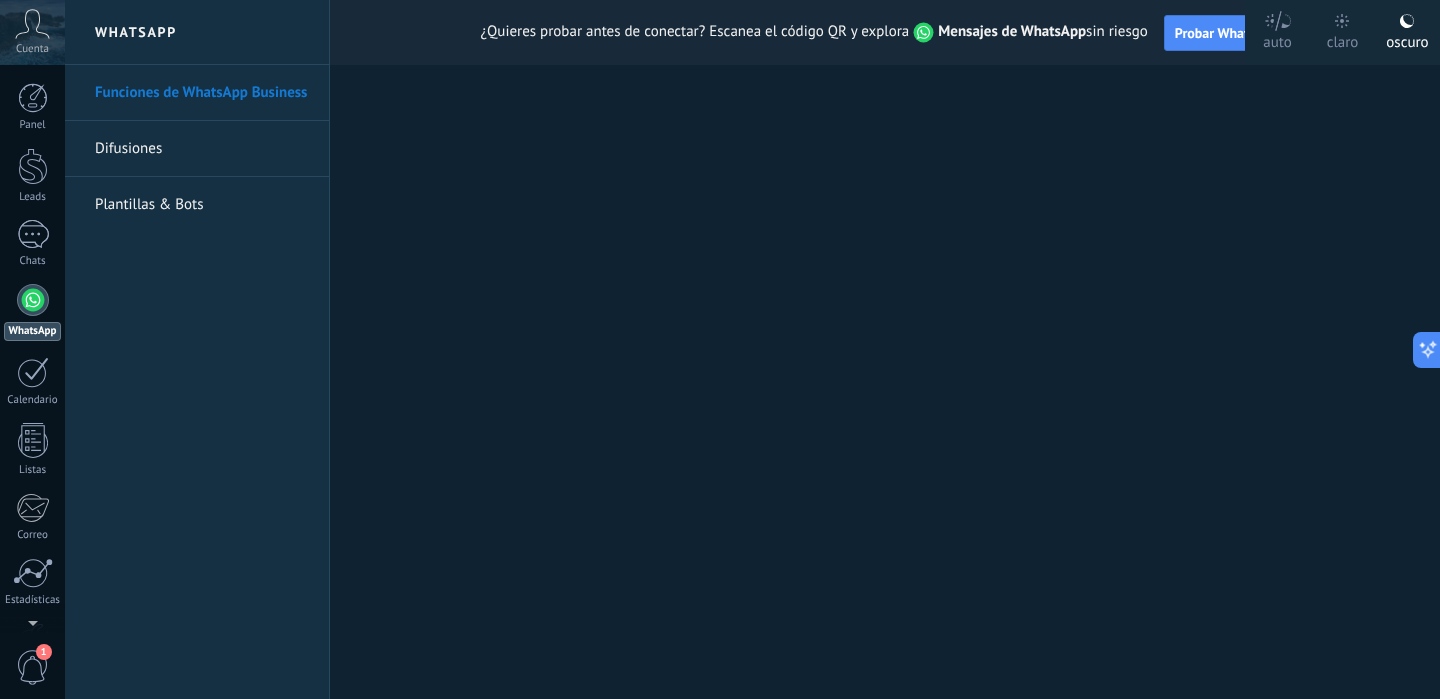 click on "Difusiones" at bounding box center [202, 149] 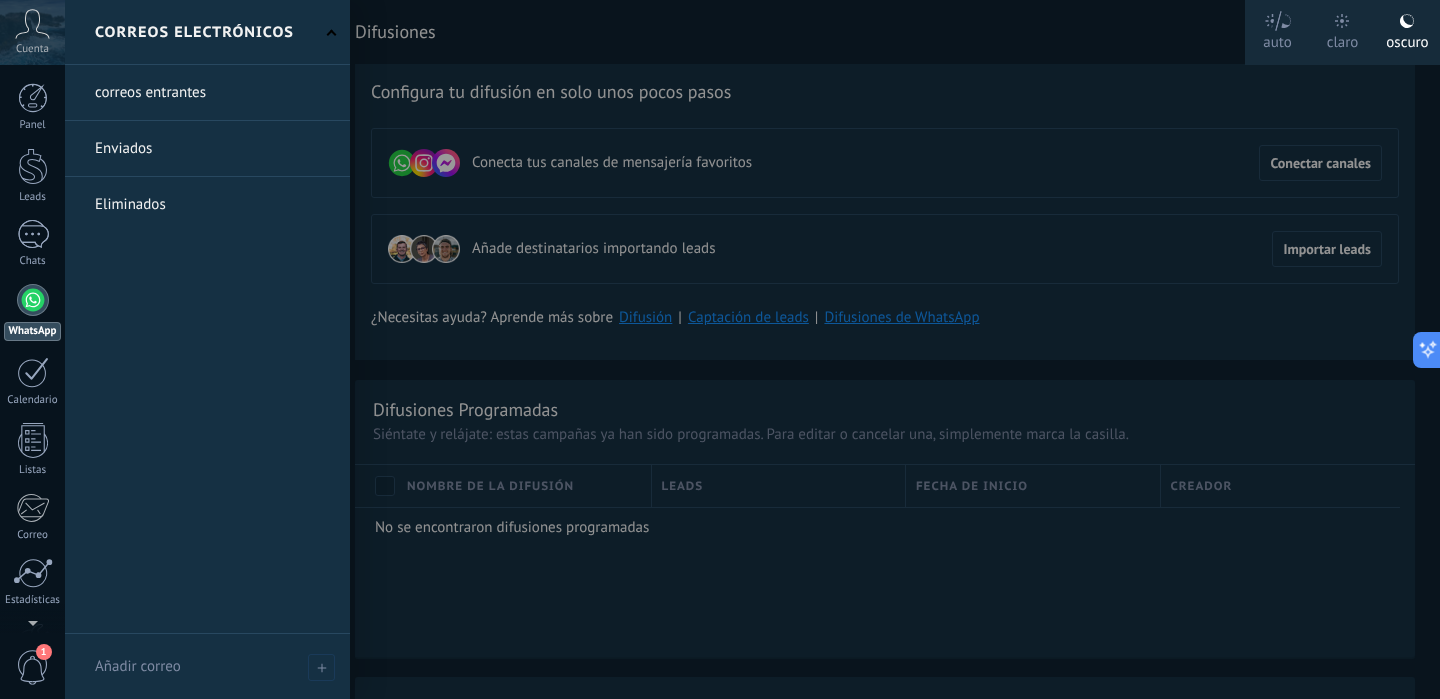 scroll, scrollTop: 133, scrollLeft: 0, axis: vertical 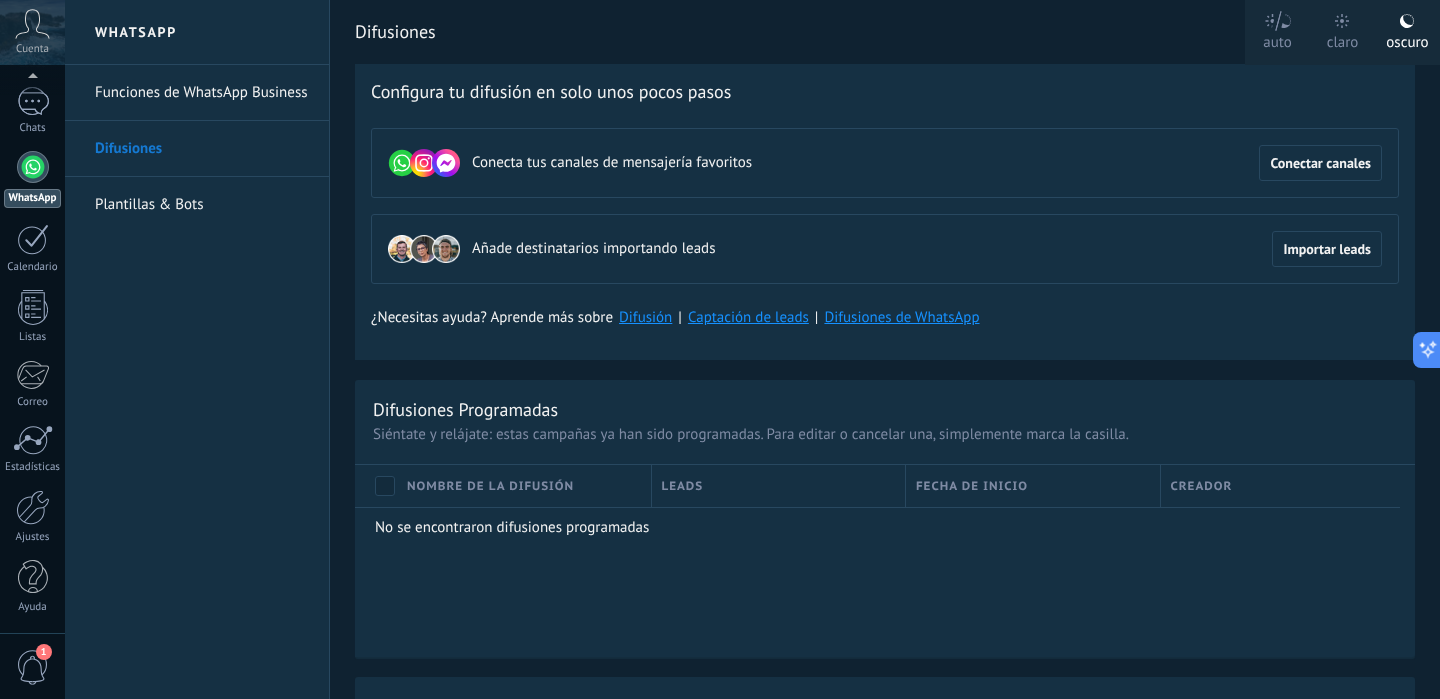 click on "1" at bounding box center [33, 667] 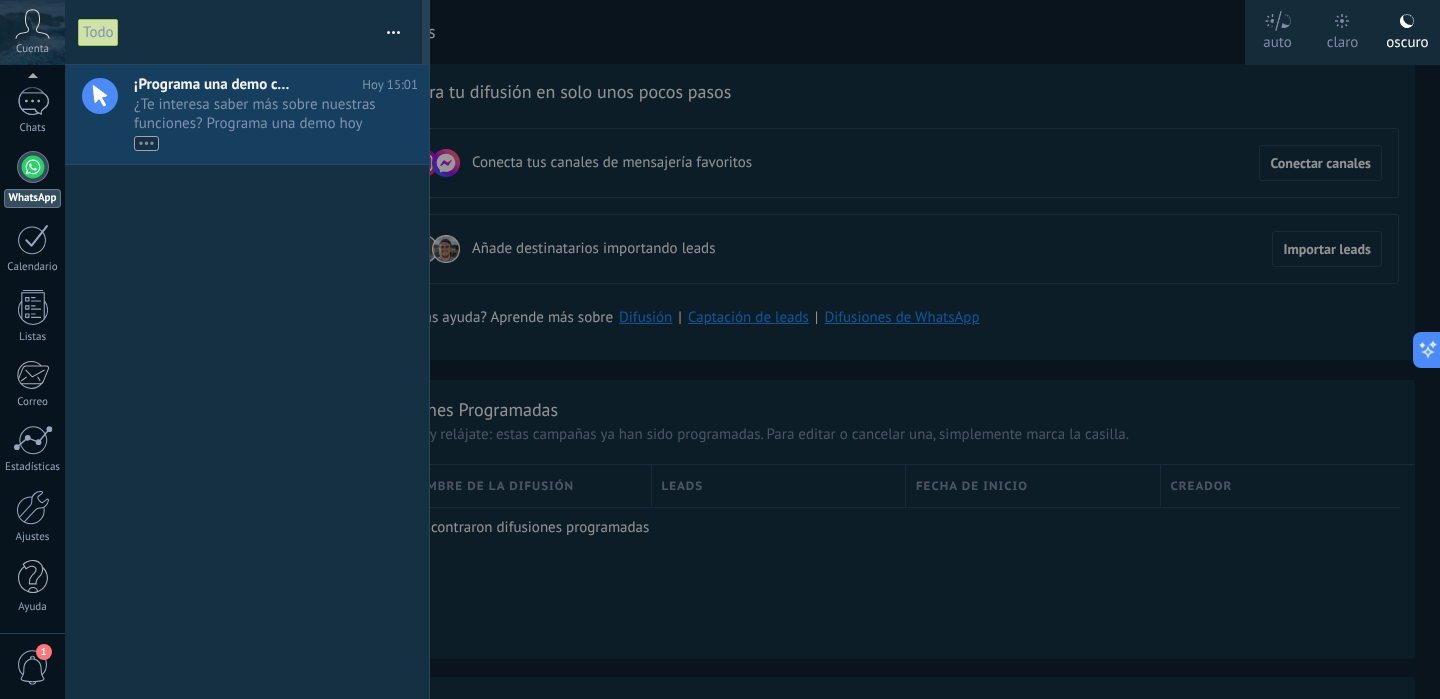 scroll, scrollTop: 0, scrollLeft: 0, axis: both 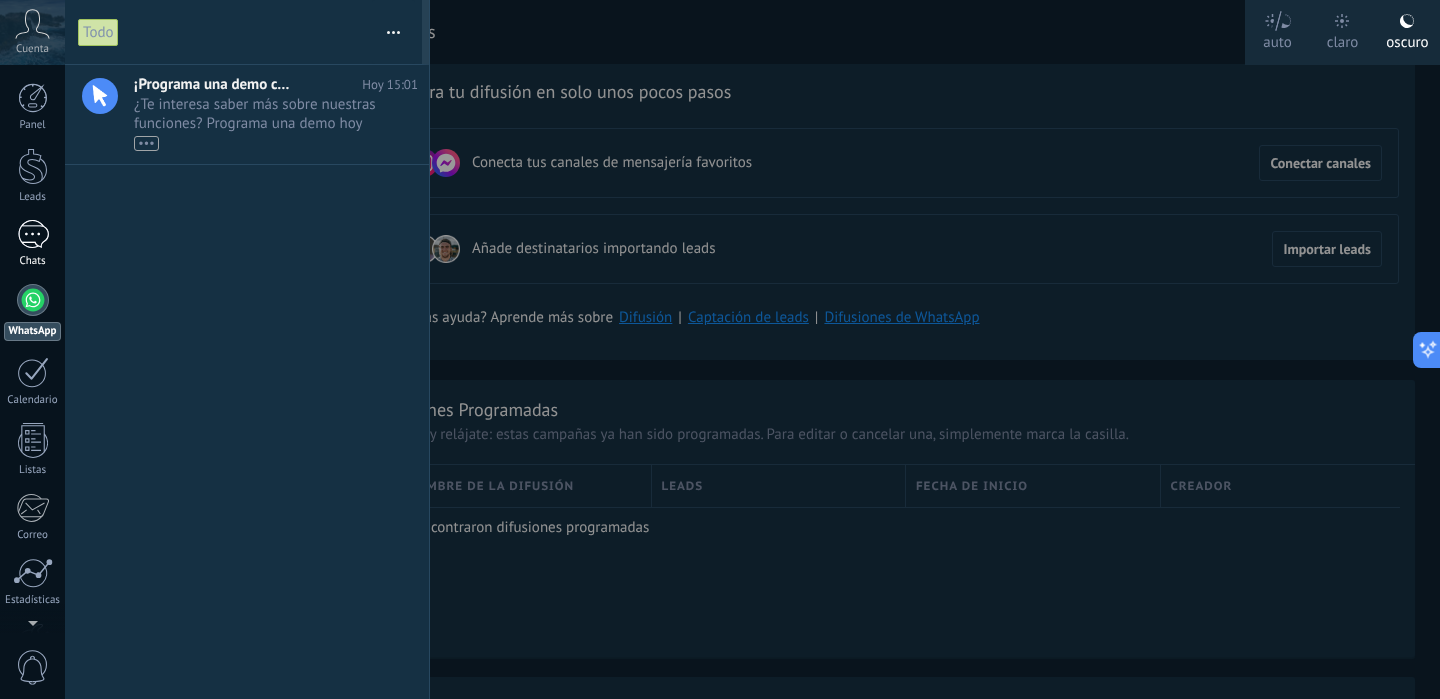 click on "Chats" at bounding box center [33, 261] 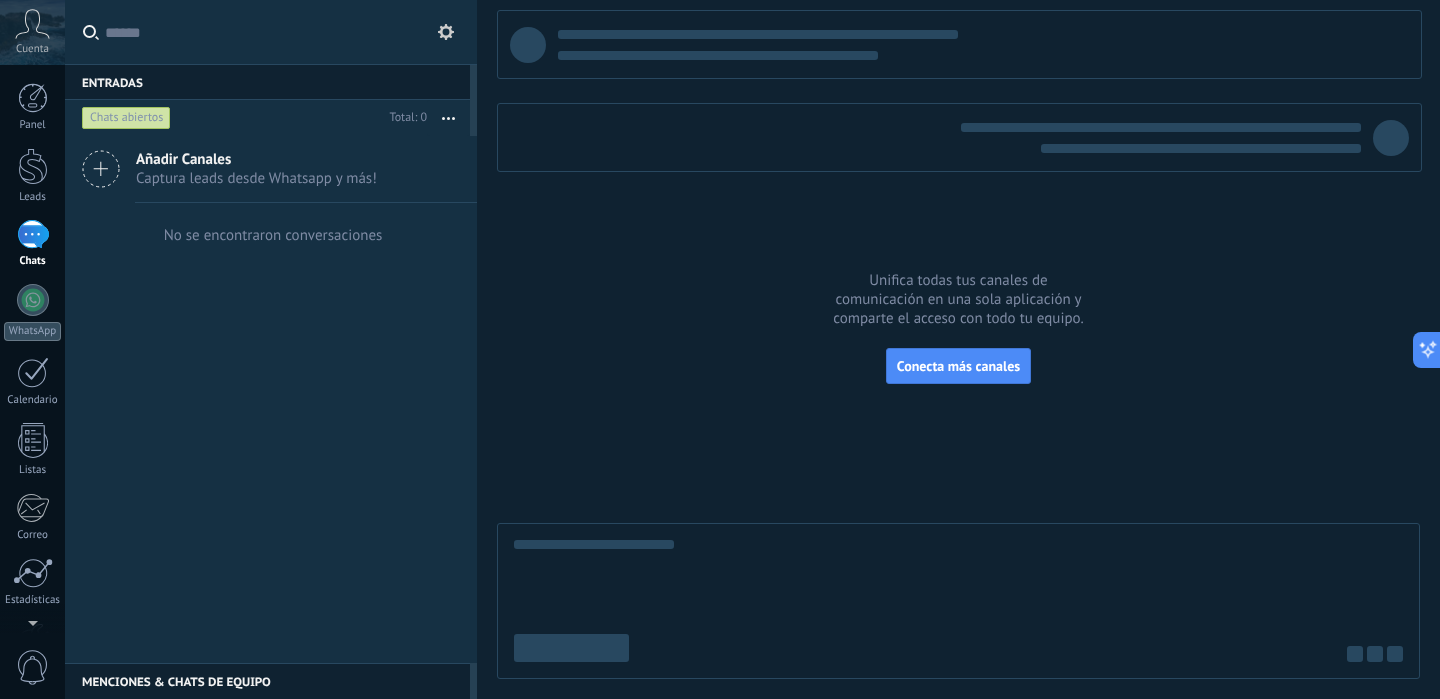 click on "Captura leads desde Whatsapp y más!" at bounding box center (256, 178) 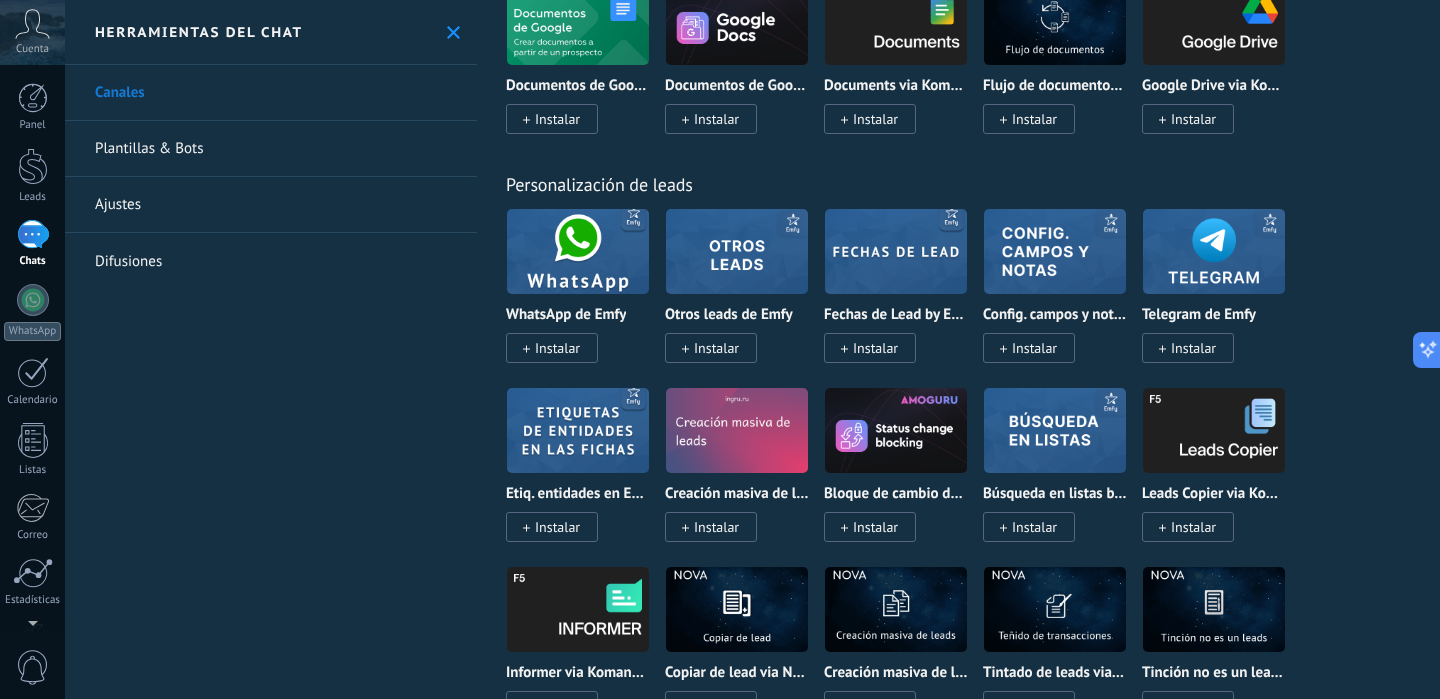 scroll, scrollTop: 572, scrollLeft: 0, axis: vertical 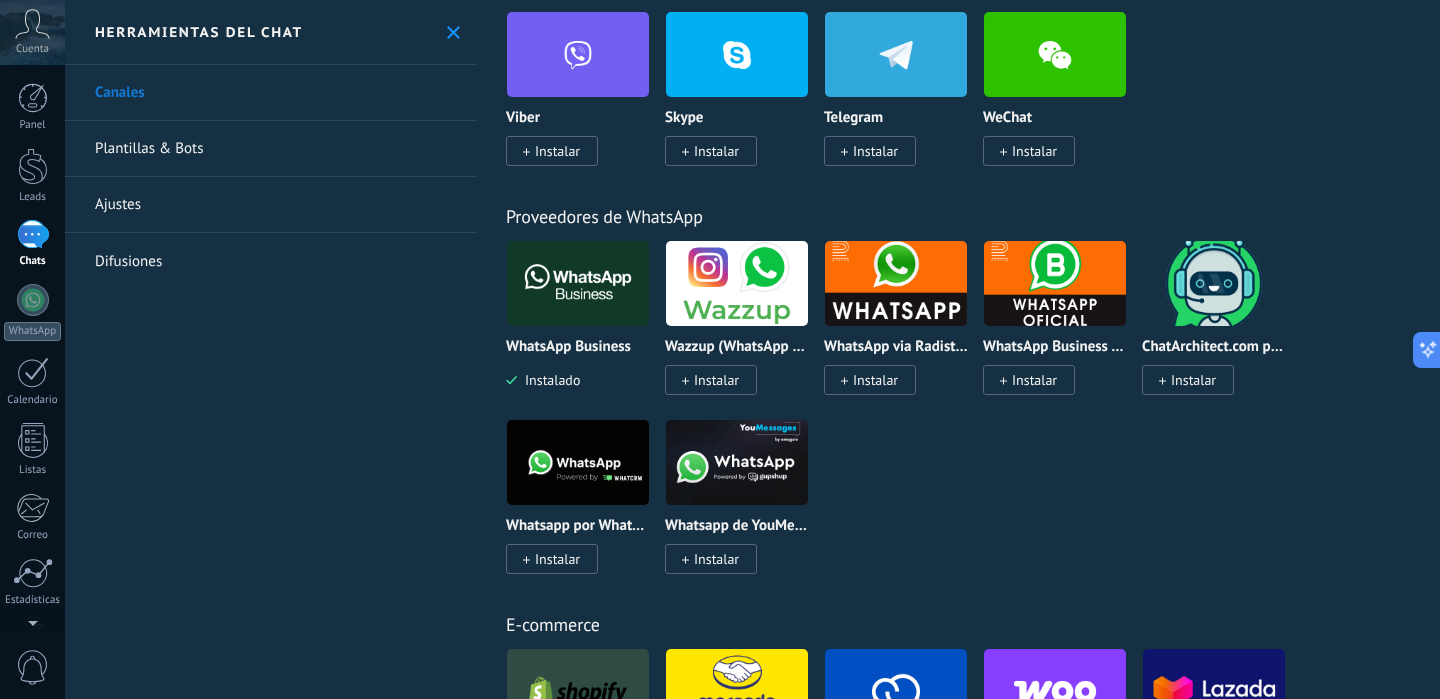 click on "WhatsApp Business Instalado Wazzup (WhatsApp & Instagram) Instalar WhatsApp via Radist.Online Instalar WhatsApp Business API (WABA) via Radist.Online Instalar ChatArchitect.com para WhatsApp Instalar Whatsapp por Whatcrm y Telphin Instalar Whatsapp de YouMessages Instalar" at bounding box center [969, 419] 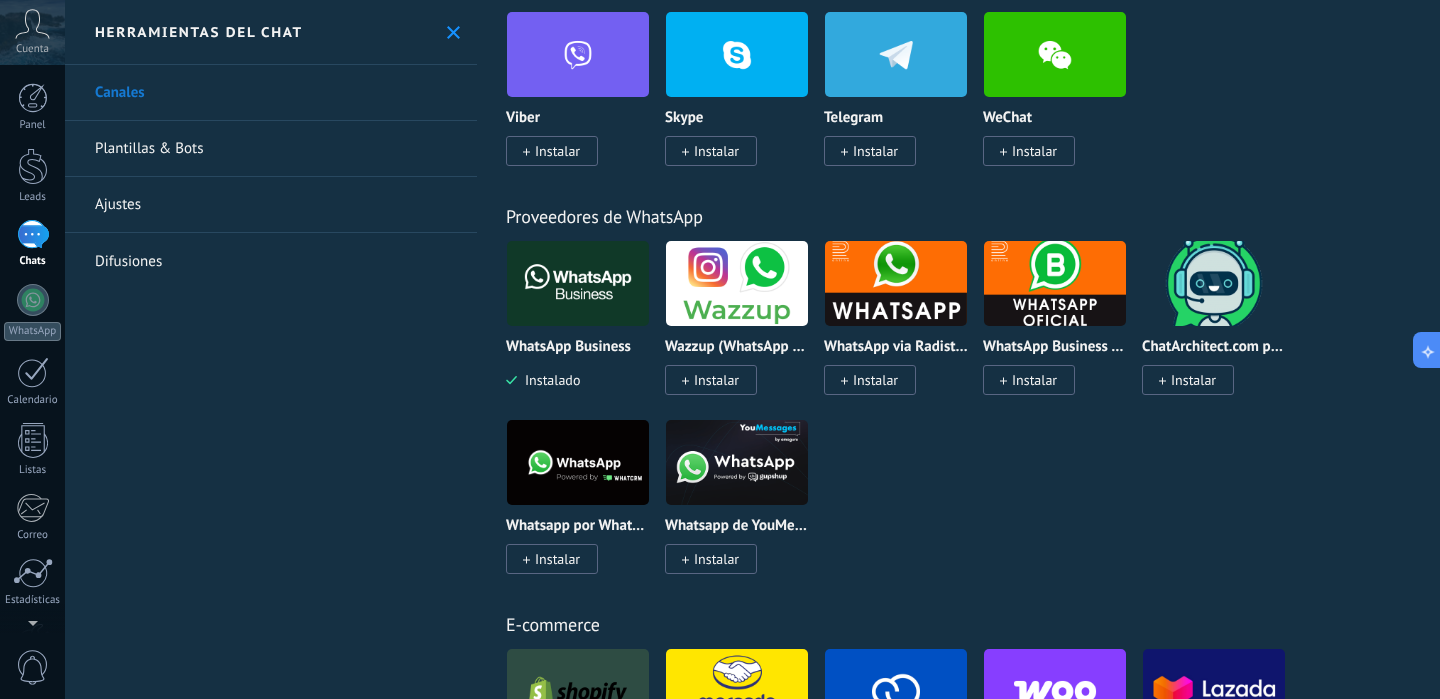 click on "Instalar" at bounding box center [716, 380] 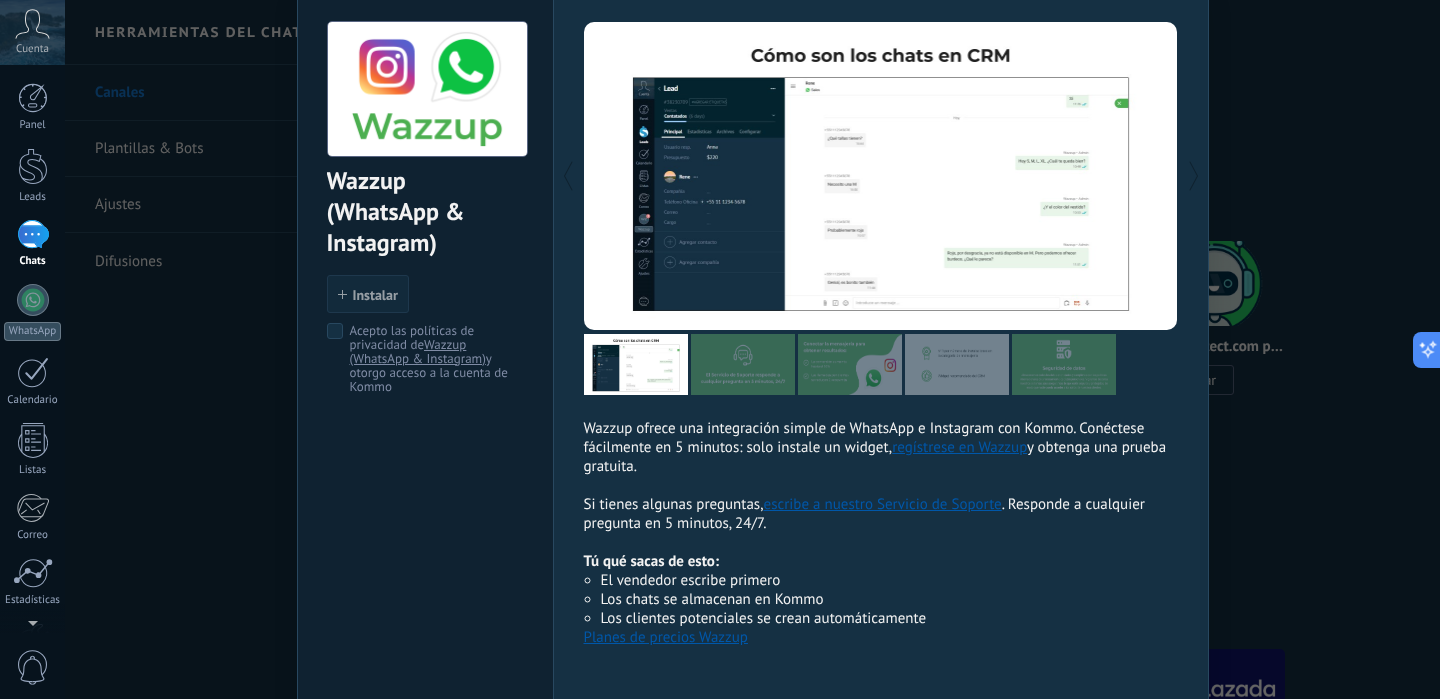 scroll, scrollTop: 95, scrollLeft: 0, axis: vertical 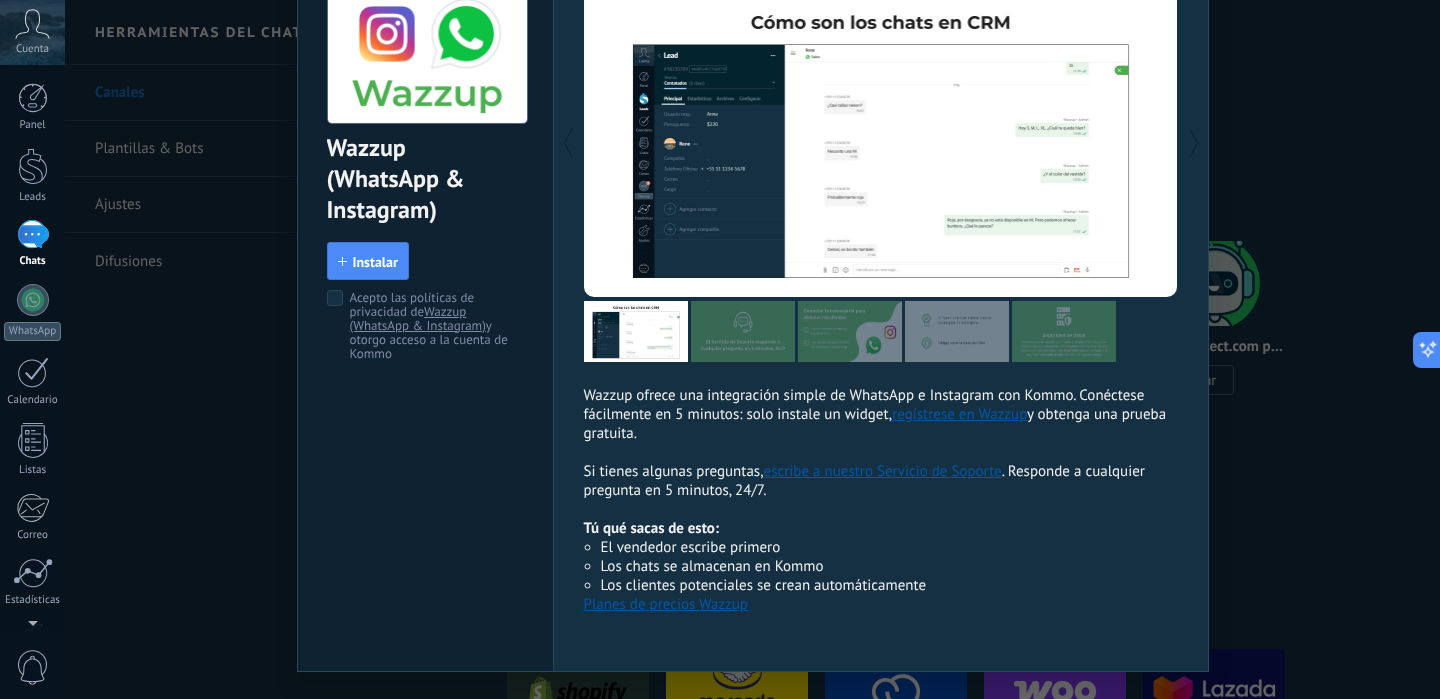 click at bounding box center (743, 331) 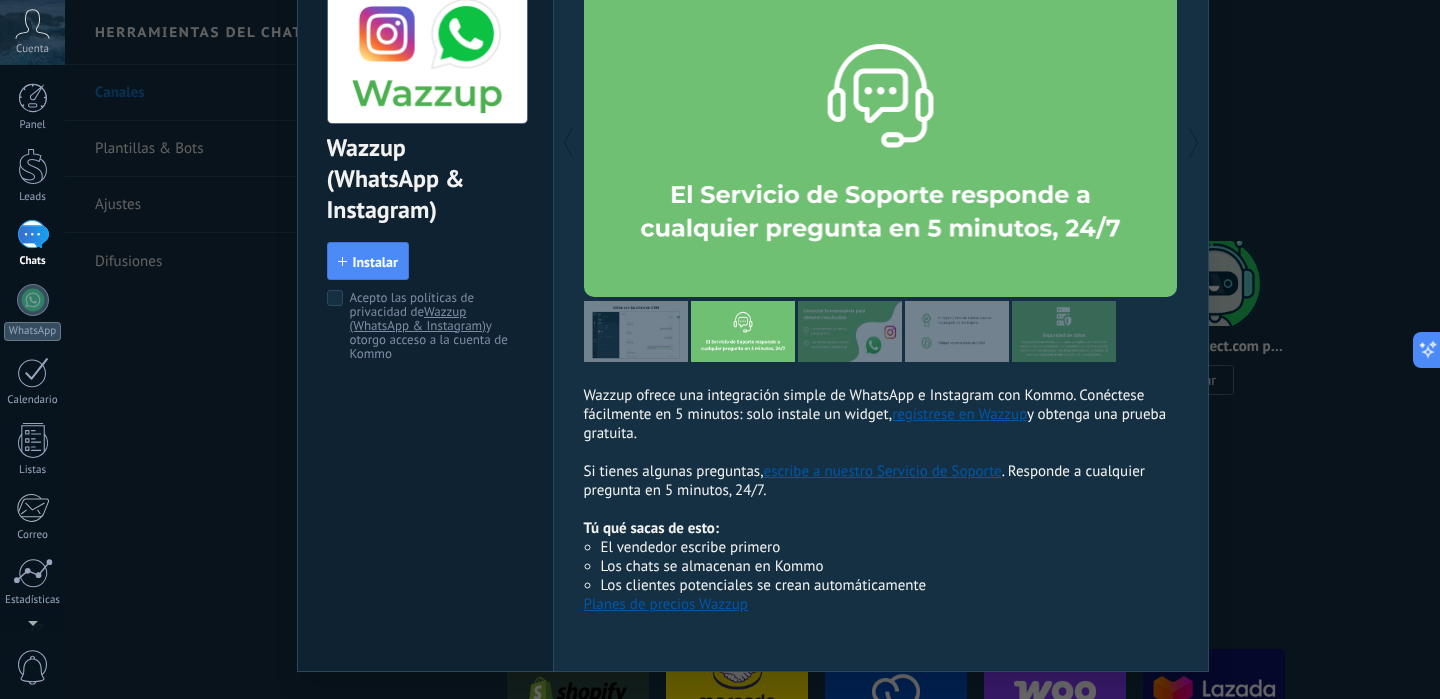 click at bounding box center (636, 331) 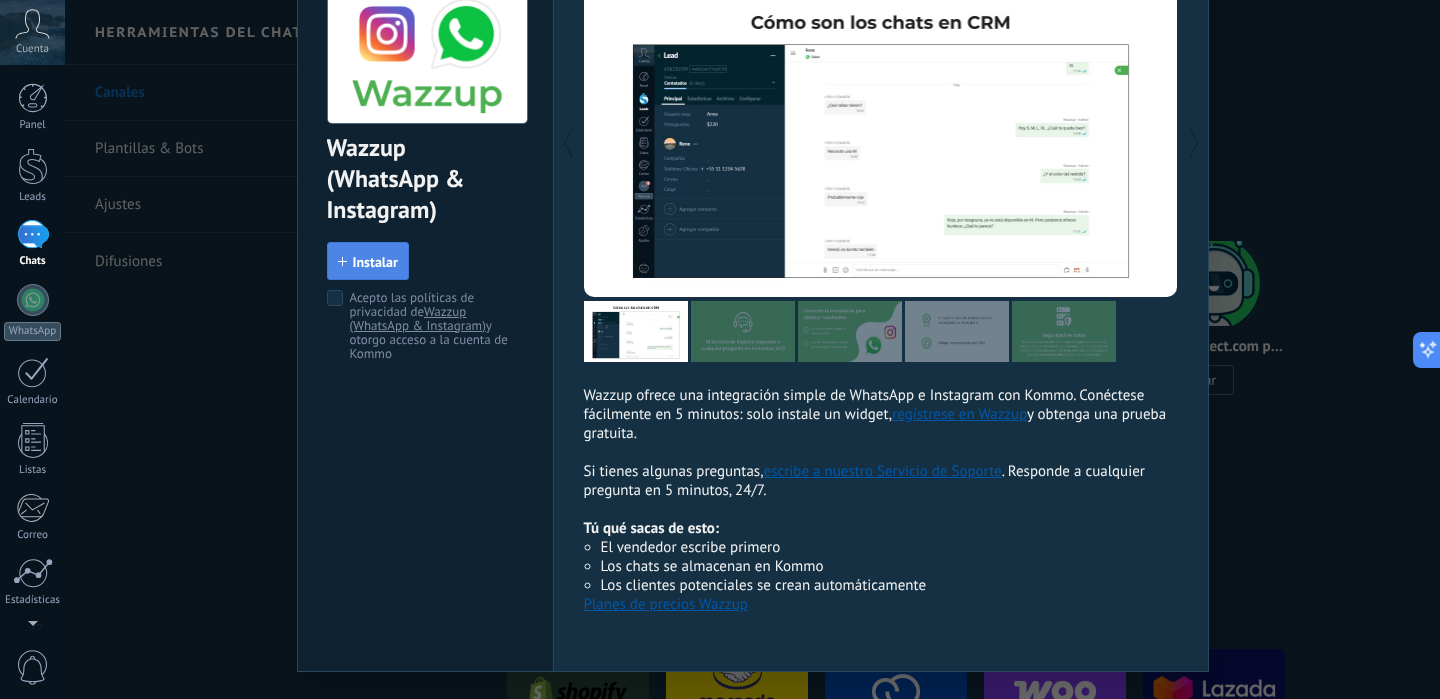 click on "Instalar" at bounding box center [375, 262] 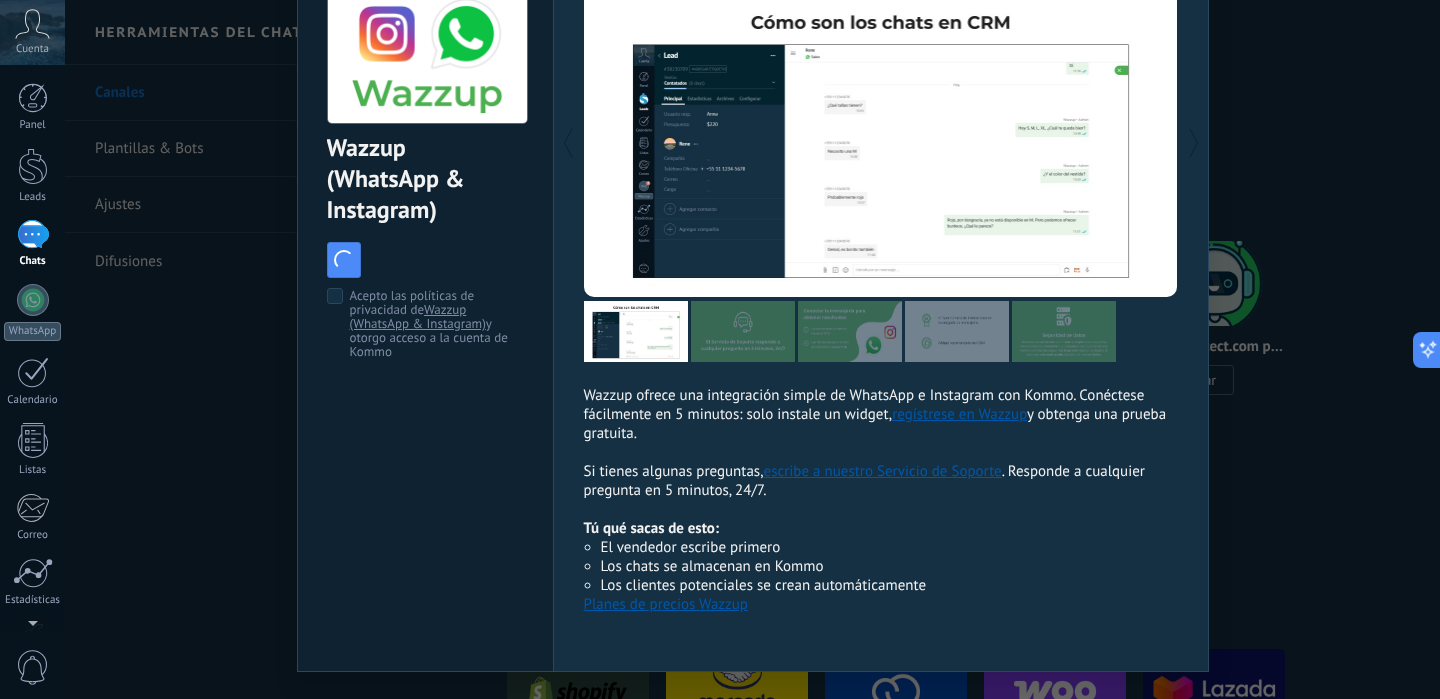 scroll, scrollTop: 36, scrollLeft: 0, axis: vertical 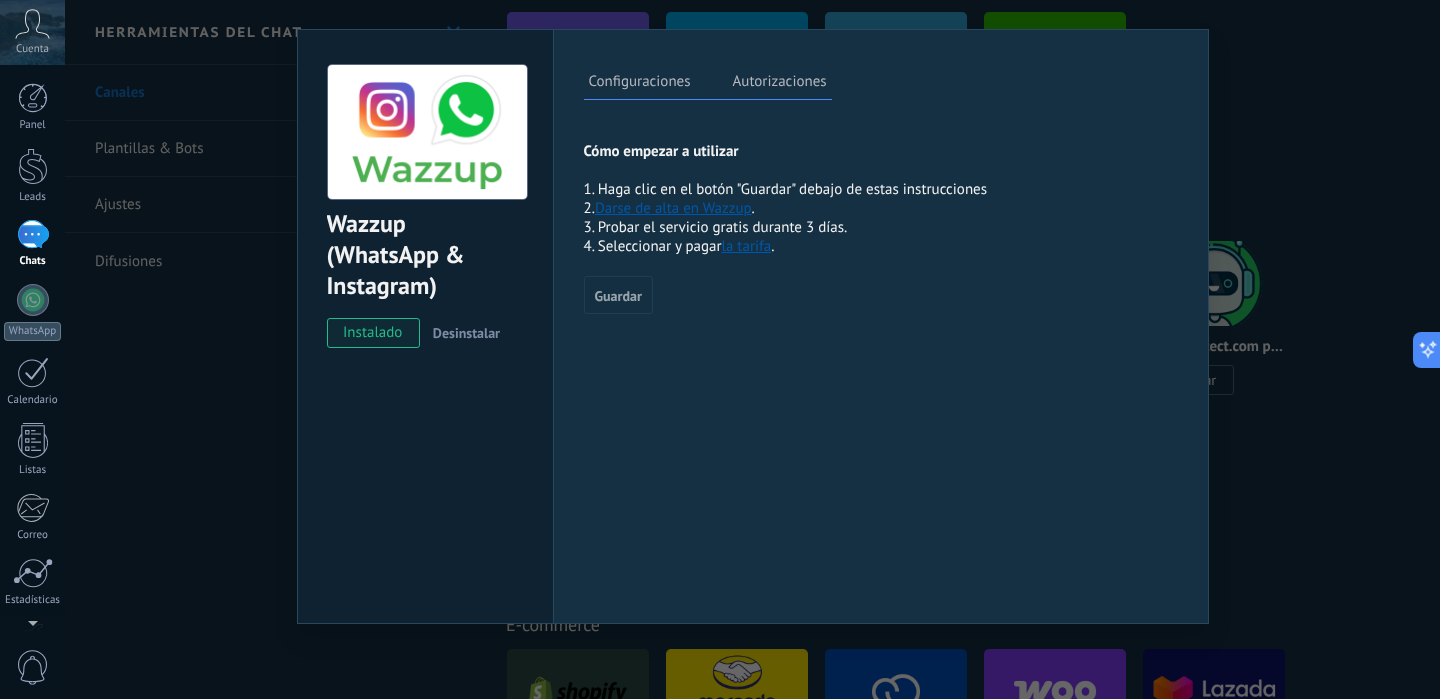 click on "Wazzup (WhatsApp & Instagram) instalado Desinstalar Configuraciones Autorizaciones Esta pestaña registra a los usuarios que han concedido acceso a las integración a esta cuenta. Si deseas remover la posibilidad que un usuario pueda enviar solicitudes a la cuenta en nombre de esta integración, puedes revocar el acceso. Si el acceso a todos los usuarios es revocado, la integración dejará de funcionar. Esta aplicacion está instalada, pero nadie le ha dado acceso aun. Cómo empezar a utilizar
1. Haga clic en el botón "Guardar" debajo de estas instrucciones
2.  Darse de alta en Wazzup .
3. Probar el servicio gratis durante 3 días.
4. Seleccionar y pagar  la tarifa . más Guardar" at bounding box center (752, 349) 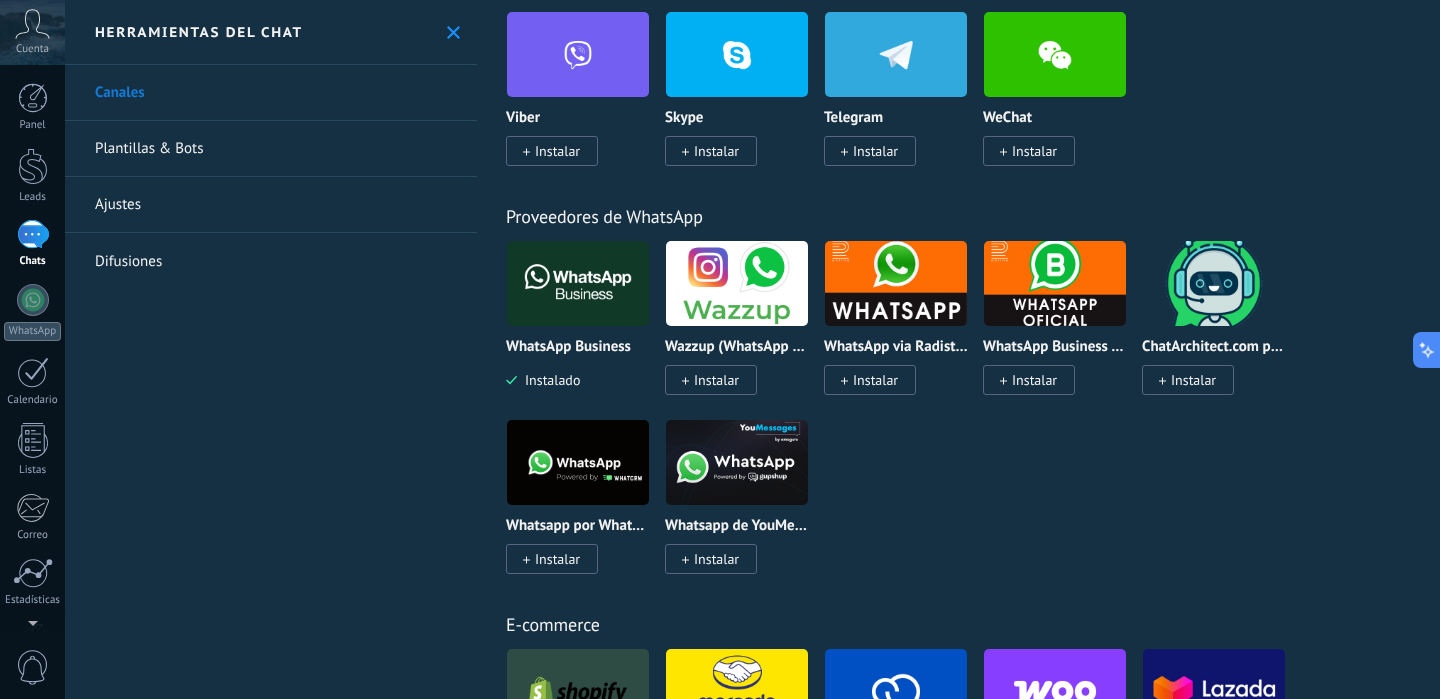 scroll, scrollTop: 0, scrollLeft: 0, axis: both 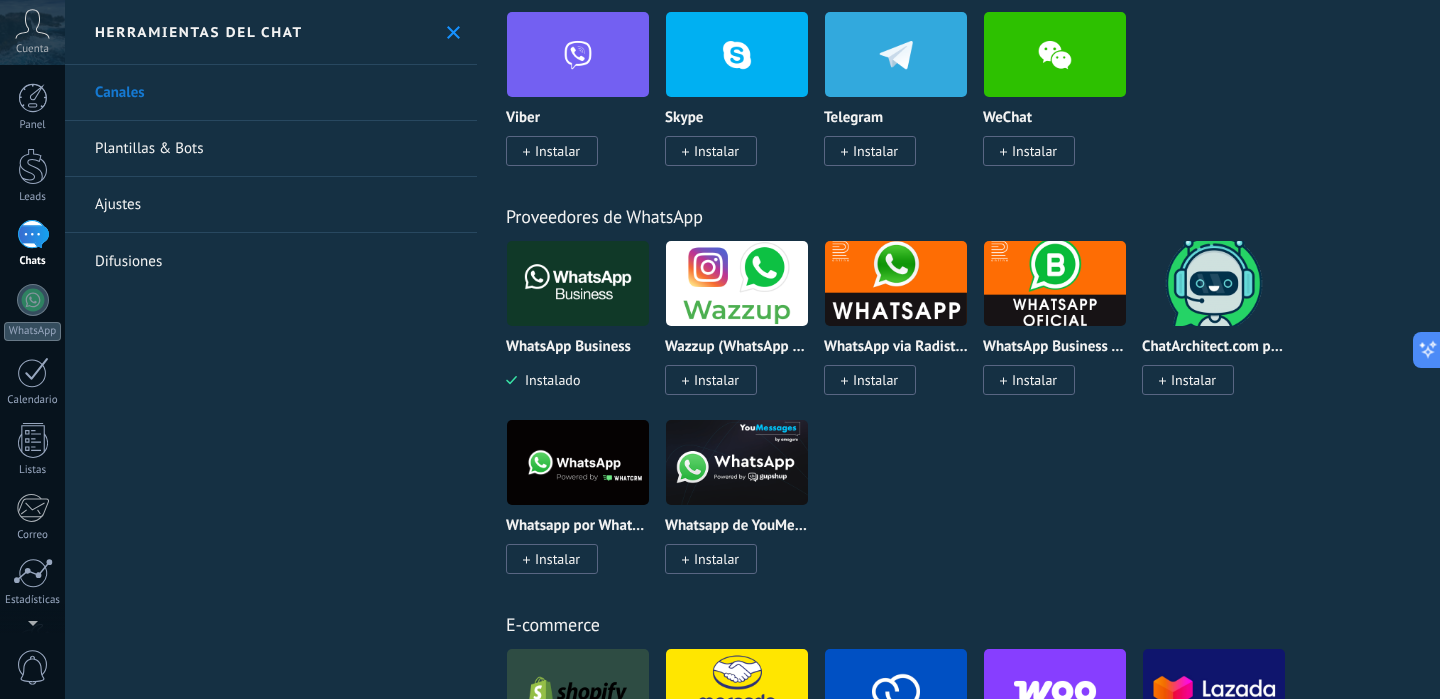 click on "Canales Plantillas & Bots Ajustes Difusiones" at bounding box center (271, 382) 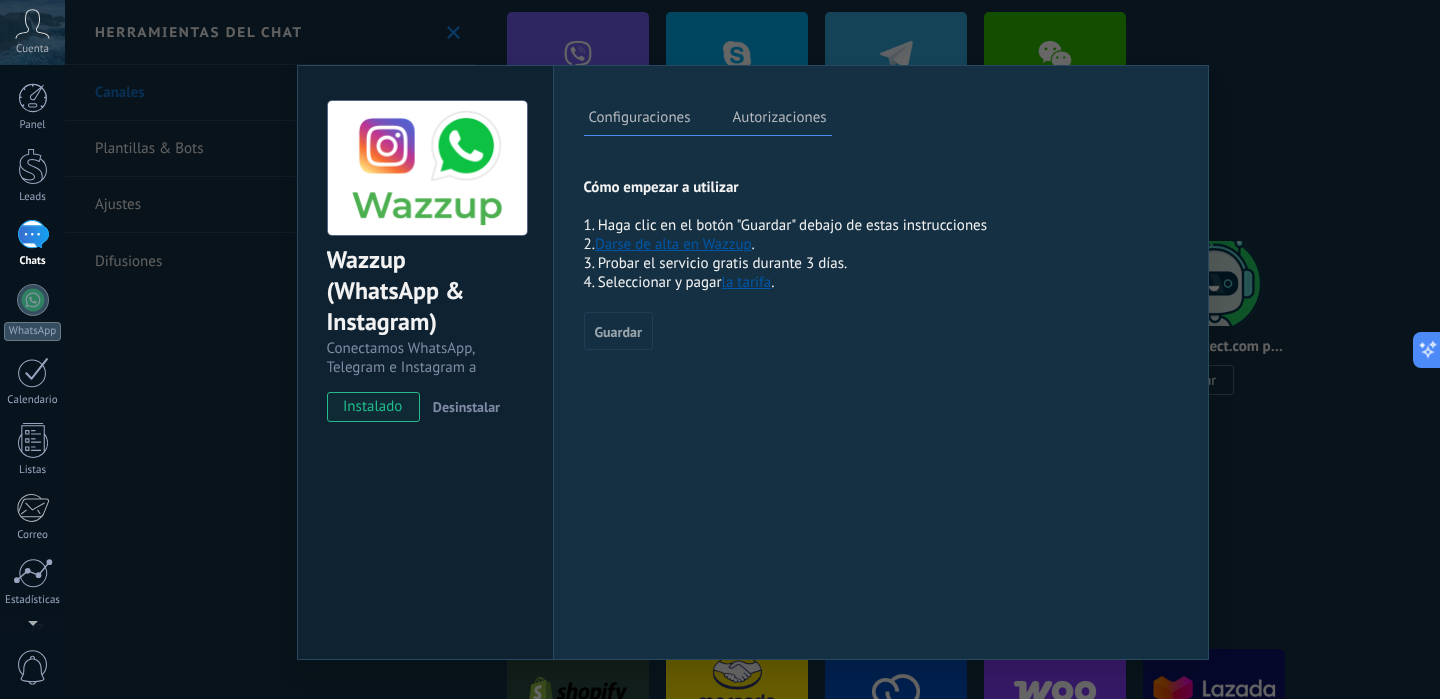 click on "instalado" at bounding box center [373, 407] 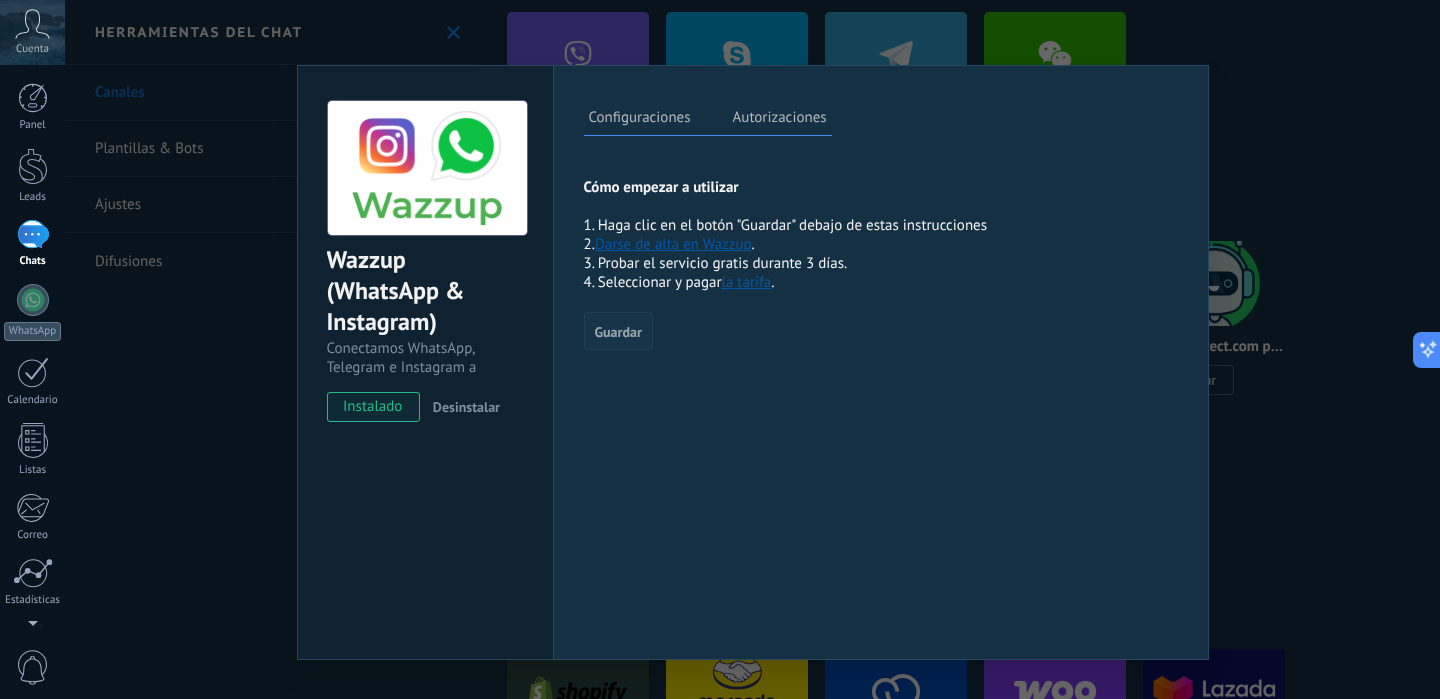 click on "Guardar" at bounding box center (618, 332) 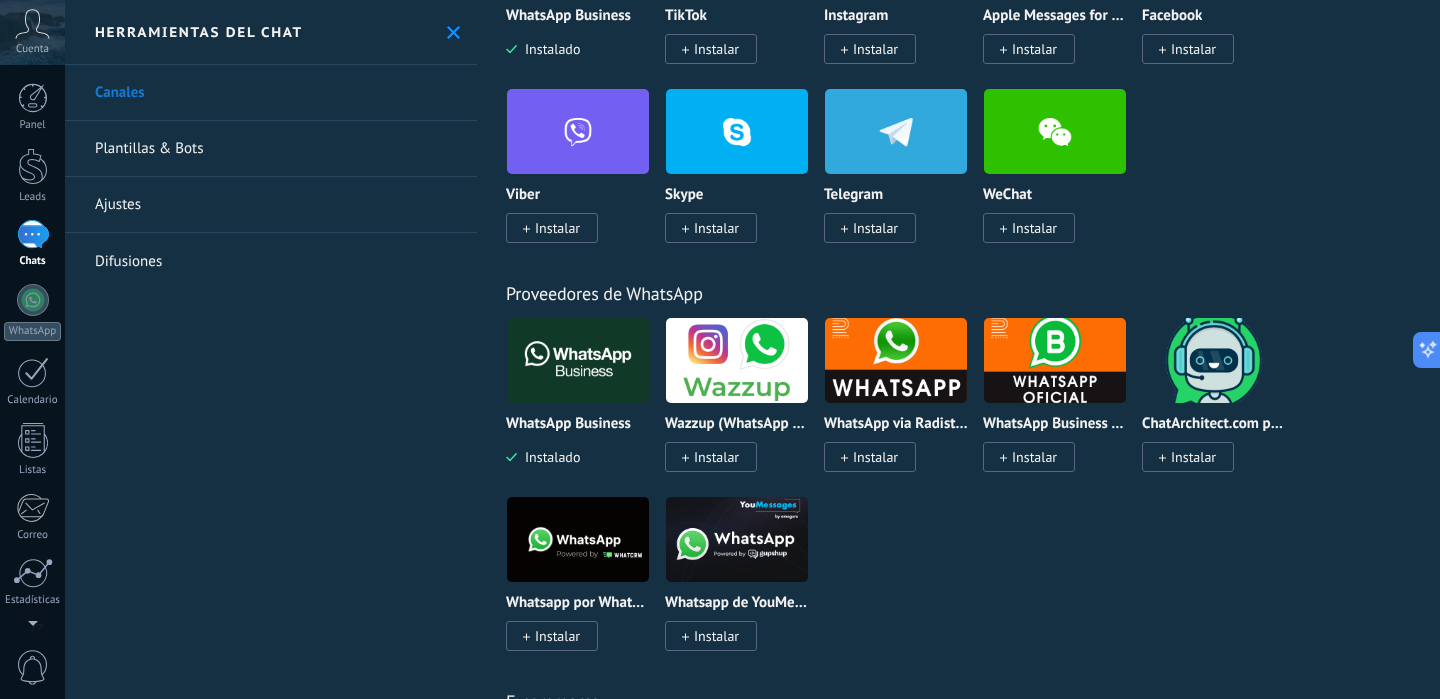 scroll, scrollTop: 488, scrollLeft: 0, axis: vertical 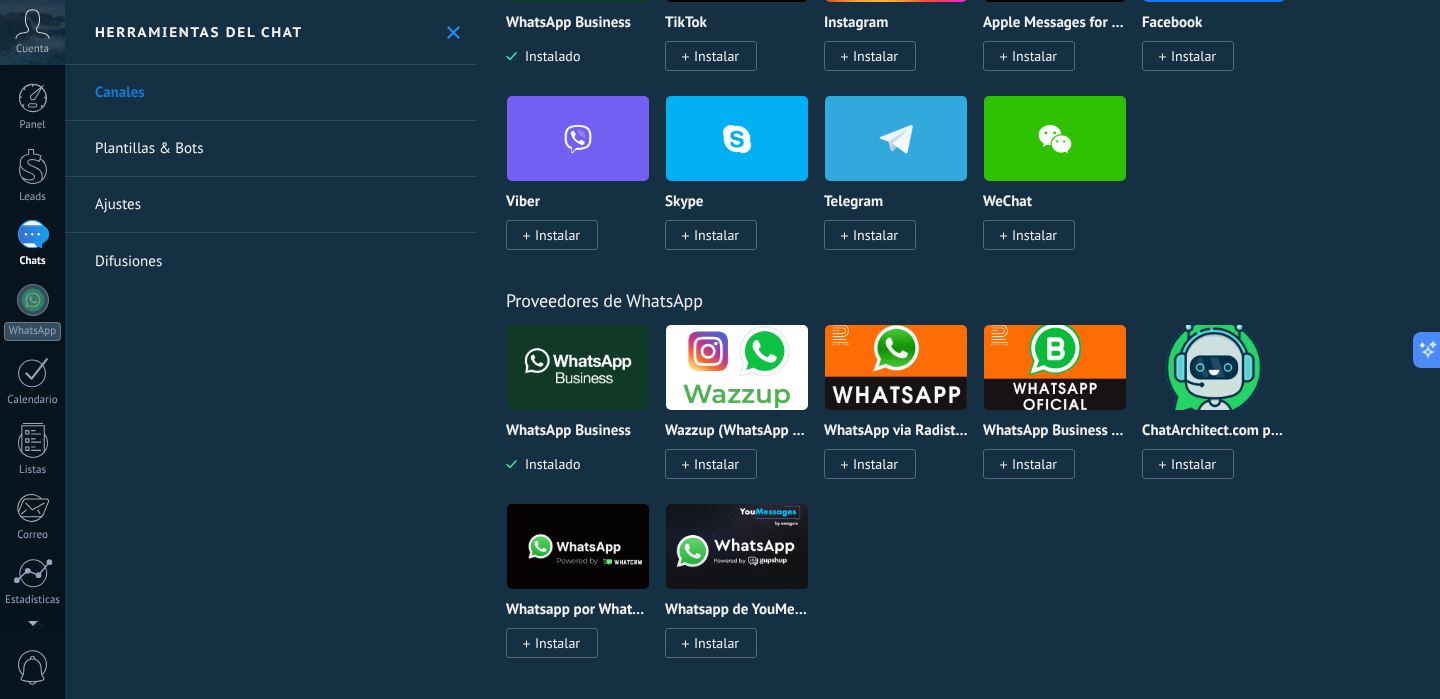 click on "Instalar" at bounding box center (711, 464) 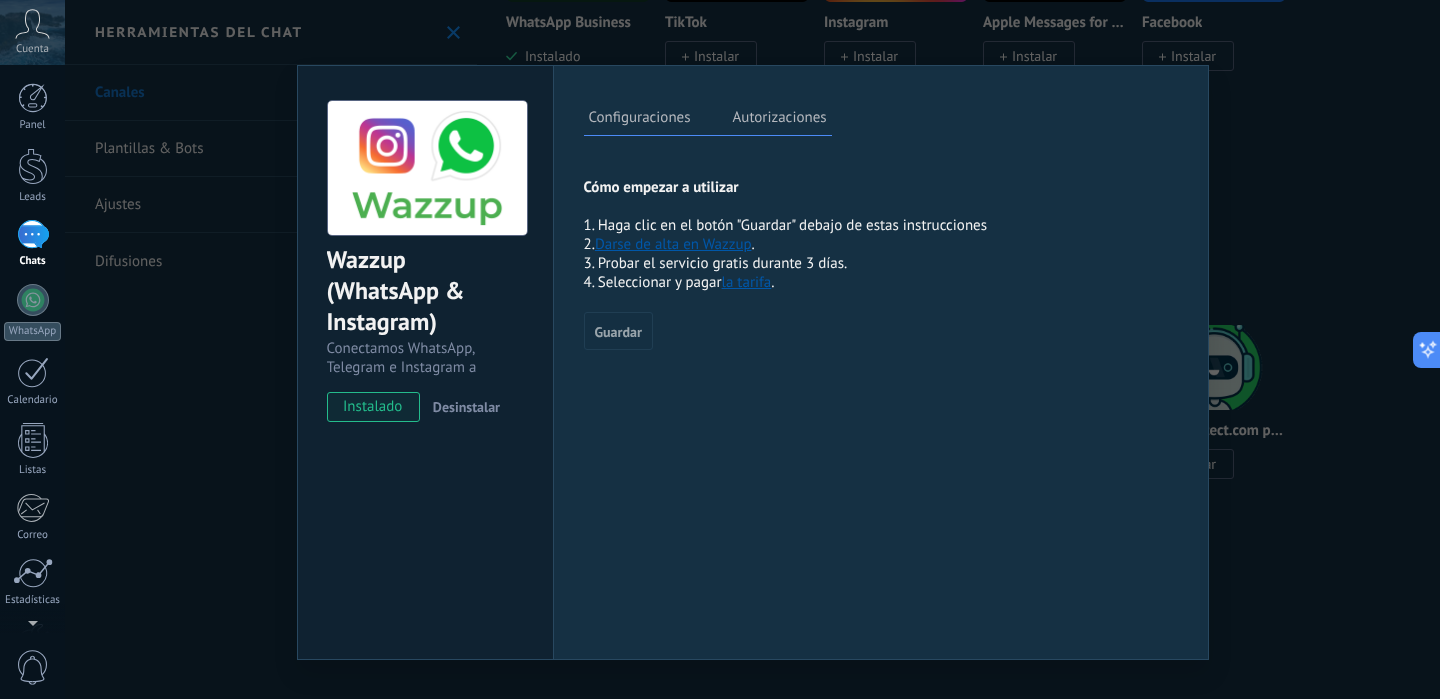 click on "instalado" at bounding box center [373, 407] 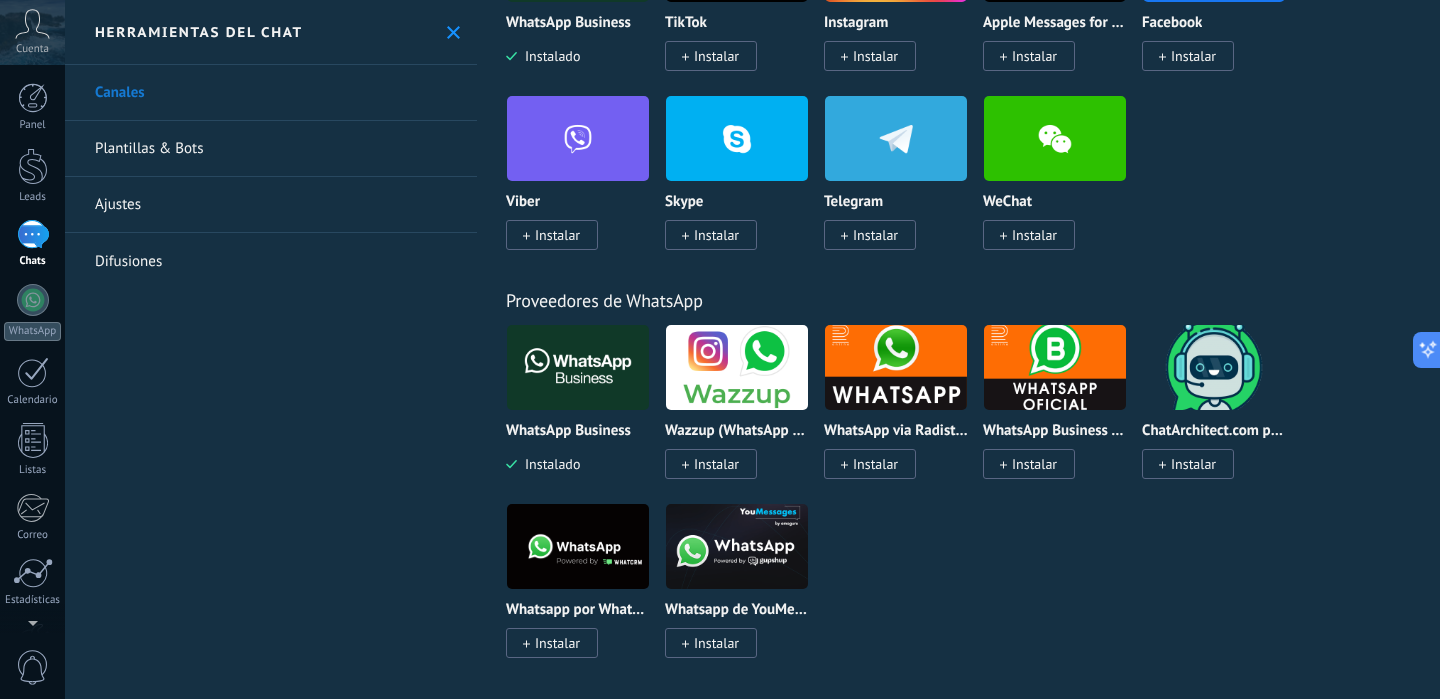 scroll, scrollTop: 516, scrollLeft: 0, axis: vertical 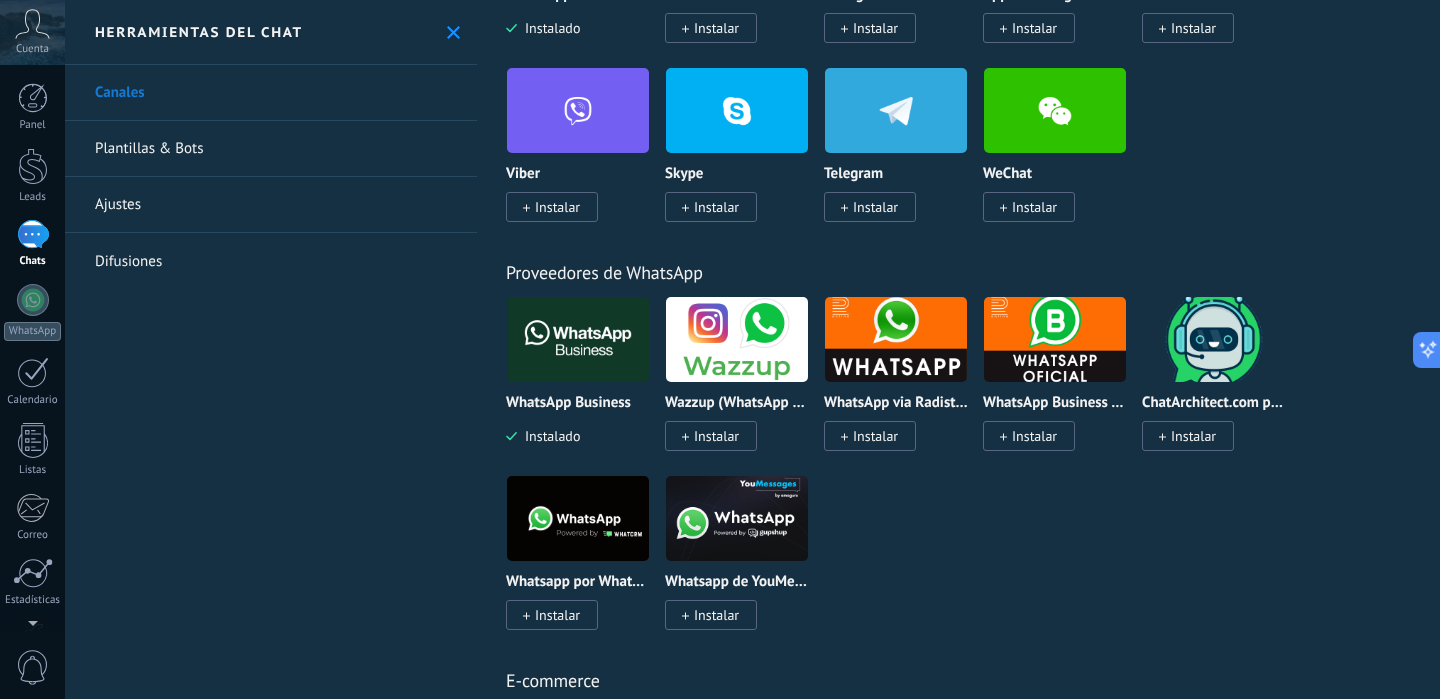 click at bounding box center (737, 518) 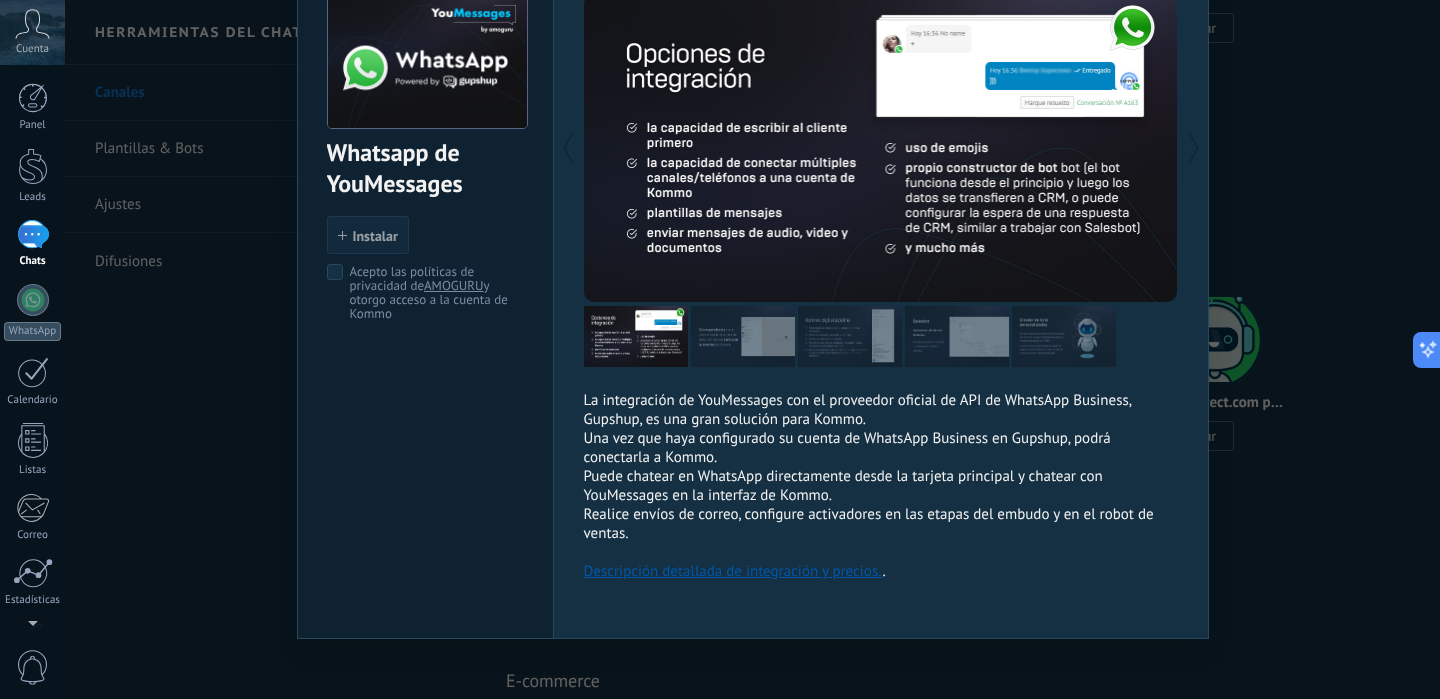 scroll, scrollTop: 106, scrollLeft: 0, axis: vertical 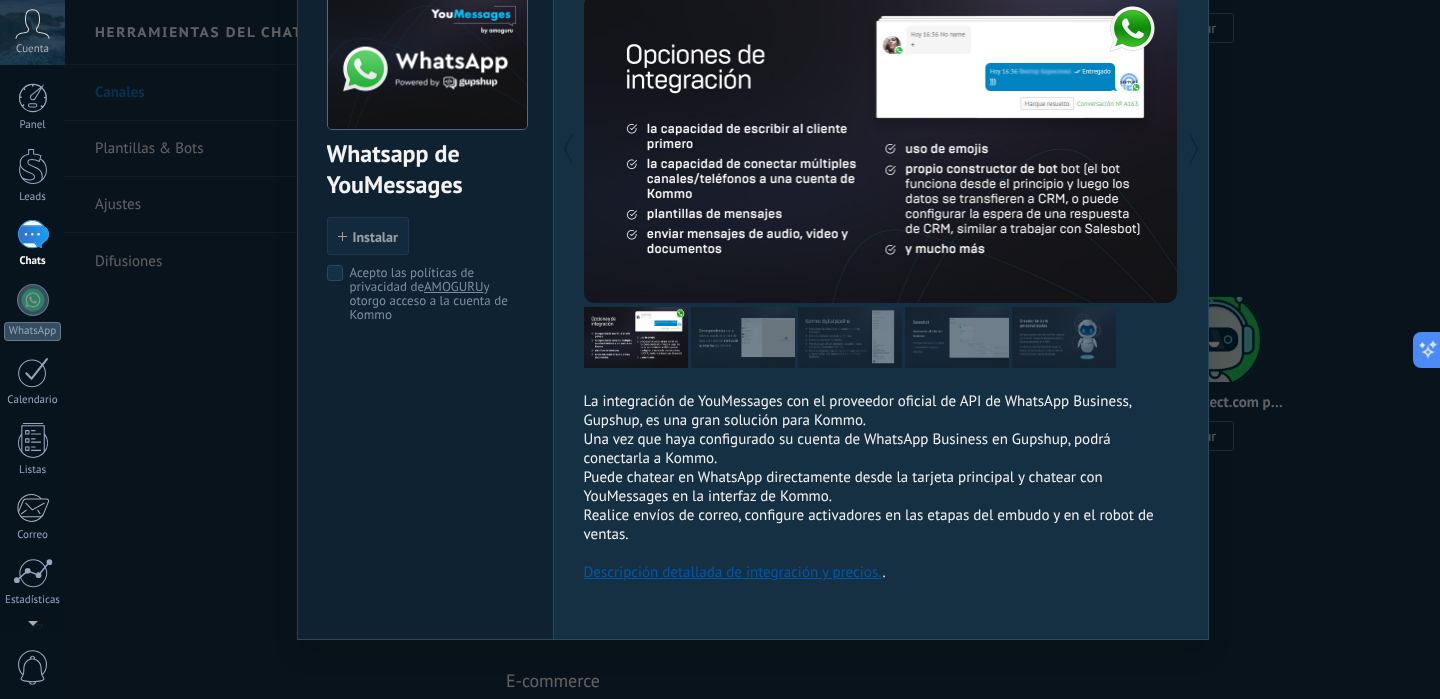 click on "Whatsapp de YouMessages install Instalar Acepto las políticas de privacidad de AMOGURU y otorgo acceso a la cuenta de Kommo La integración de YouMessages con el proveedor oficial de API de WhatsApp Business, Gupshup, es una gran solución para Kommo.
Una vez que haya configurado su cuenta de WhatsApp Business en Gupshup, podrá conectarla a Kommo.
Puede chatear en WhatsApp directamente desde la tarjeta principal y chatear con YouMessages en la interfaz de Kommo.
Realice envíos de correo, configure activadores en las etapas del embudo y en el robot de ventas.
Descripción detallada de integración y precios. . más" at bounding box center [752, 349] 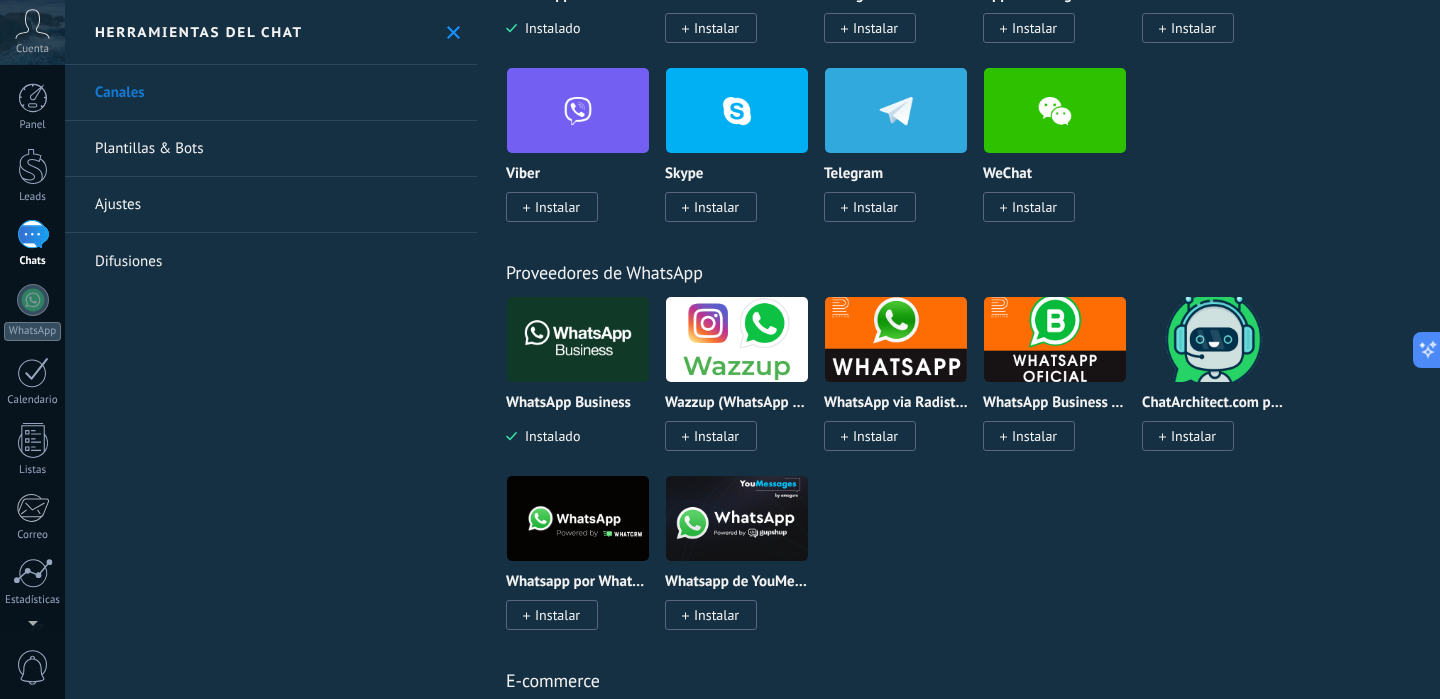 scroll, scrollTop: 0, scrollLeft: 0, axis: both 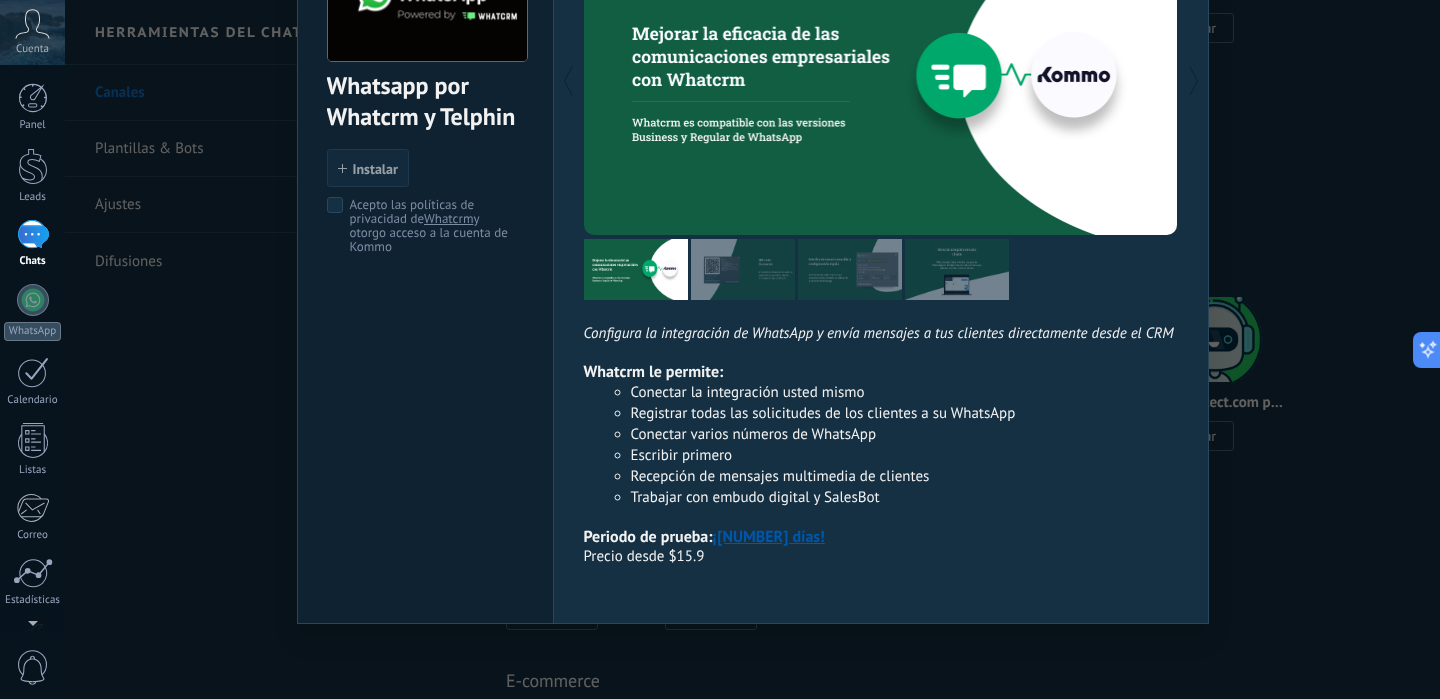 click on "Whatsapp por Whatcrm y Telphin install Instalar Acepto las políticas de privacidad de Whatcrm y otorgo acceso a la cuenta de Kommo
Configura la integración de WhatsApp y envía mensajes a tus clientes directamente desde el CRM
Whatcrm le permite:
Conectar la integración usted mismo
Registrar todas las solicitudes de los clientes a su WhatsApp
Conectar varios números de WhatsApp
Escribir primero
Recepción de mensajes multimedia de clientes
Trabajar con embudo digital y SalesBot
Periodo de prueba: ¡3 días!
Precio desde $15.9
más" at bounding box center [752, 349] 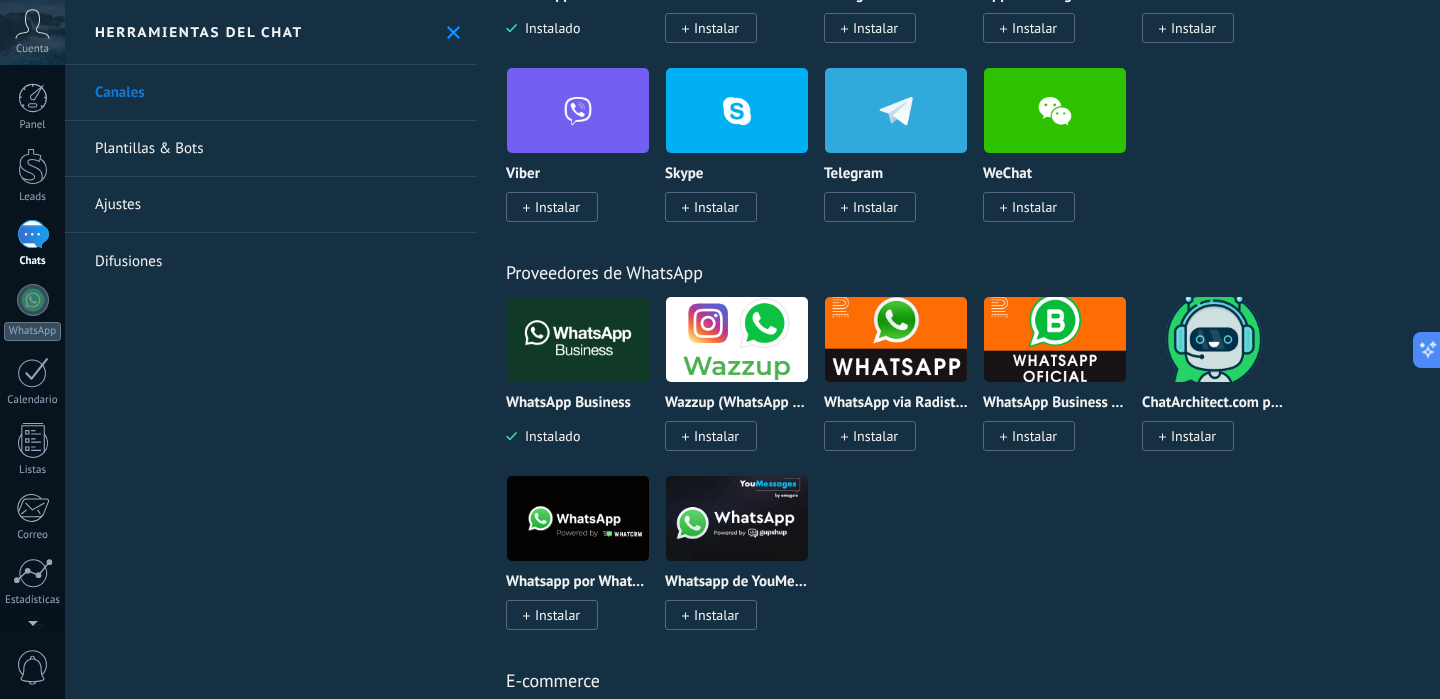click at bounding box center (737, 518) 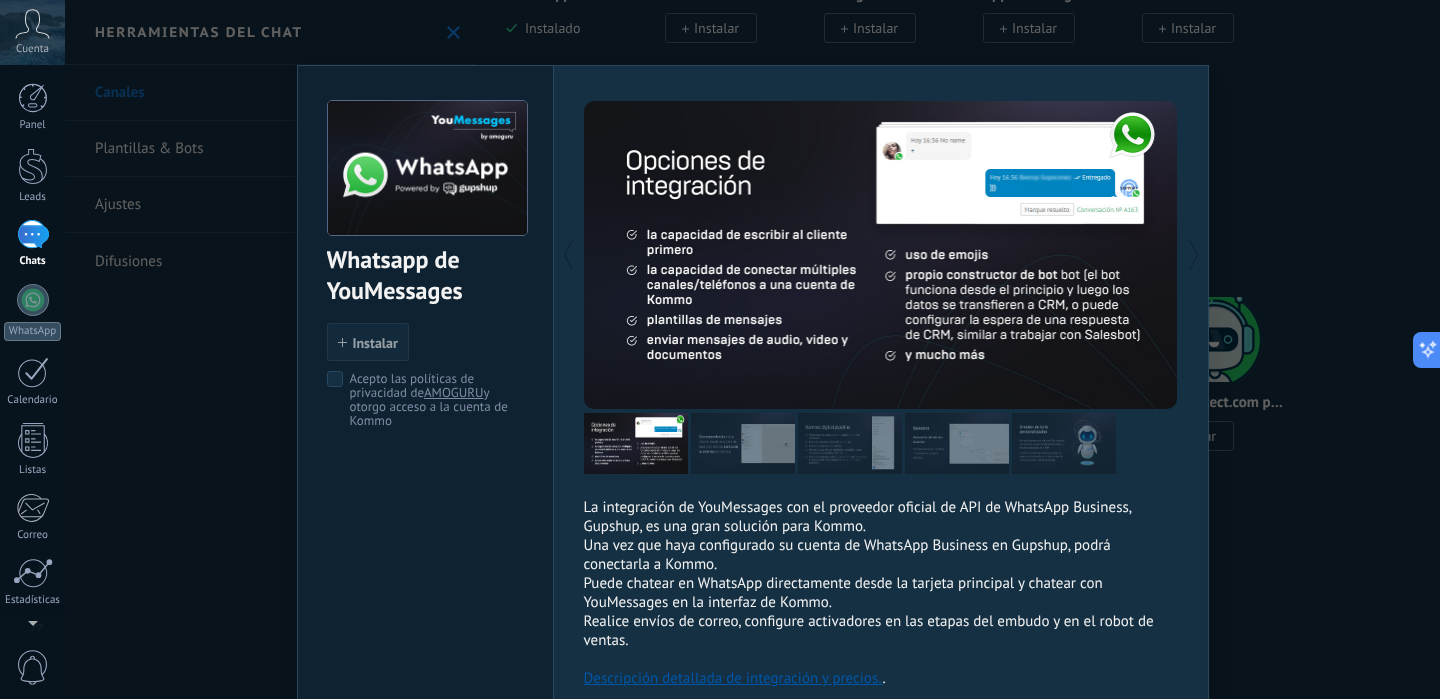 scroll, scrollTop: 127, scrollLeft: 0, axis: vertical 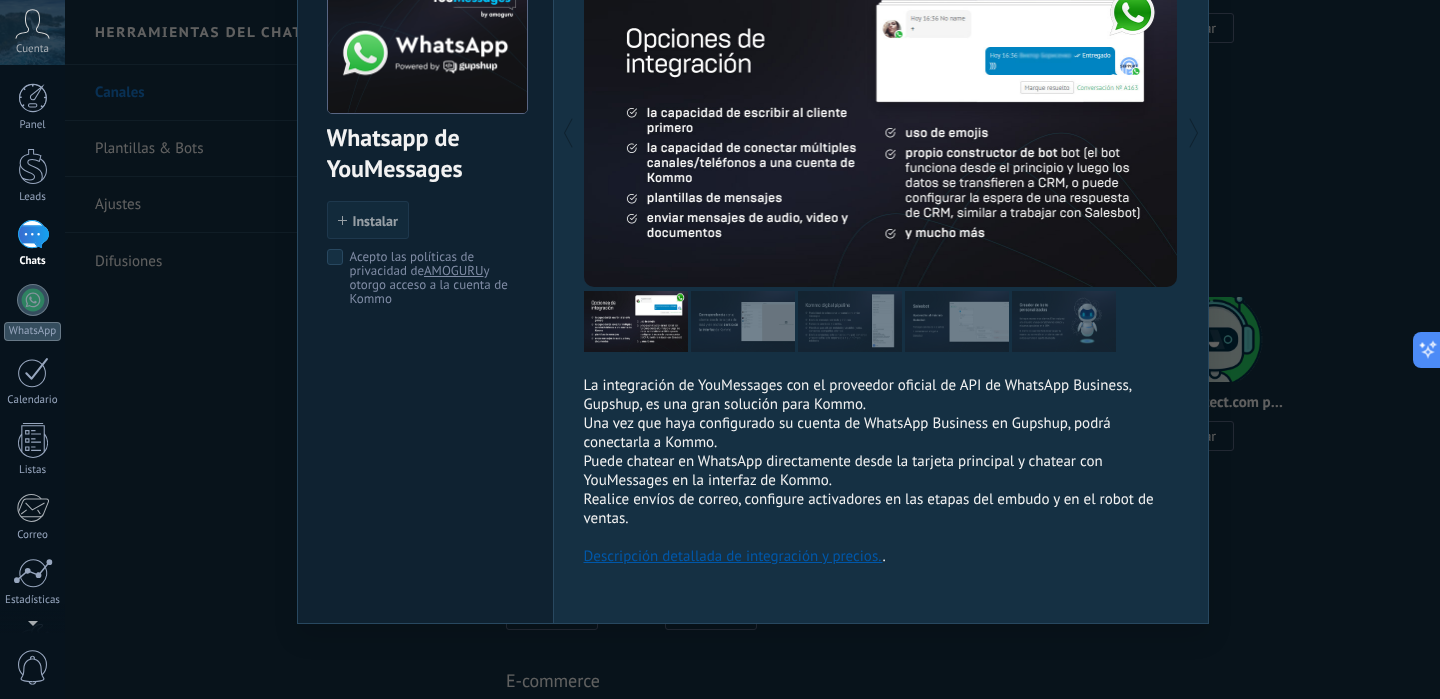 click on "Descripción detallada de integración y precios." at bounding box center [733, 556] 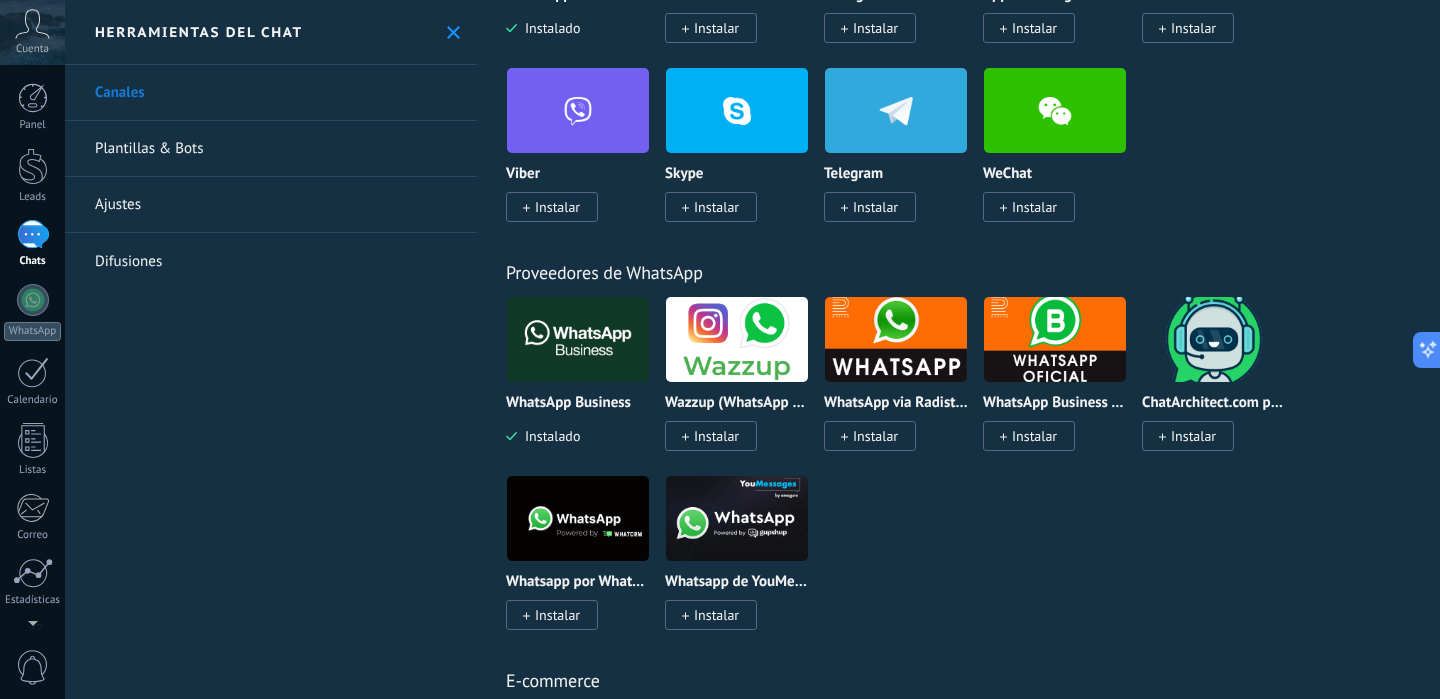 click at bounding box center [578, 339] 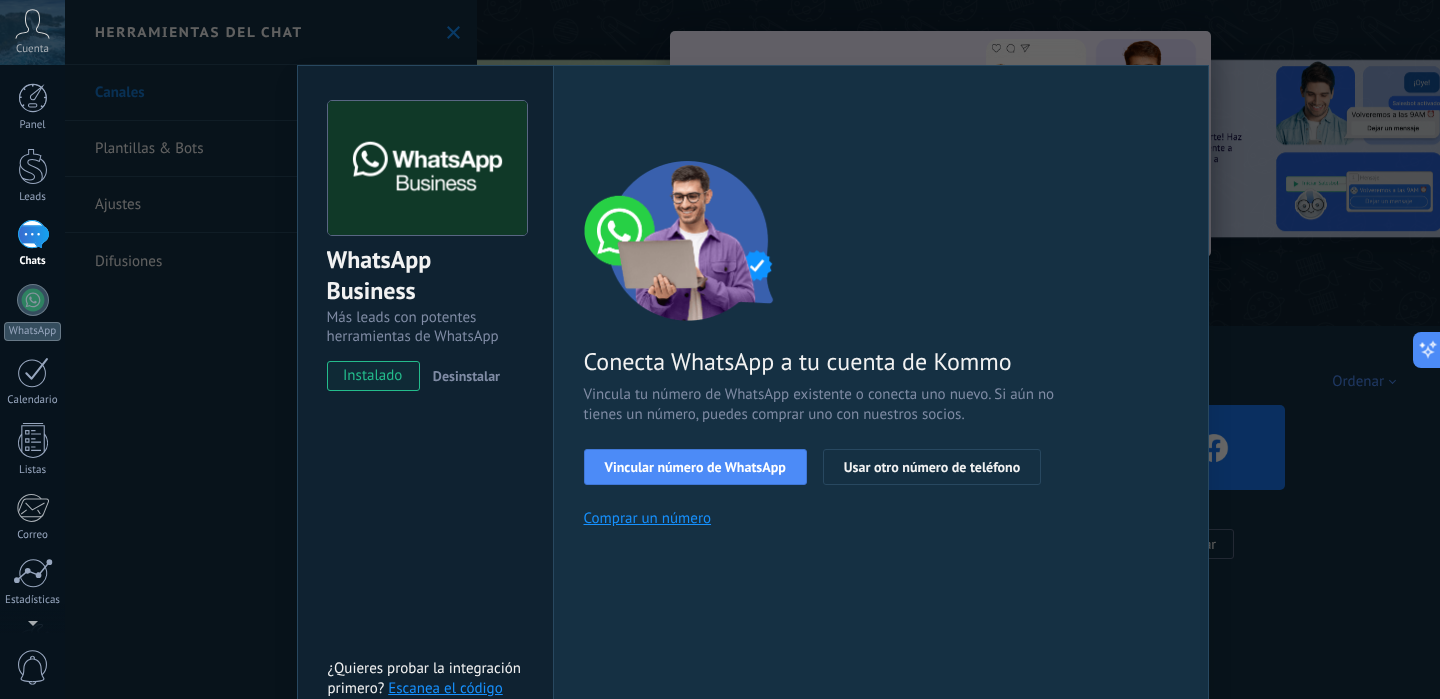click on "Desinstalar" at bounding box center [466, 376] 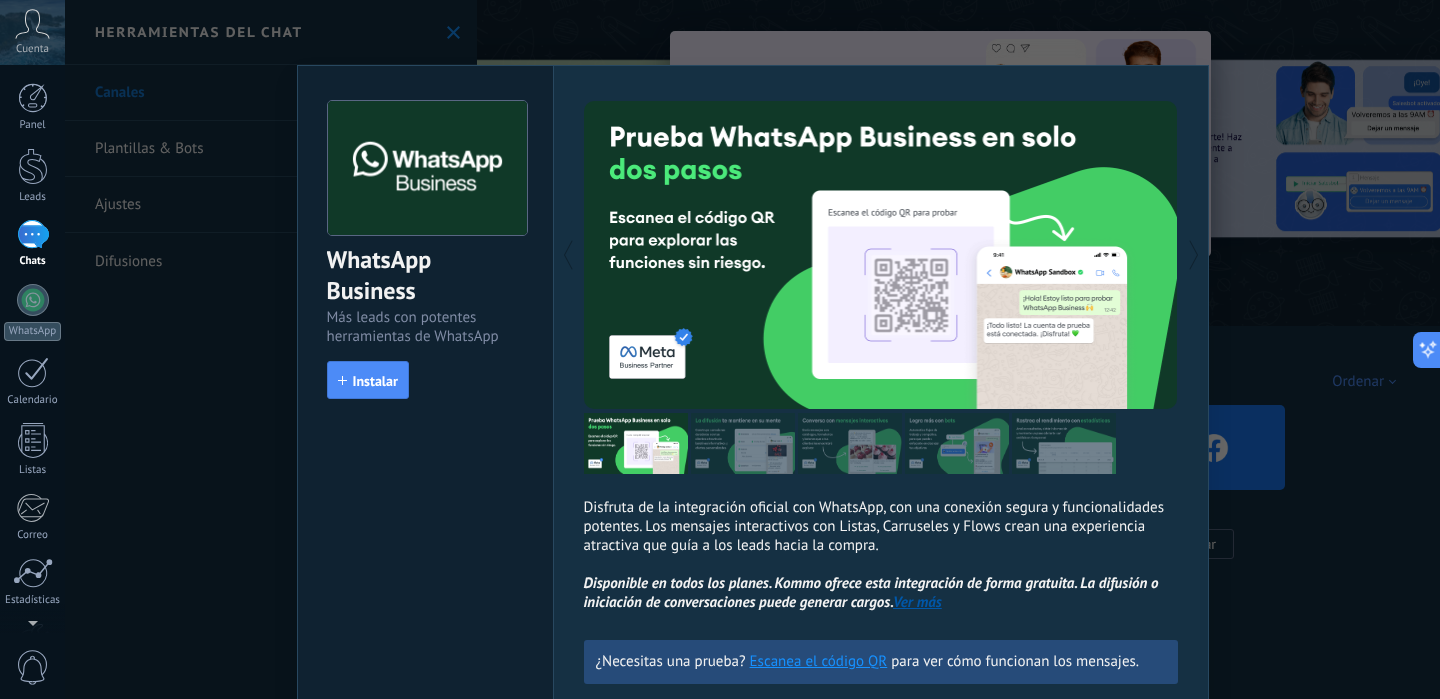 click on "WhatsApp Business Más leads con potentes herramientas de WhatsApp install Instalar Disfruta de la integración oficial con WhatsApp, con una conexión segura y funcionalidades potentes. Los mensajes interactivos con Listas, Carruseles y Flows crean una experiencia atractiva que guía a los leads hacia la compra. Disponible en todos los planes. Kommo ofrece esta integración de forma gratuita. La difusión o iniciación de conversaciones puede generar cargos. Ver más más ¿Necesitas una prueba? Escanea el código QR para ver cómo funcionan los mensajes." at bounding box center (752, 349) 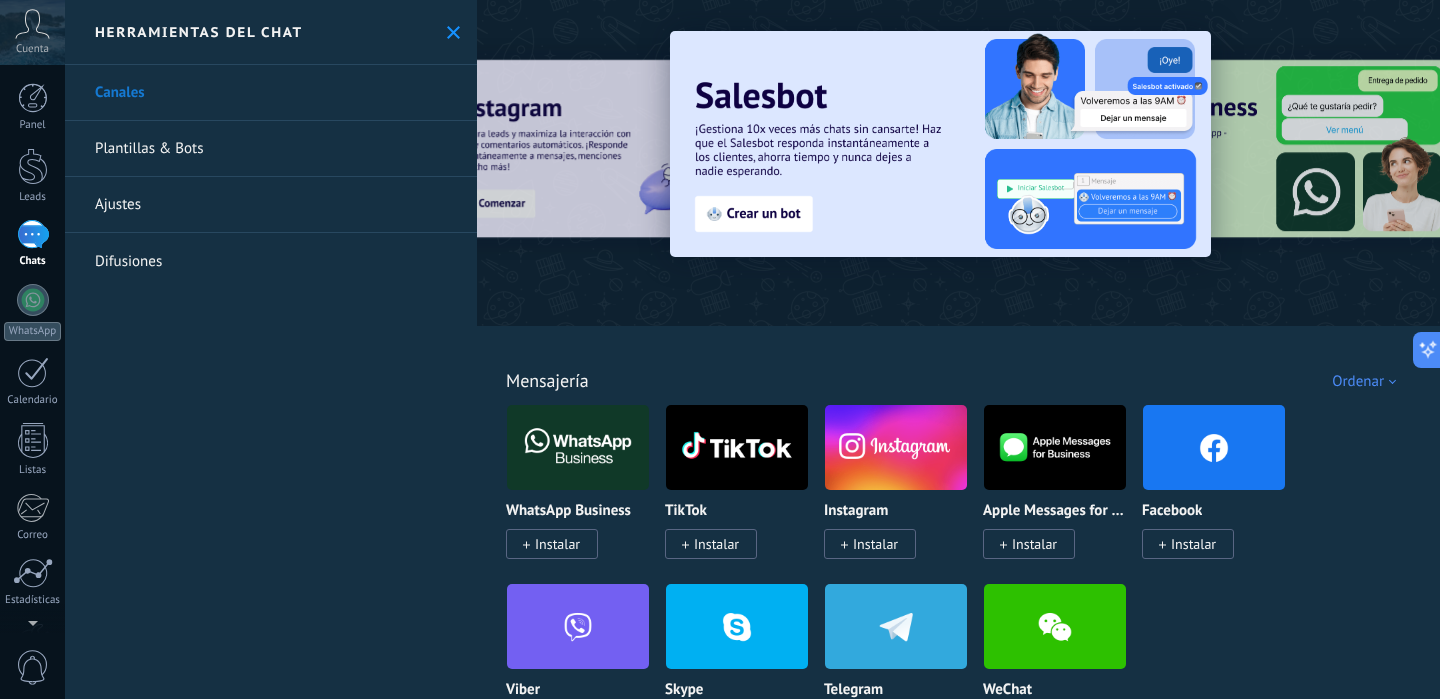 click at bounding box center [33, 234] 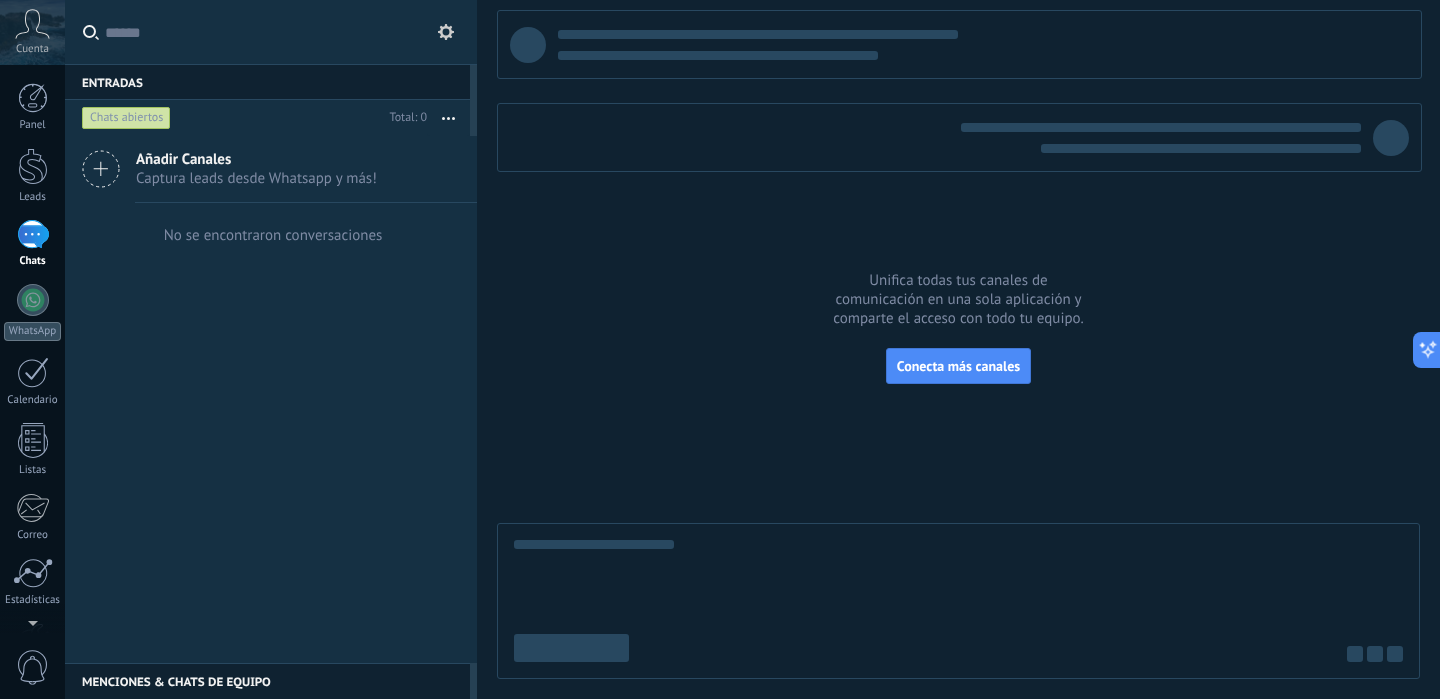 click on "Añadir Canales
Captura leads desde Whatsapp y más!" at bounding box center (271, 169) 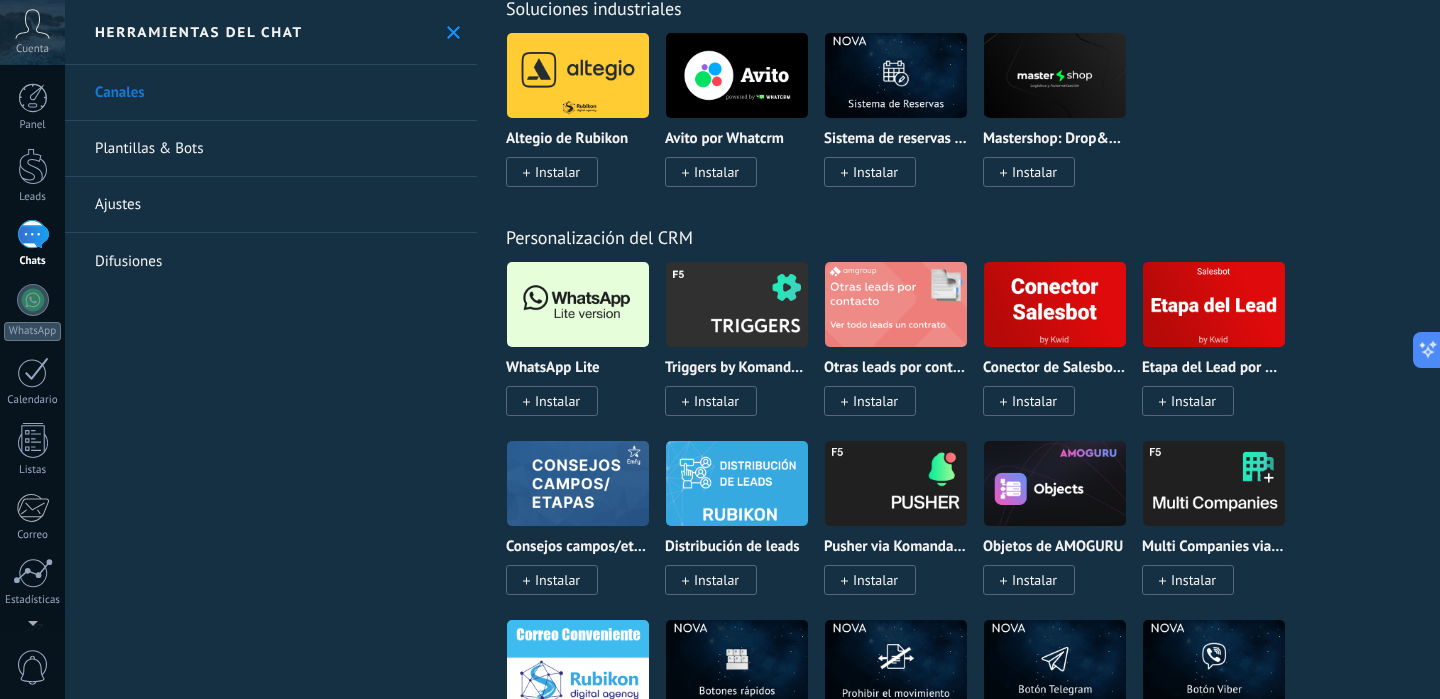 scroll, scrollTop: 4991, scrollLeft: 0, axis: vertical 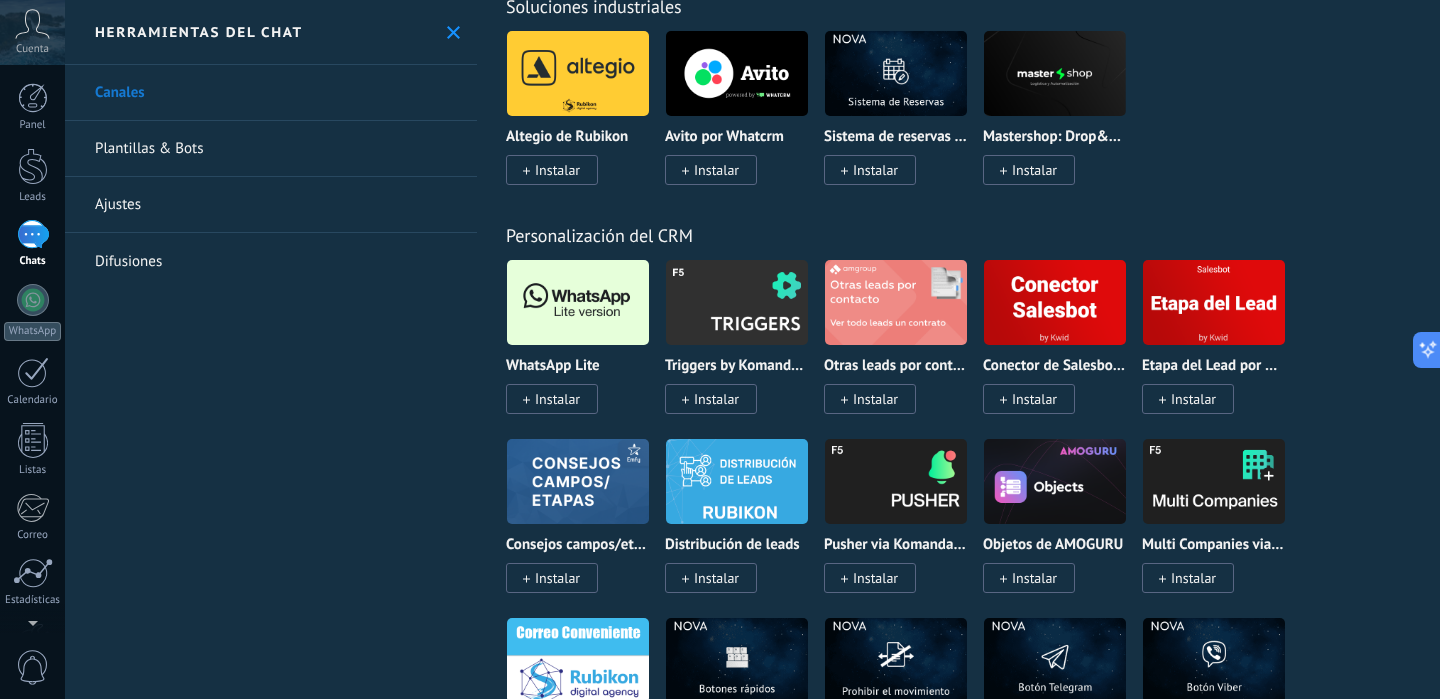 click at bounding box center (578, 302) 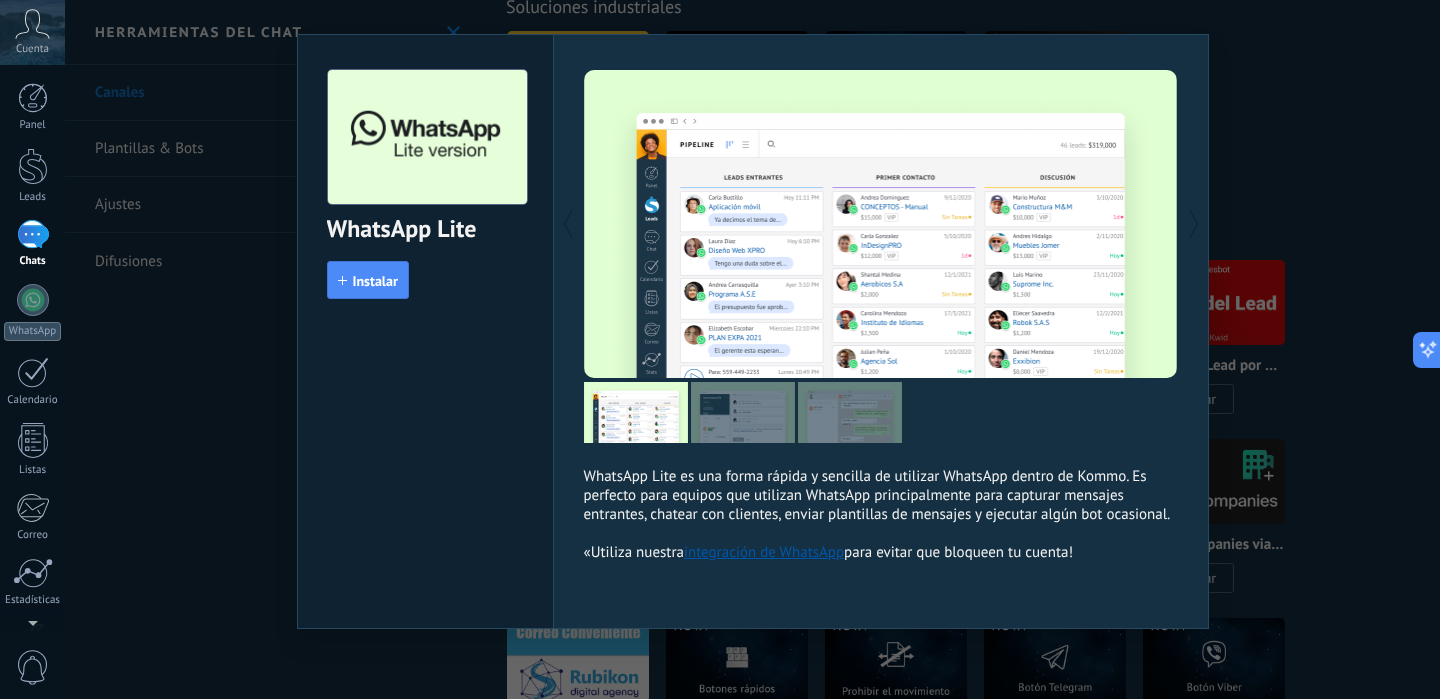 scroll, scrollTop: 33, scrollLeft: 0, axis: vertical 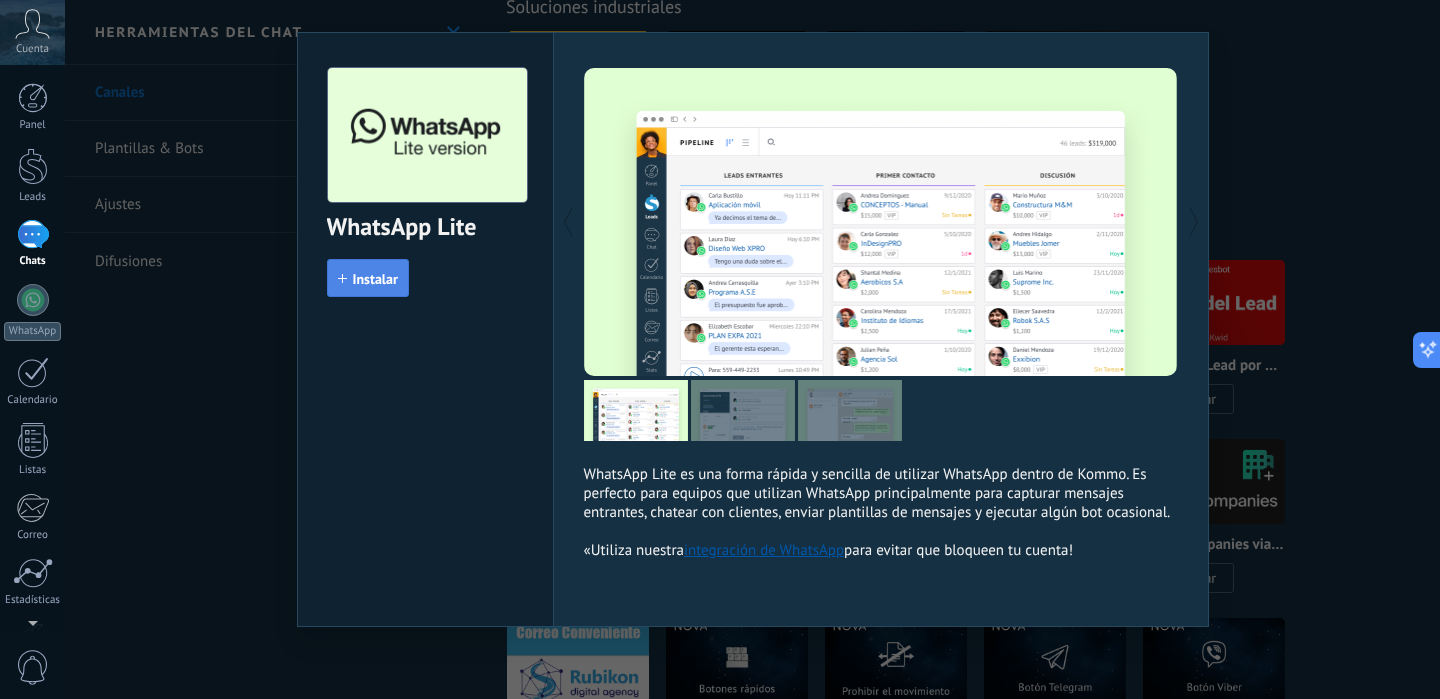 click on "Instalar" at bounding box center [375, 279] 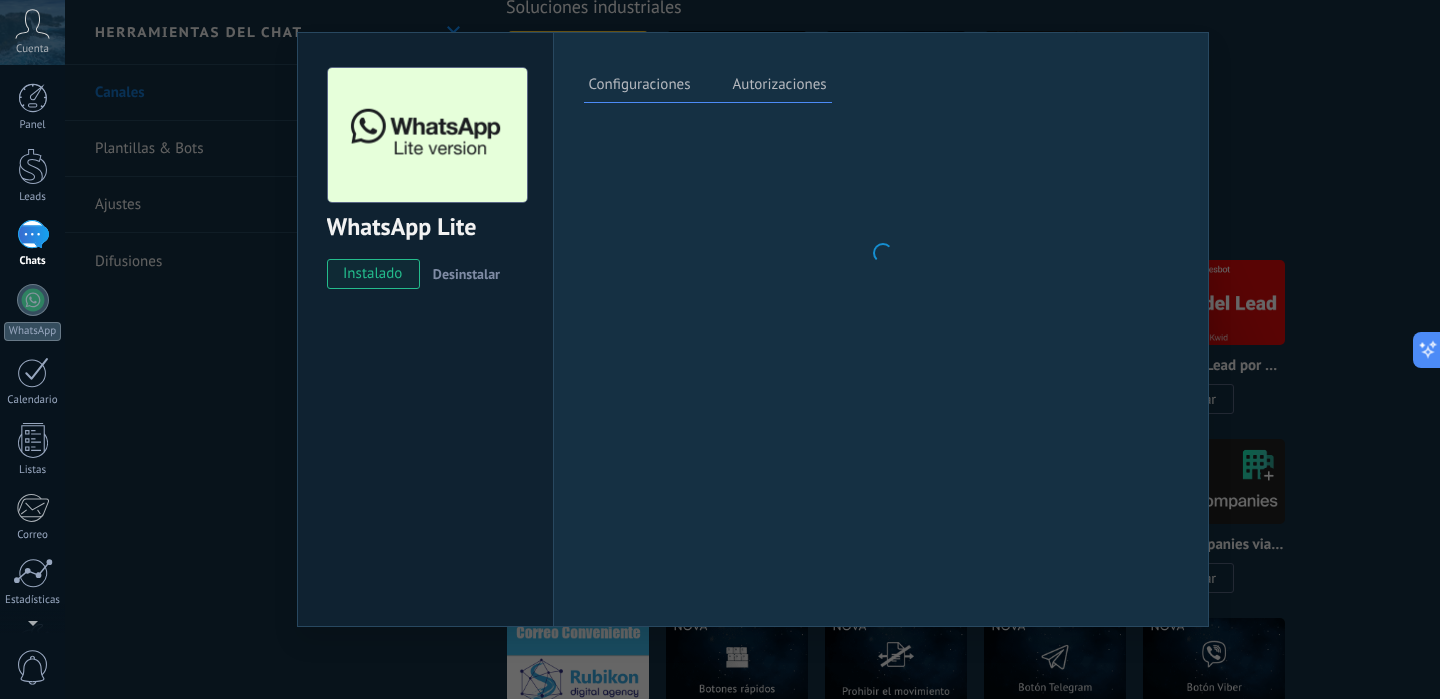 scroll, scrollTop: 36, scrollLeft: 0, axis: vertical 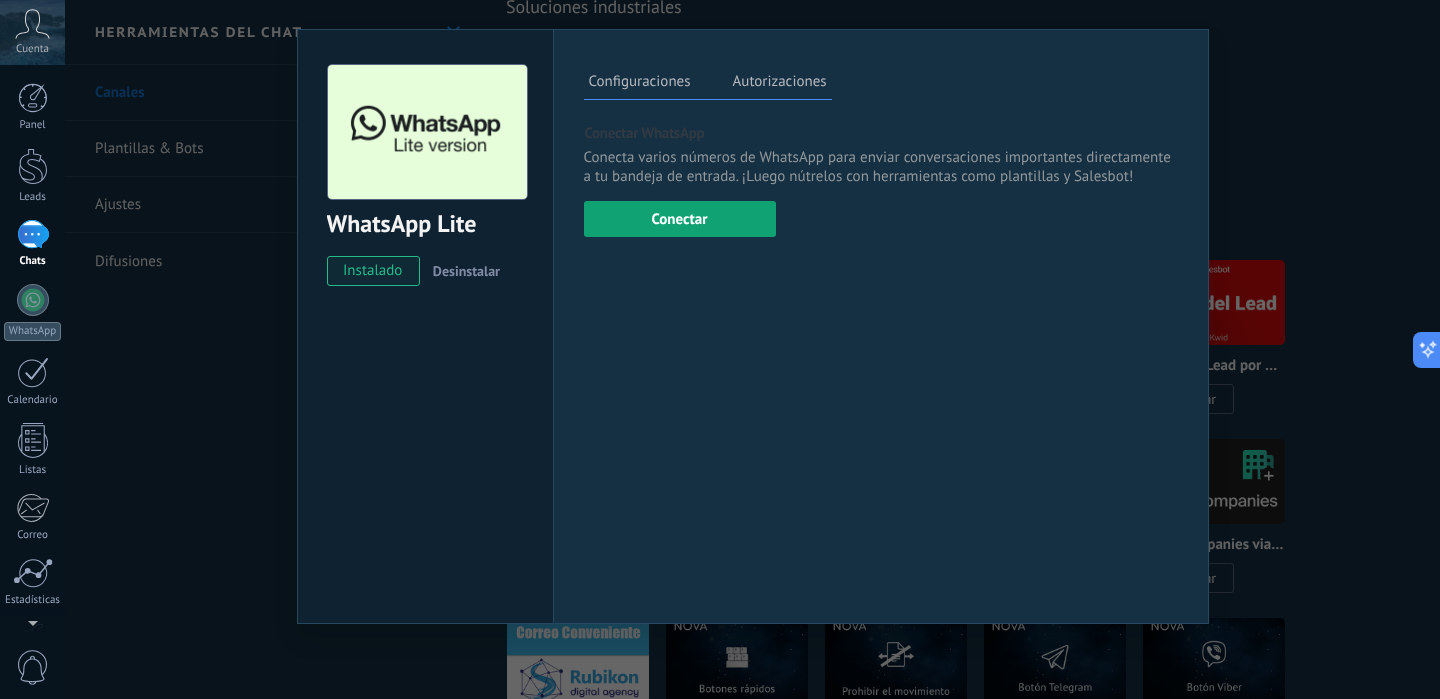 click on "Conectar" at bounding box center [680, 219] 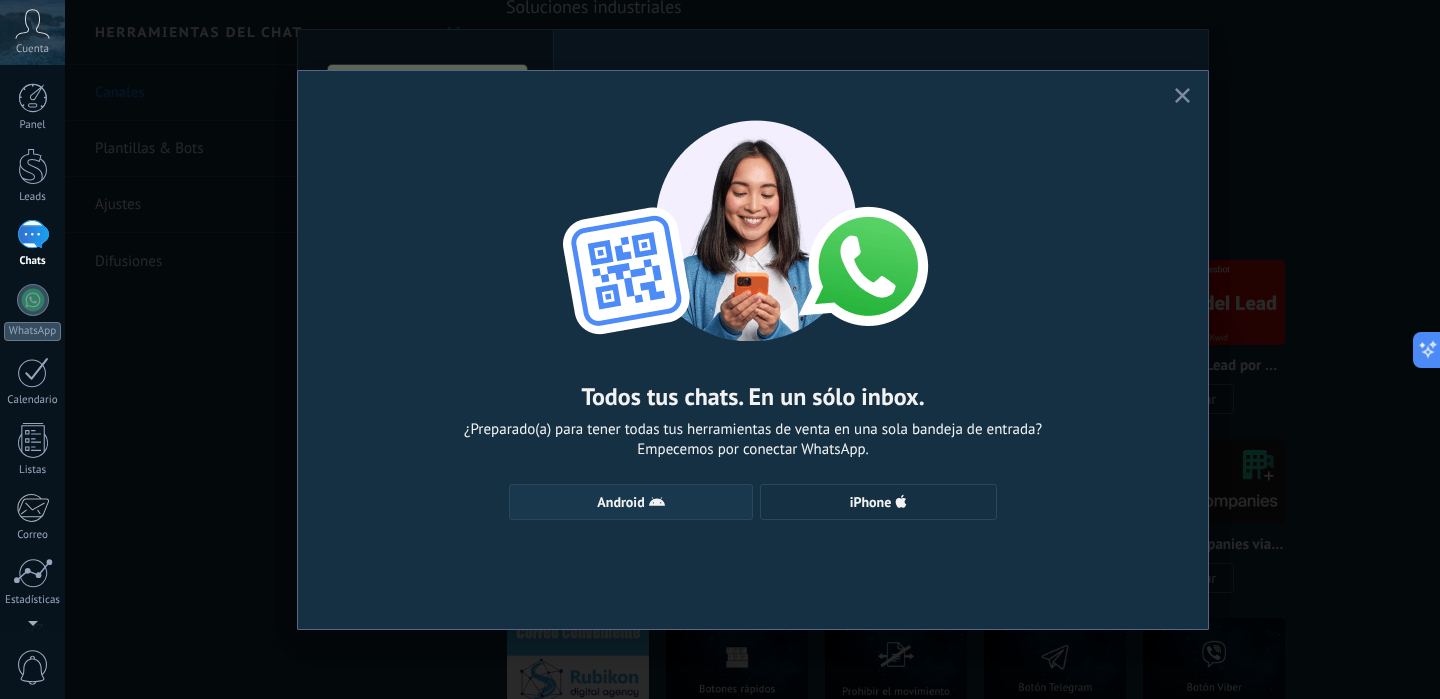 click on "Android" at bounding box center [631, 502] 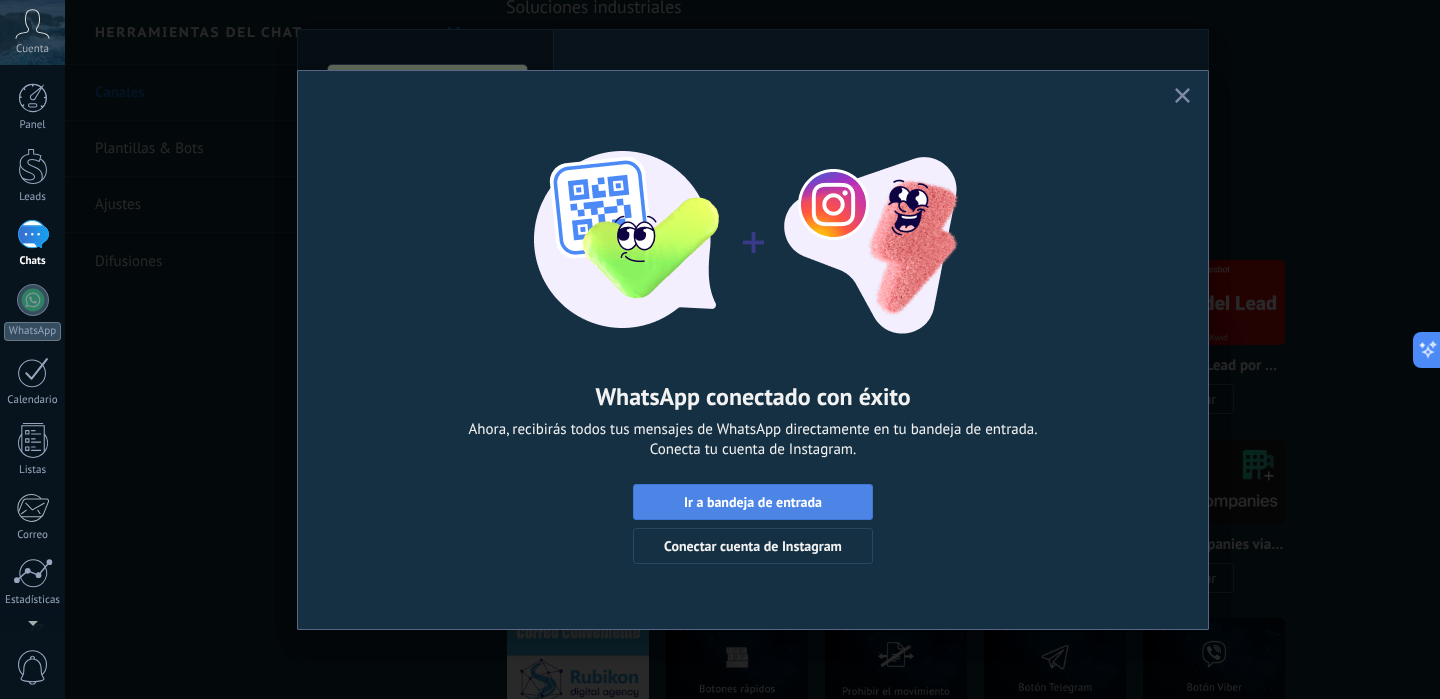 click on "Ir a bandeja de entrada" at bounding box center [753, 502] 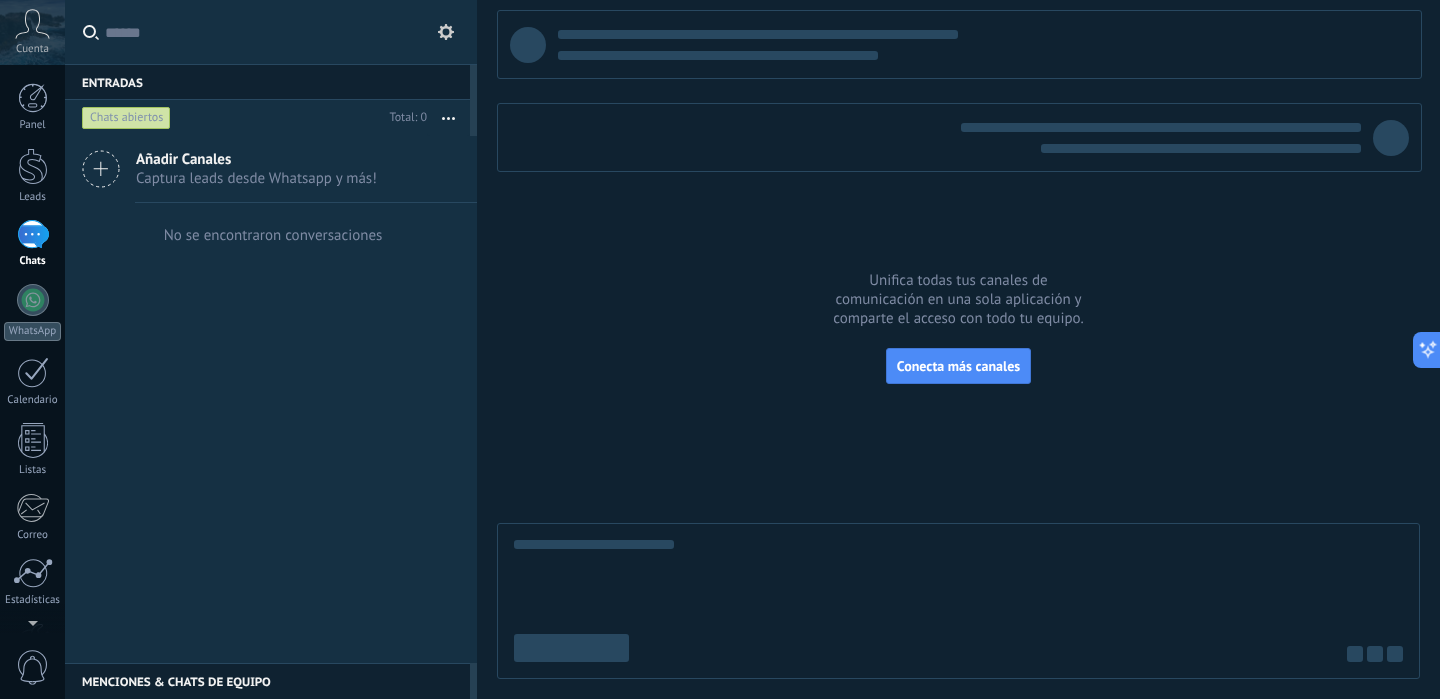 click at bounding box center [958, 601] 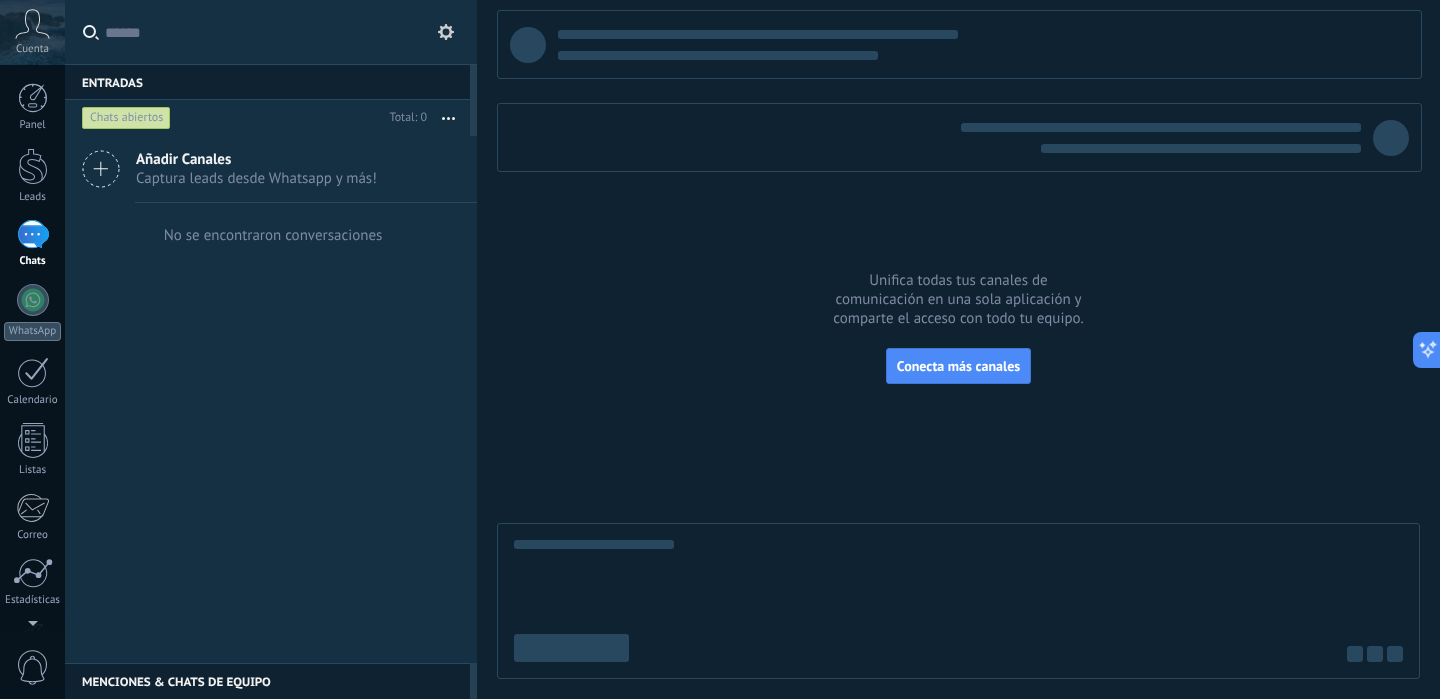 click at bounding box center [33, 234] 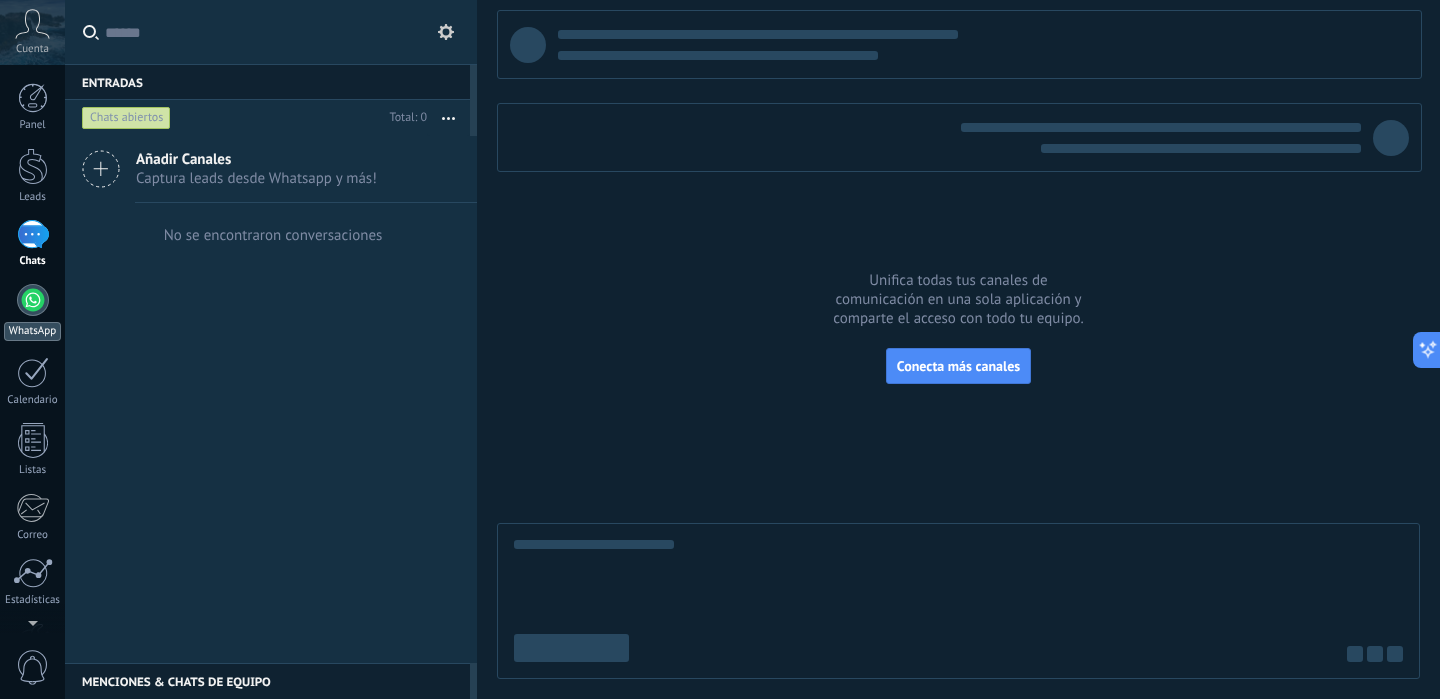 click at bounding box center [33, 300] 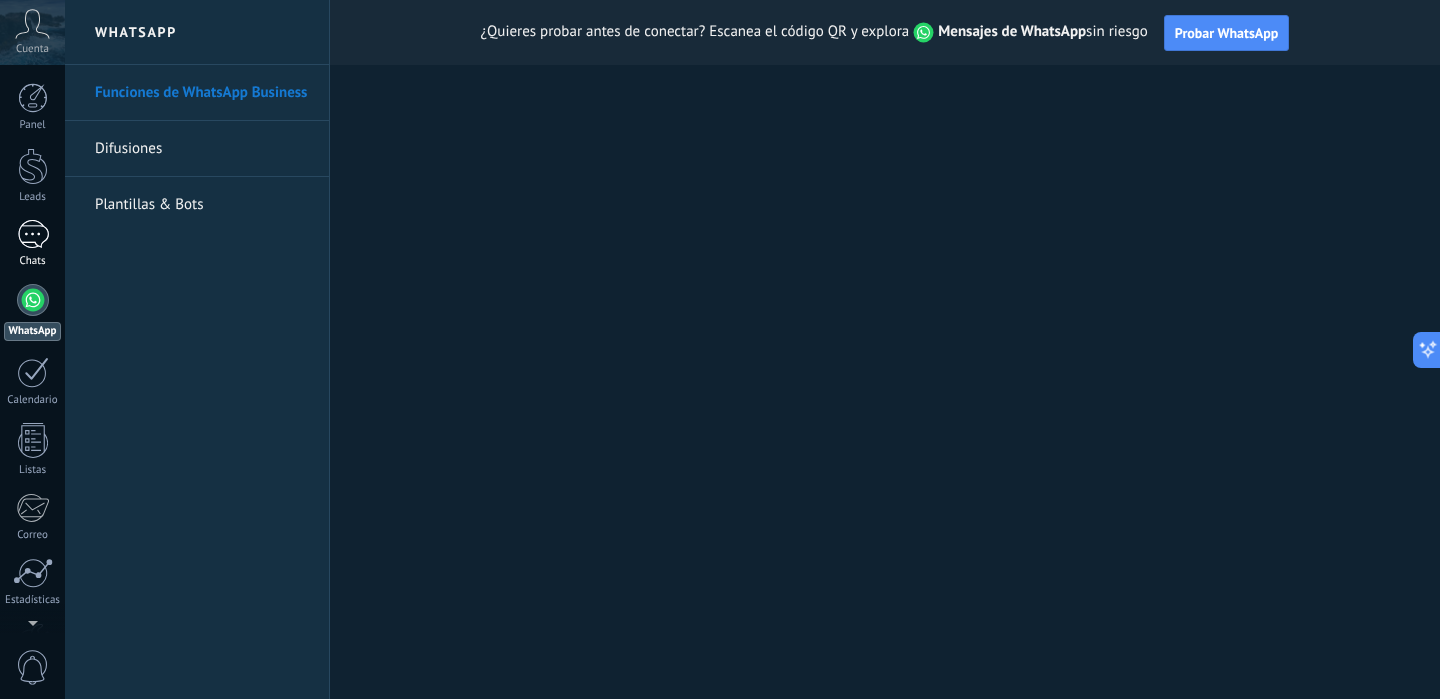 click at bounding box center (33, 234) 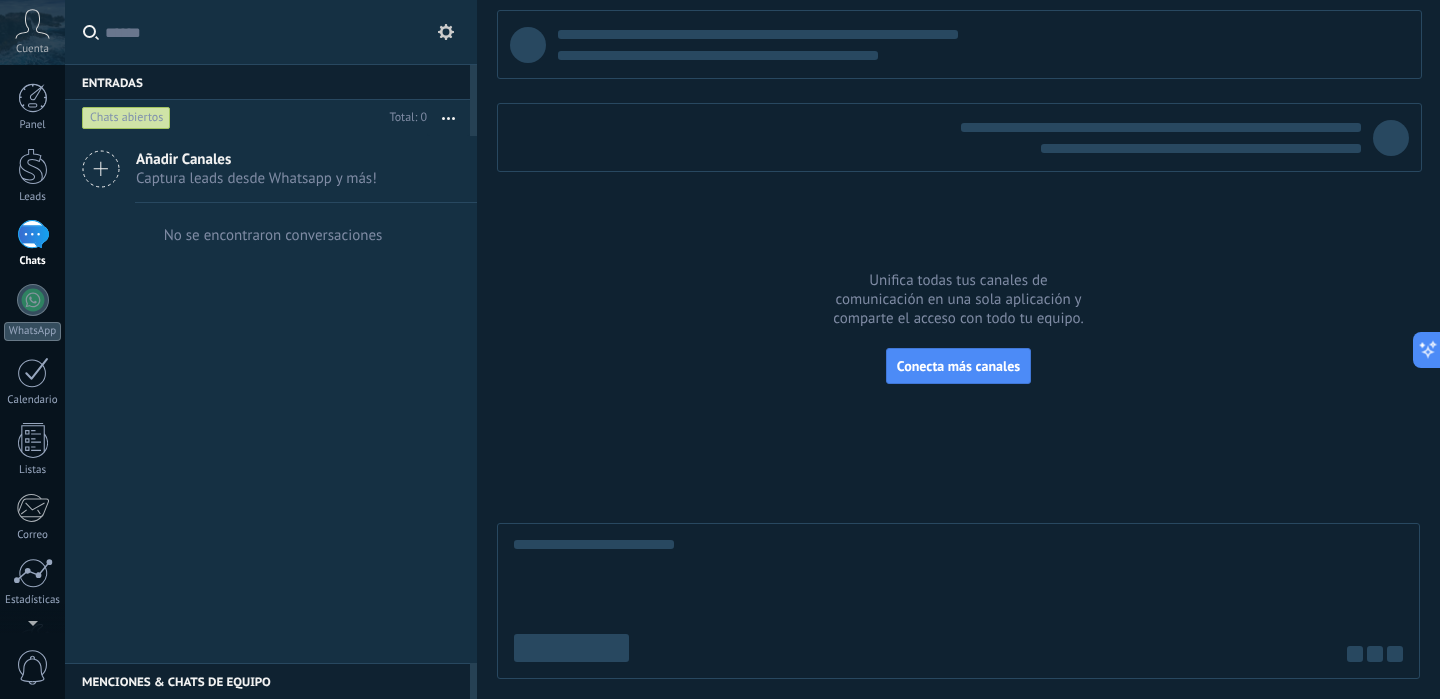 click on "Chats abiertos" at bounding box center [126, 118] 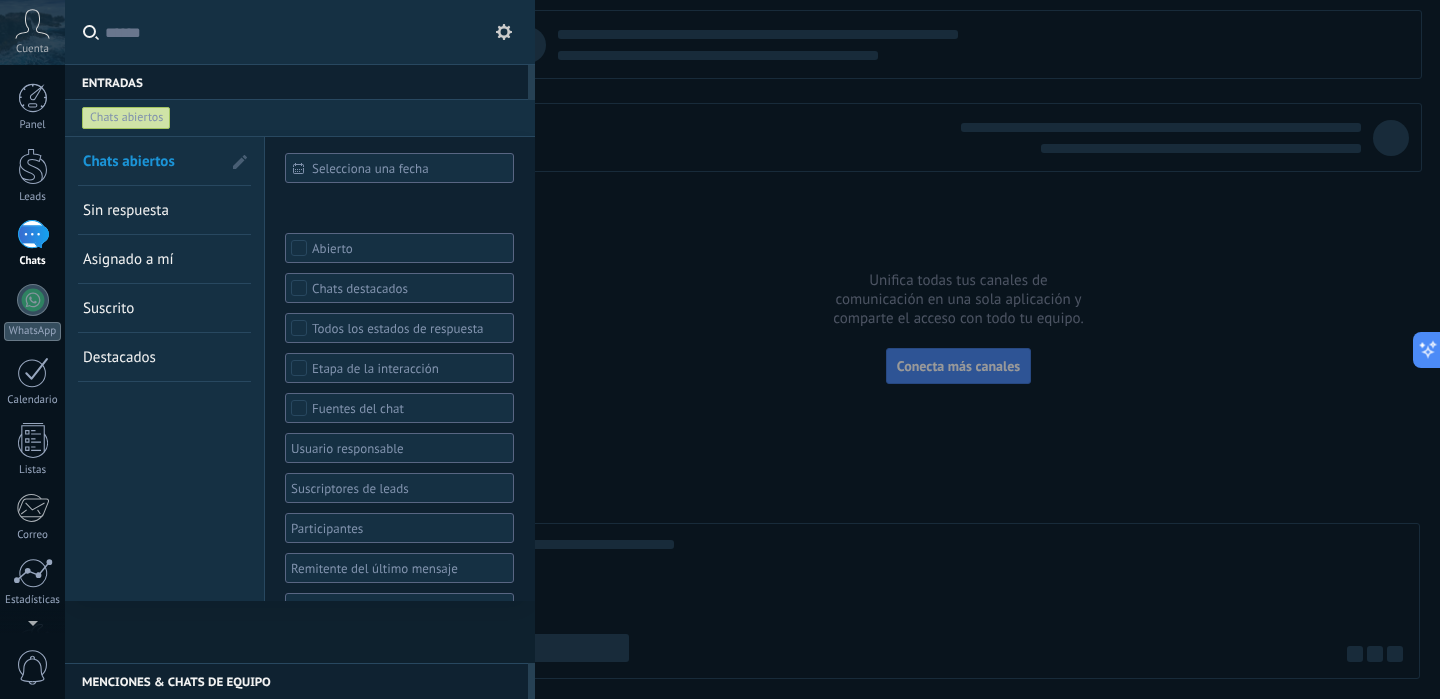 click on "Chats abiertos" at bounding box center [126, 118] 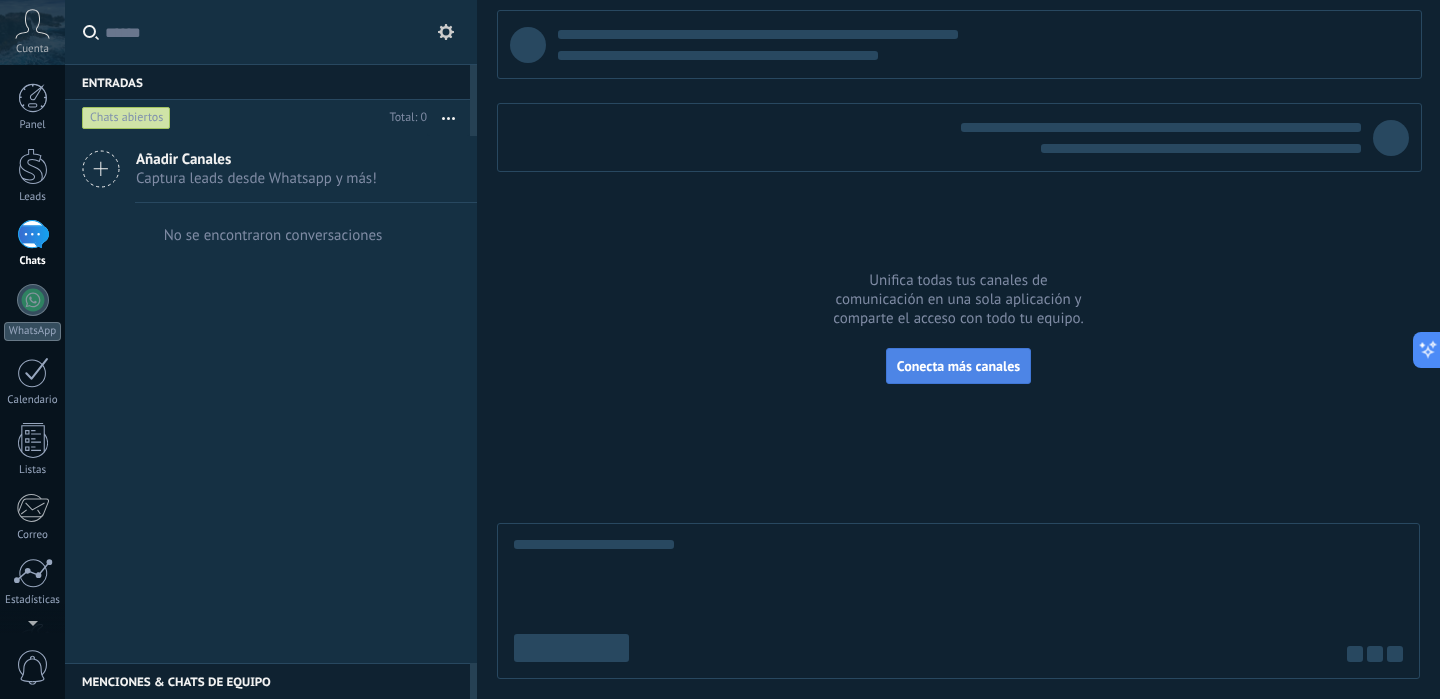 click on "Conecta más canales" at bounding box center (958, 366) 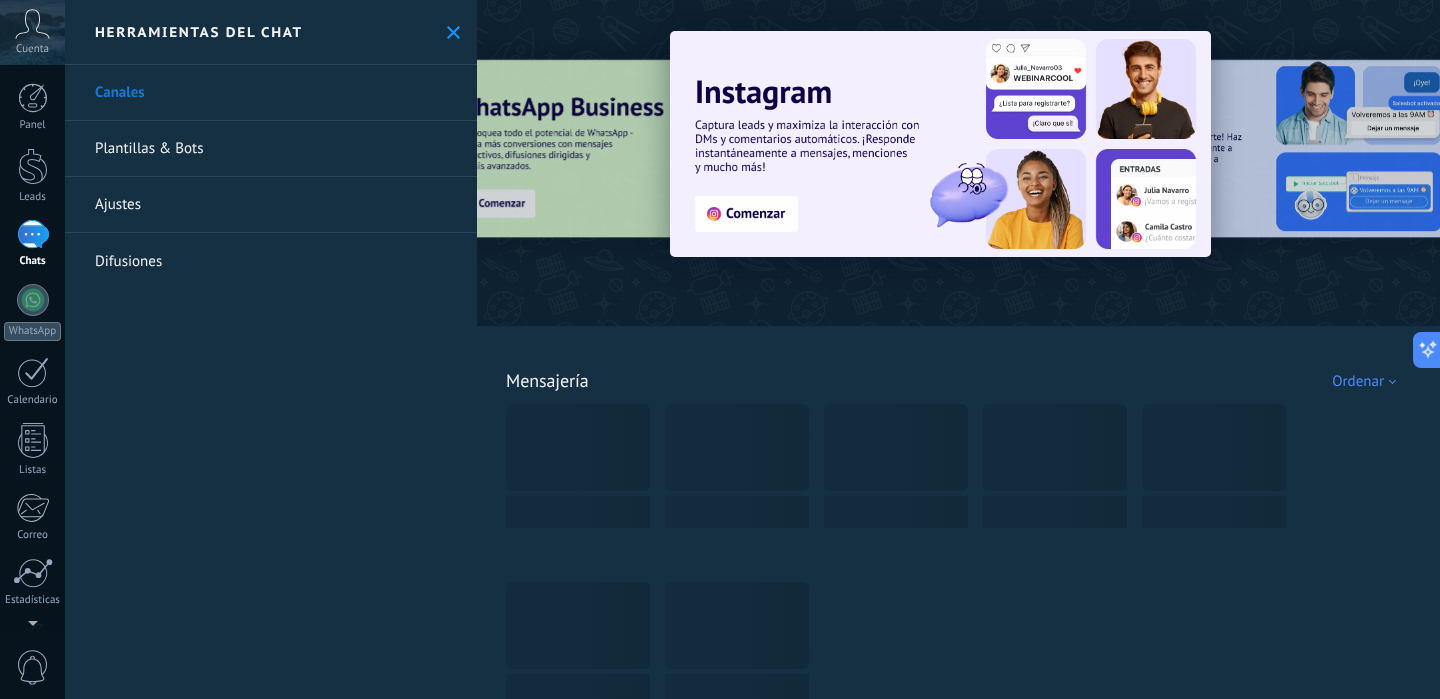 click on "Herramientas del chat" at bounding box center (271, 32) 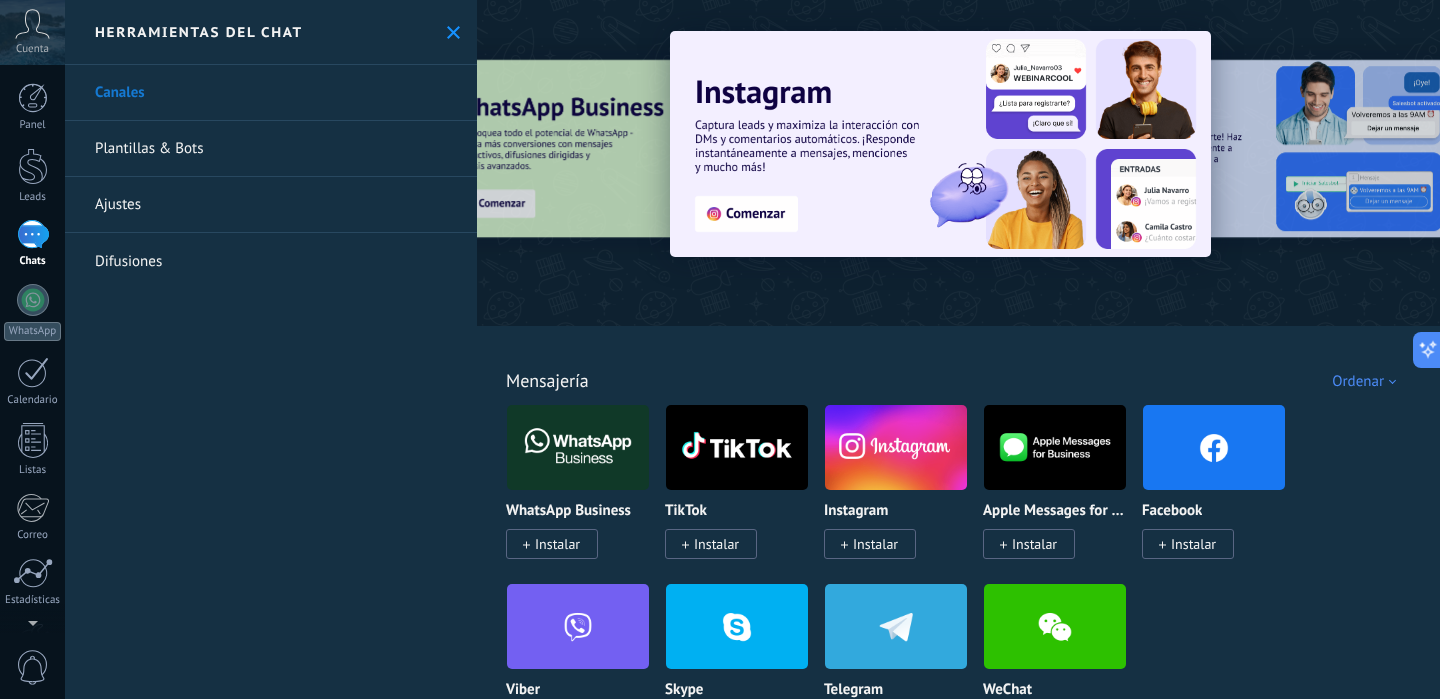 click at bounding box center [453, 32] 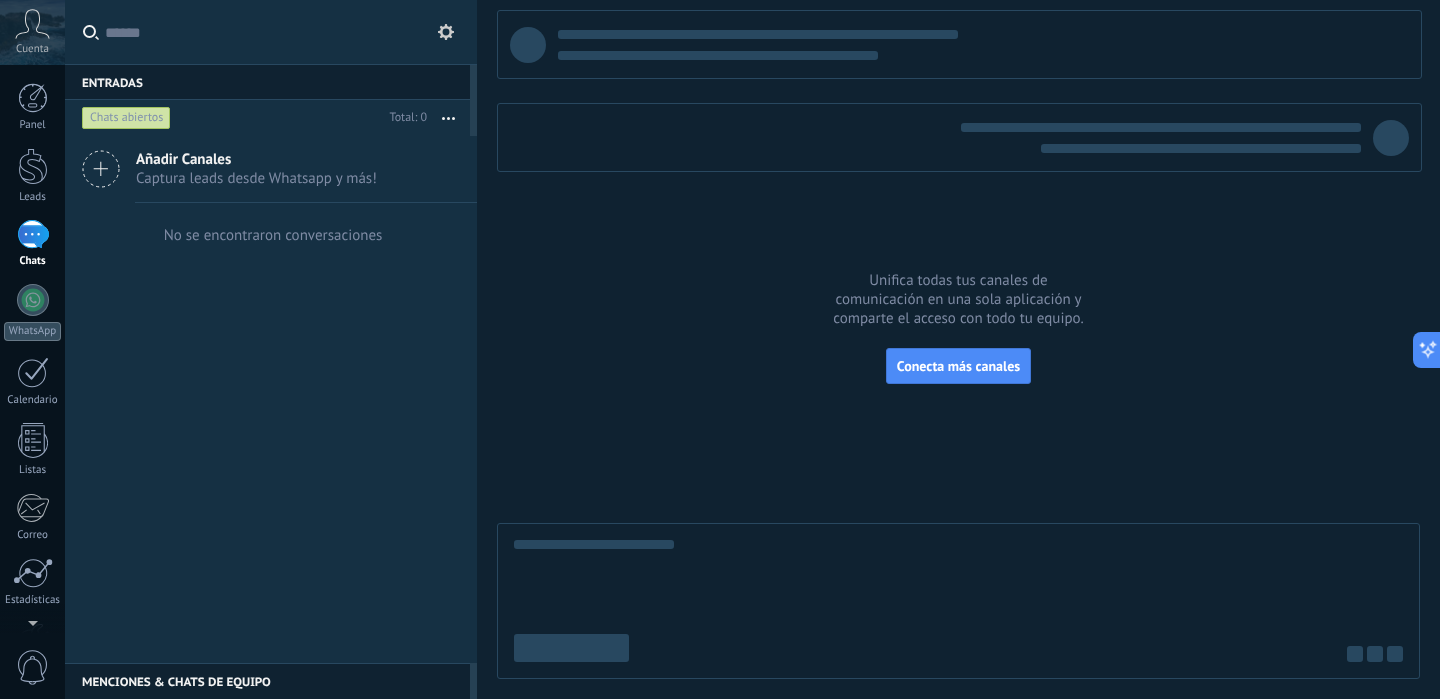 click at bounding box center (448, 118) 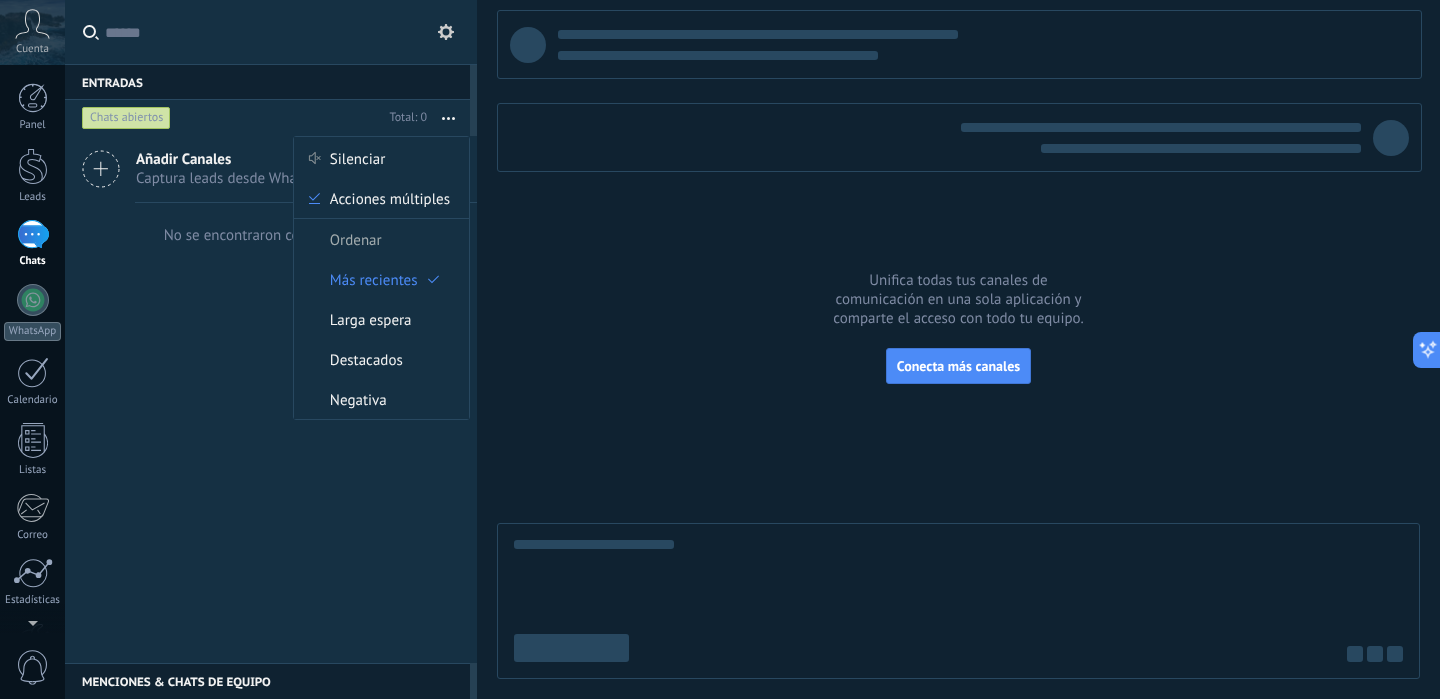 click on "Añadir Canales
Captura leads desde Whatsapp y más!
No se encontraron conversaciones" at bounding box center [0, 0] 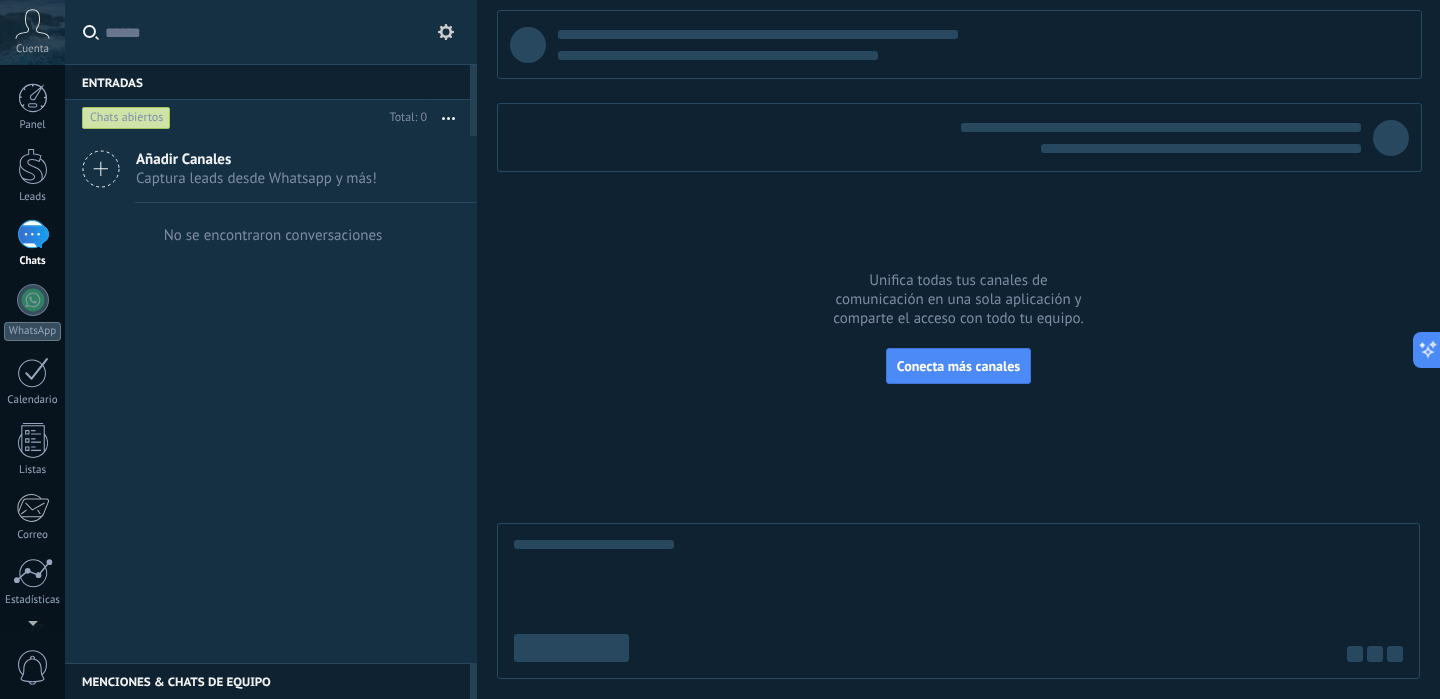 click on "Añadir Canales
Captura leads desde Whatsapp y más!
No se encontraron conversaciones" at bounding box center (0, 0) 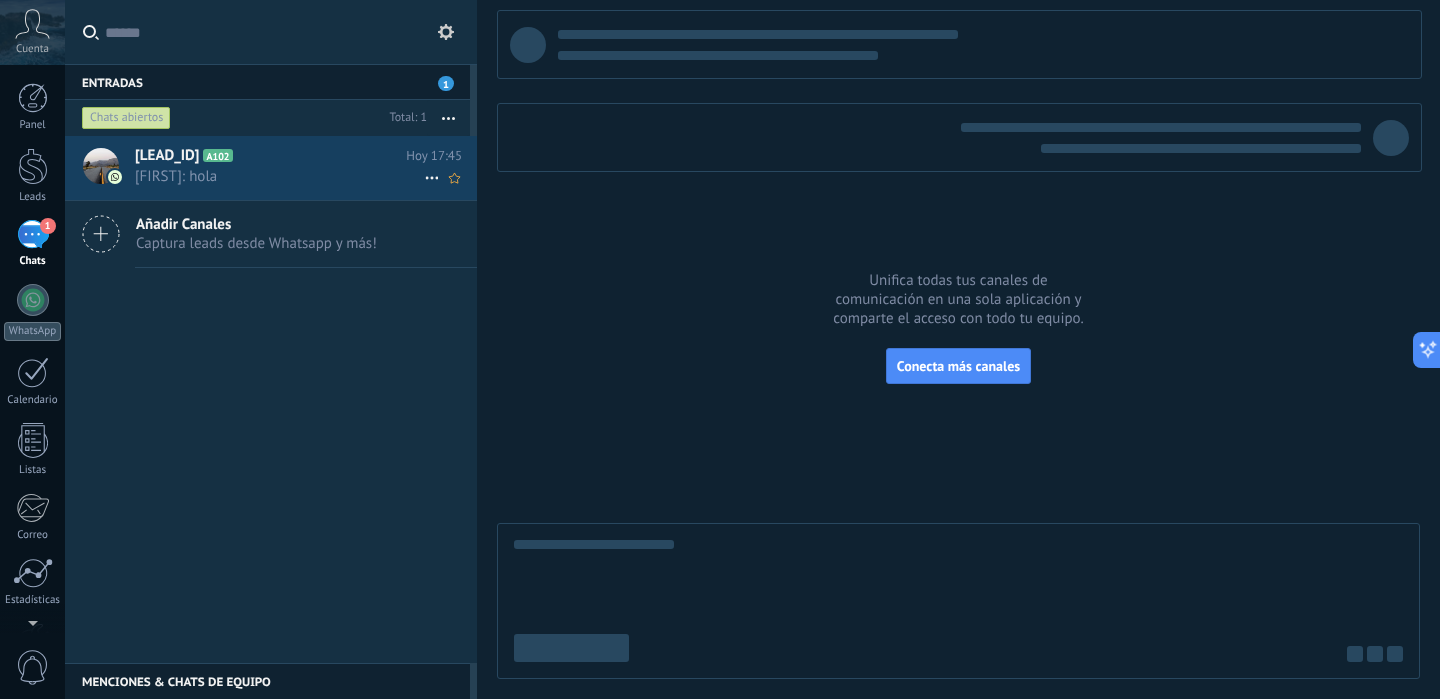 click on "[FIRST]: hola" at bounding box center [279, 176] 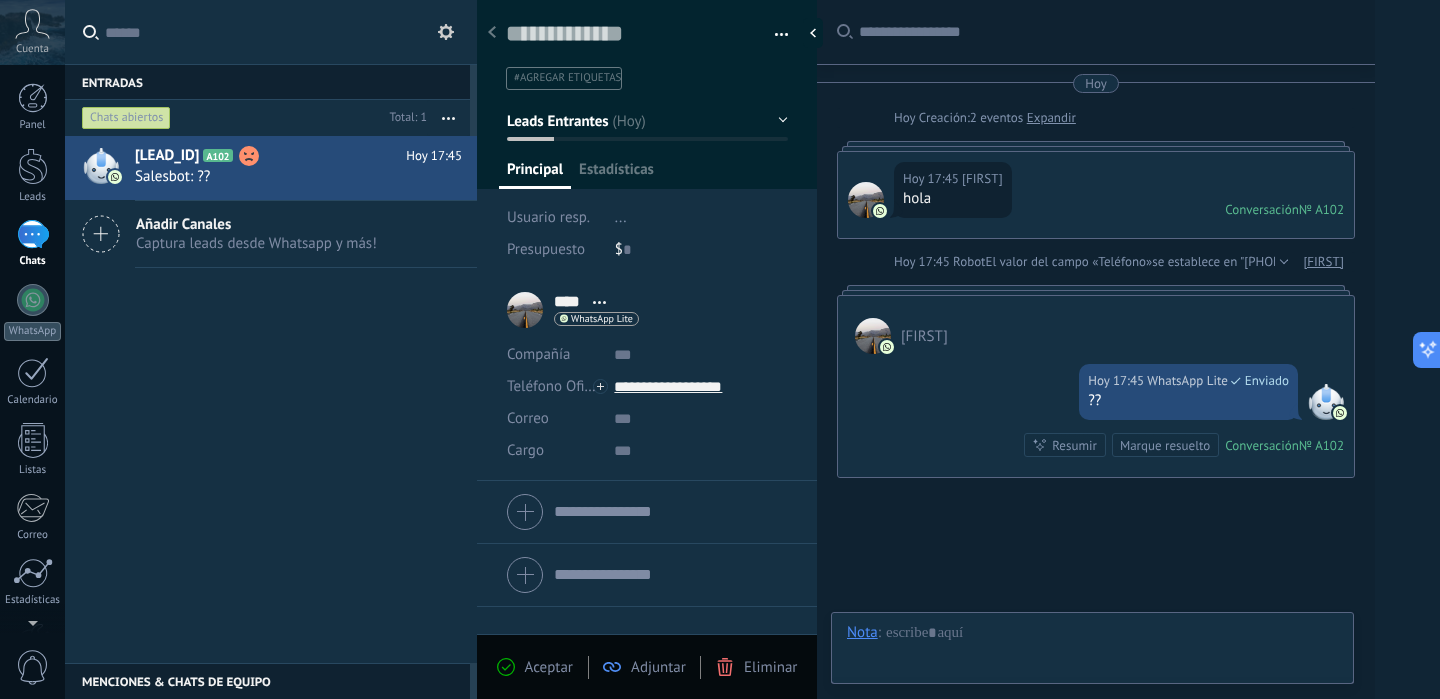 scroll, scrollTop: 30, scrollLeft: 0, axis: vertical 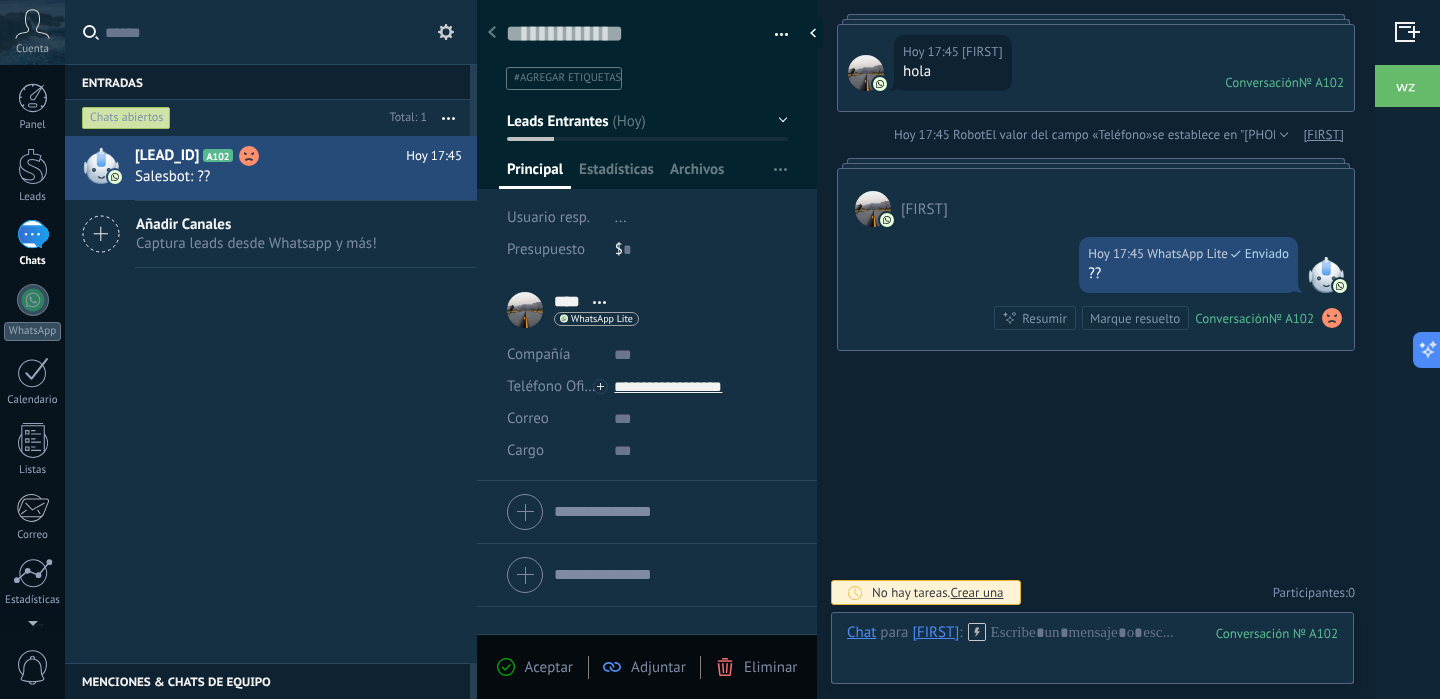 click at bounding box center (866, 73) 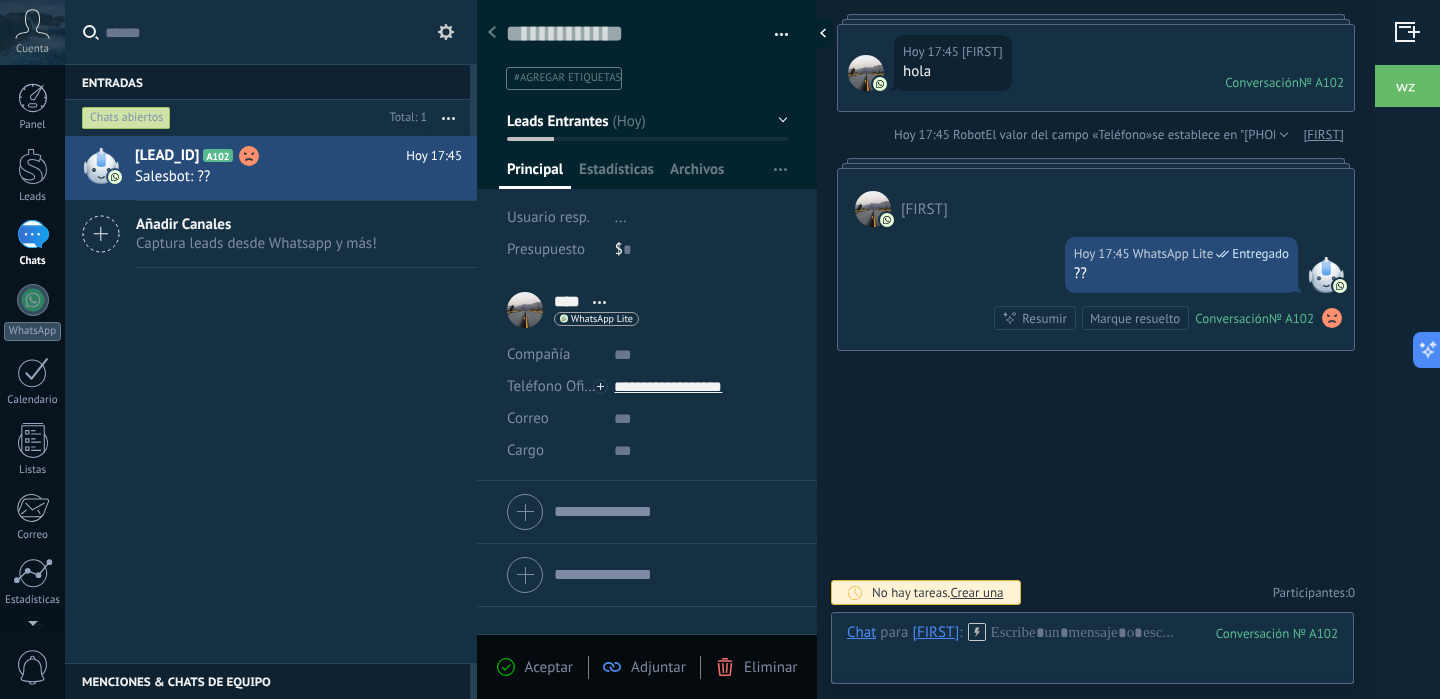 click at bounding box center [818, 33] 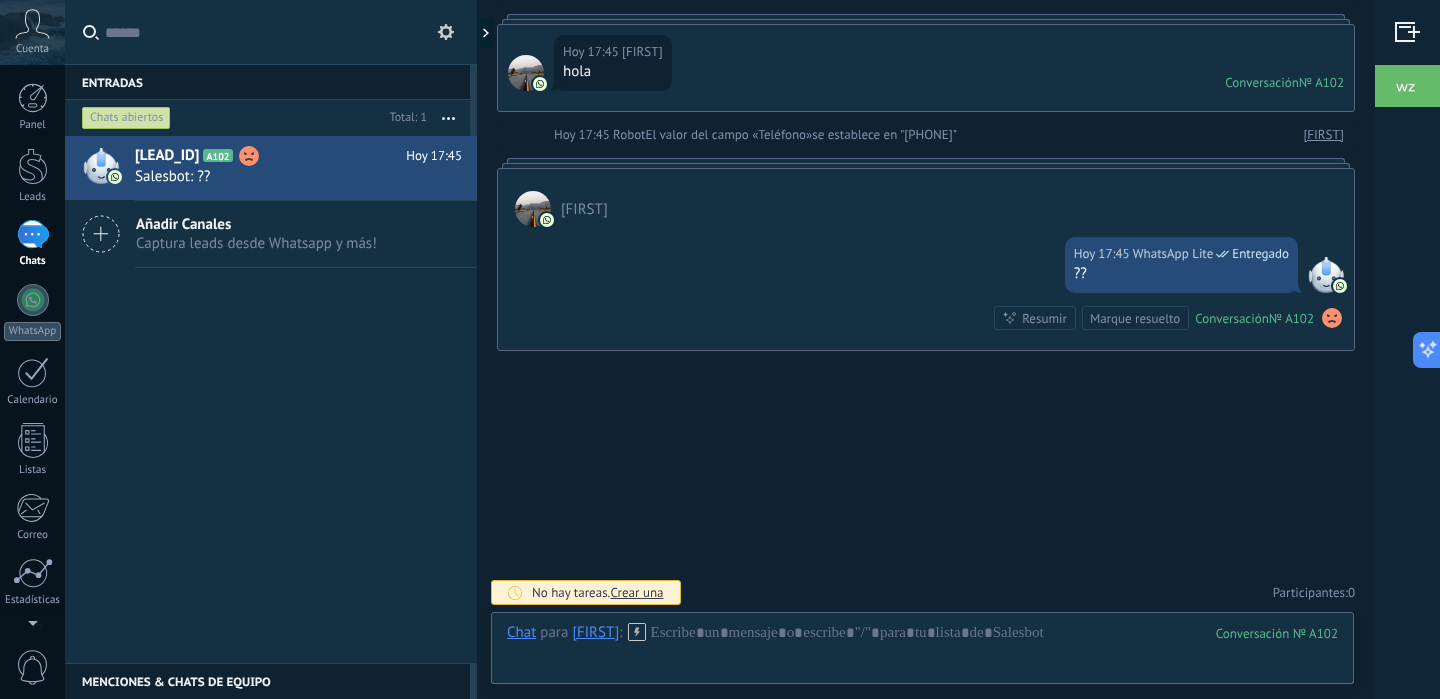 click at bounding box center (1405, 87) 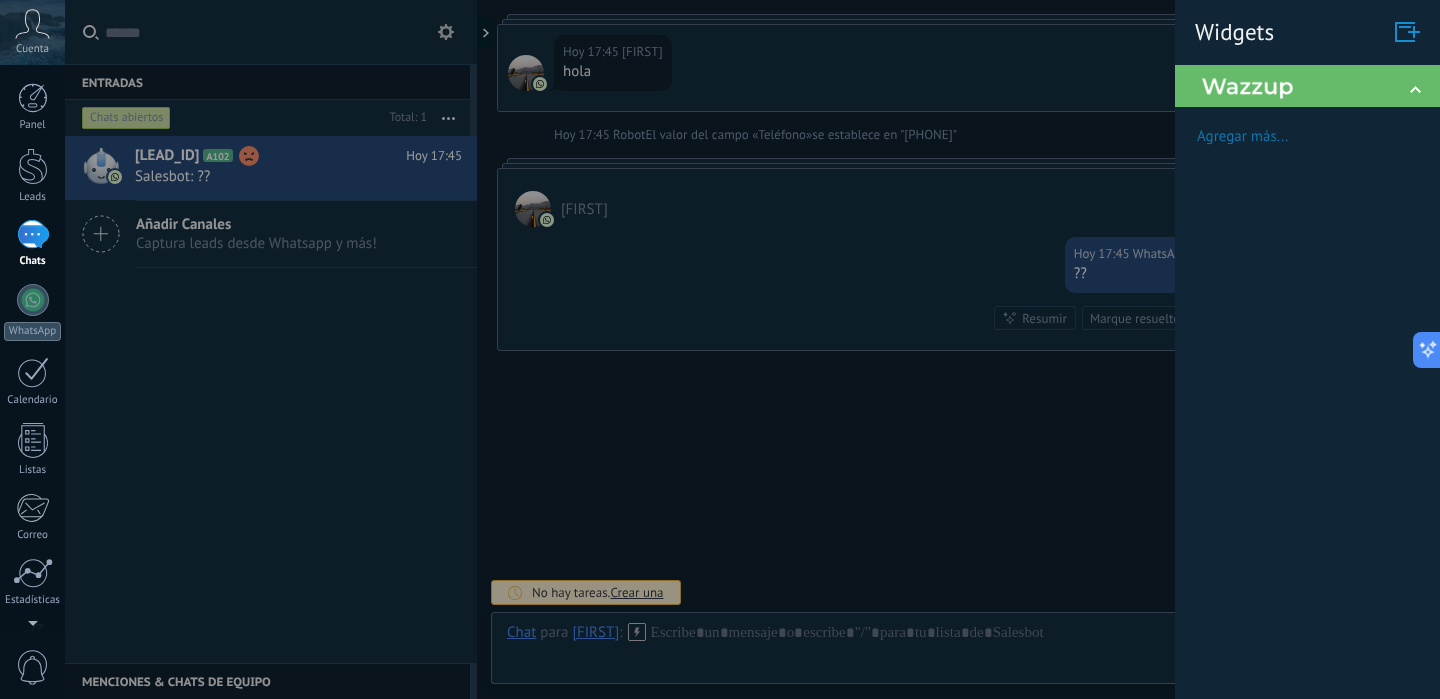 click at bounding box center (1435, 91) 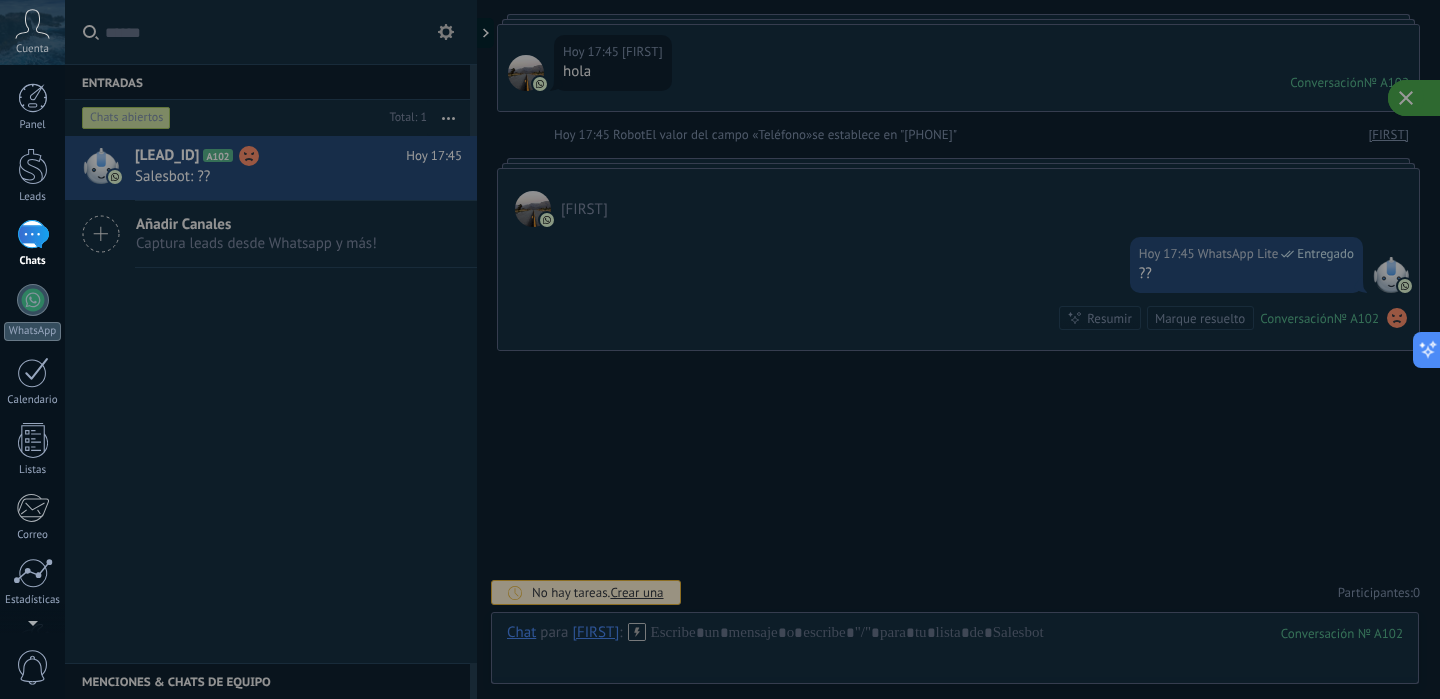 click at bounding box center [720, 349] 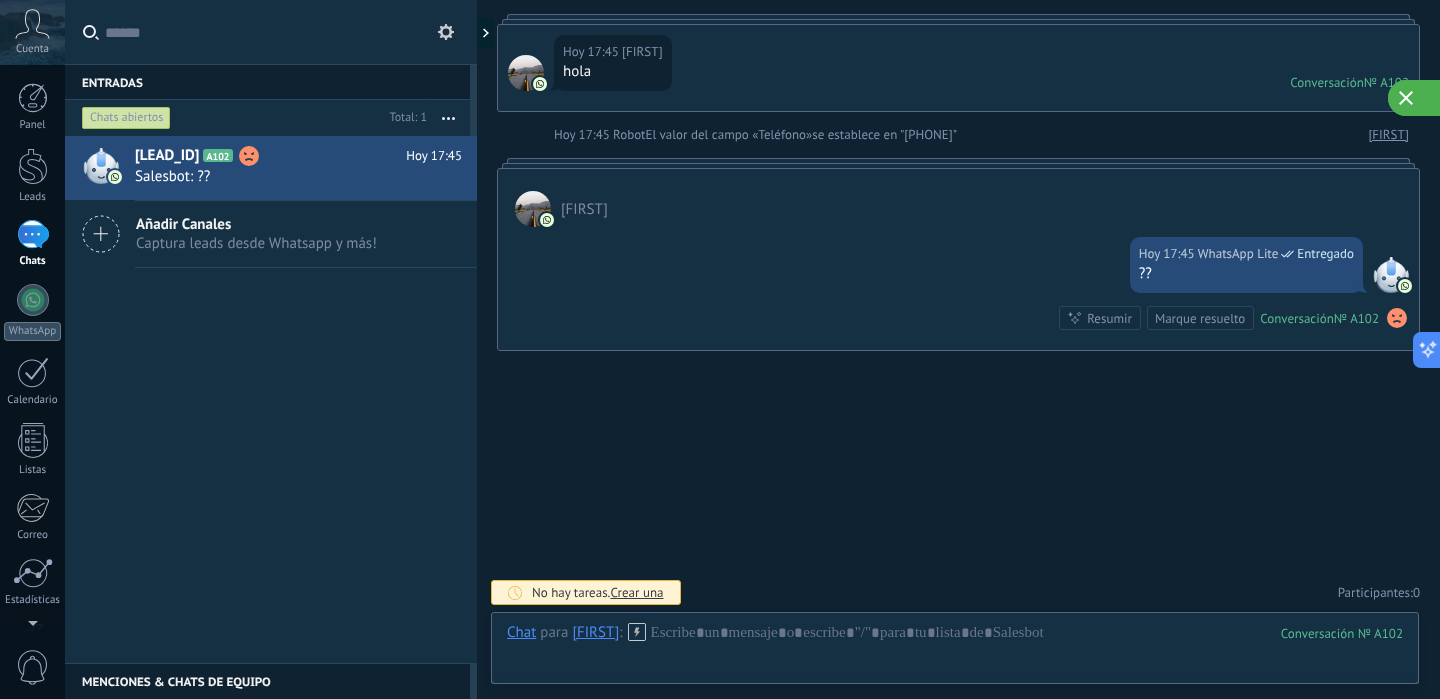 click on "Captura leads desde Whatsapp y más!" at bounding box center (256, 243) 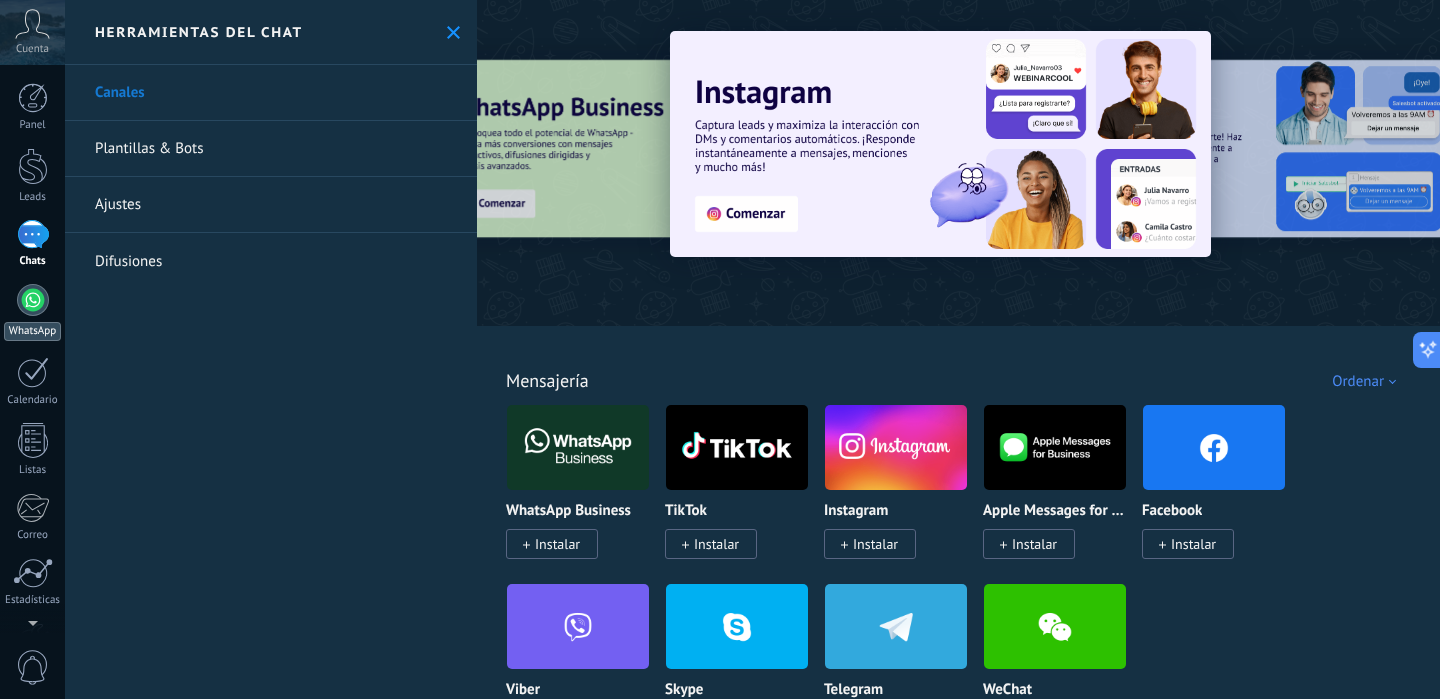 click at bounding box center (33, 300) 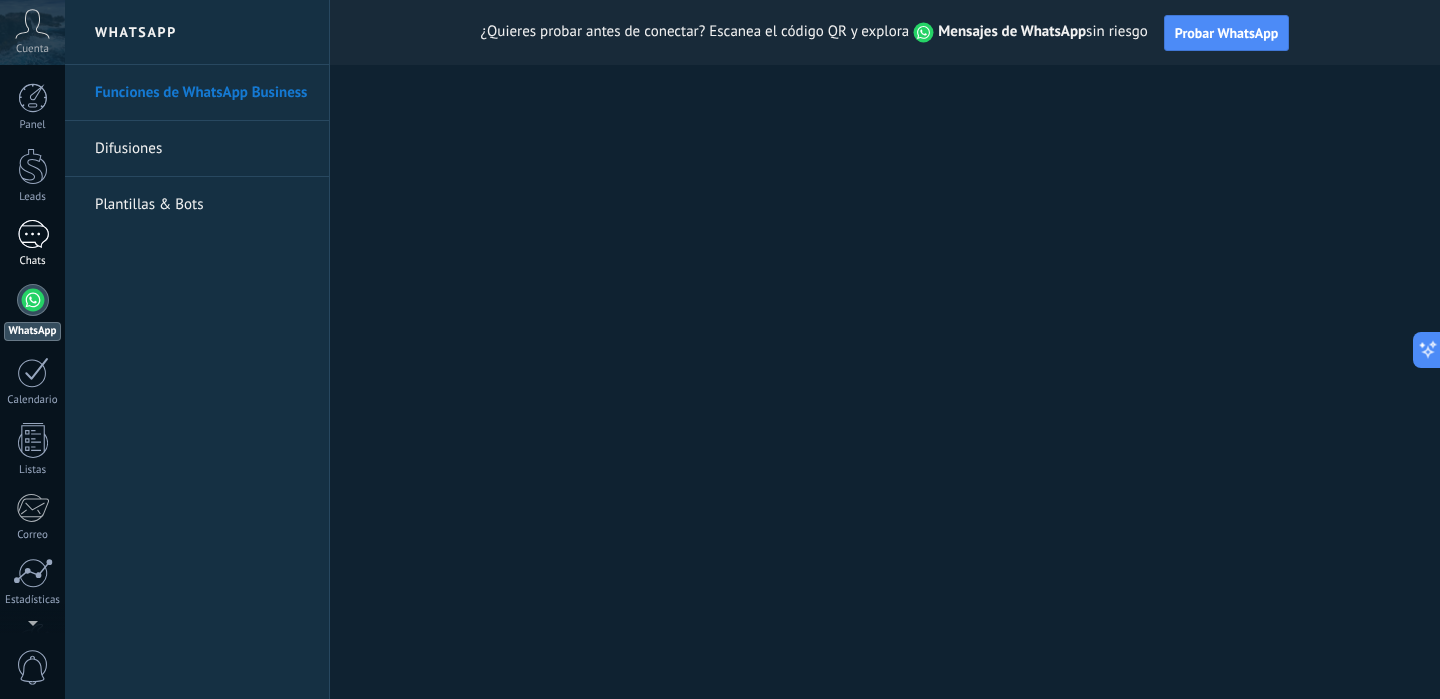 click on "1" at bounding box center (33, 234) 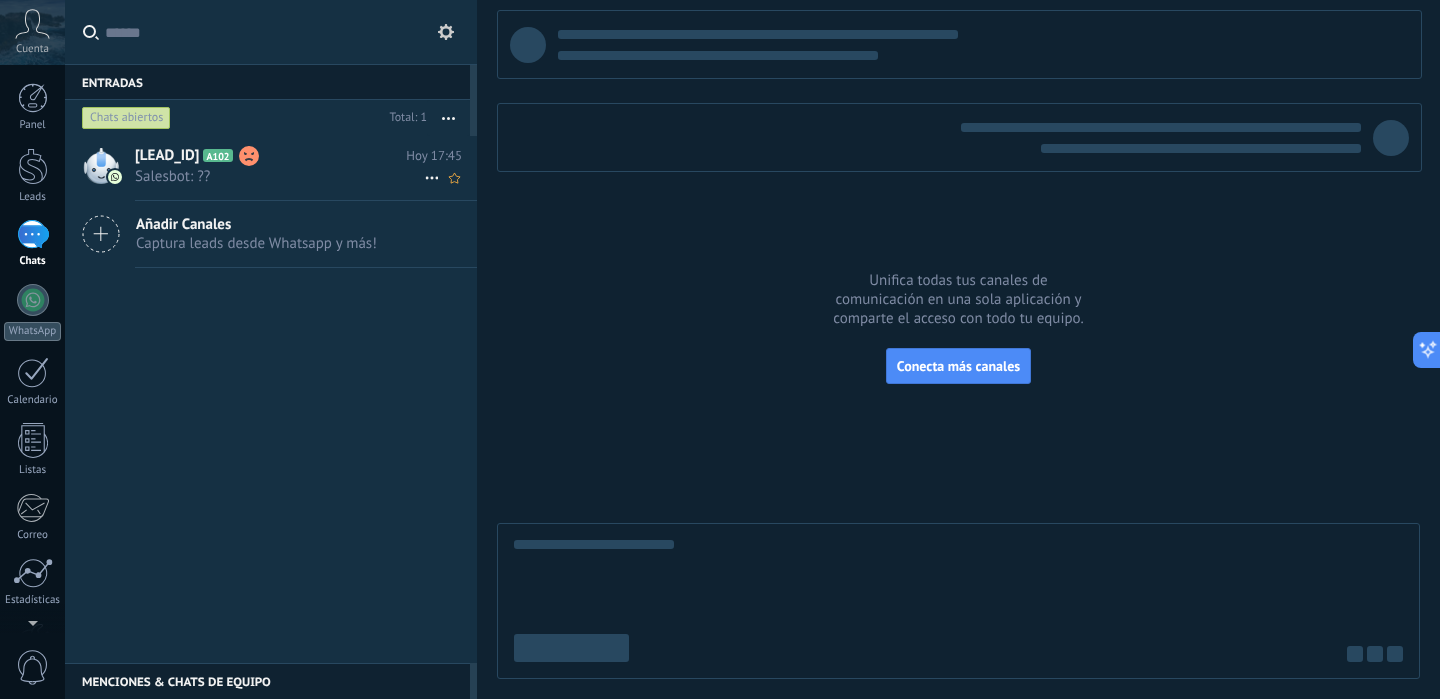 click at bounding box center (249, 156) 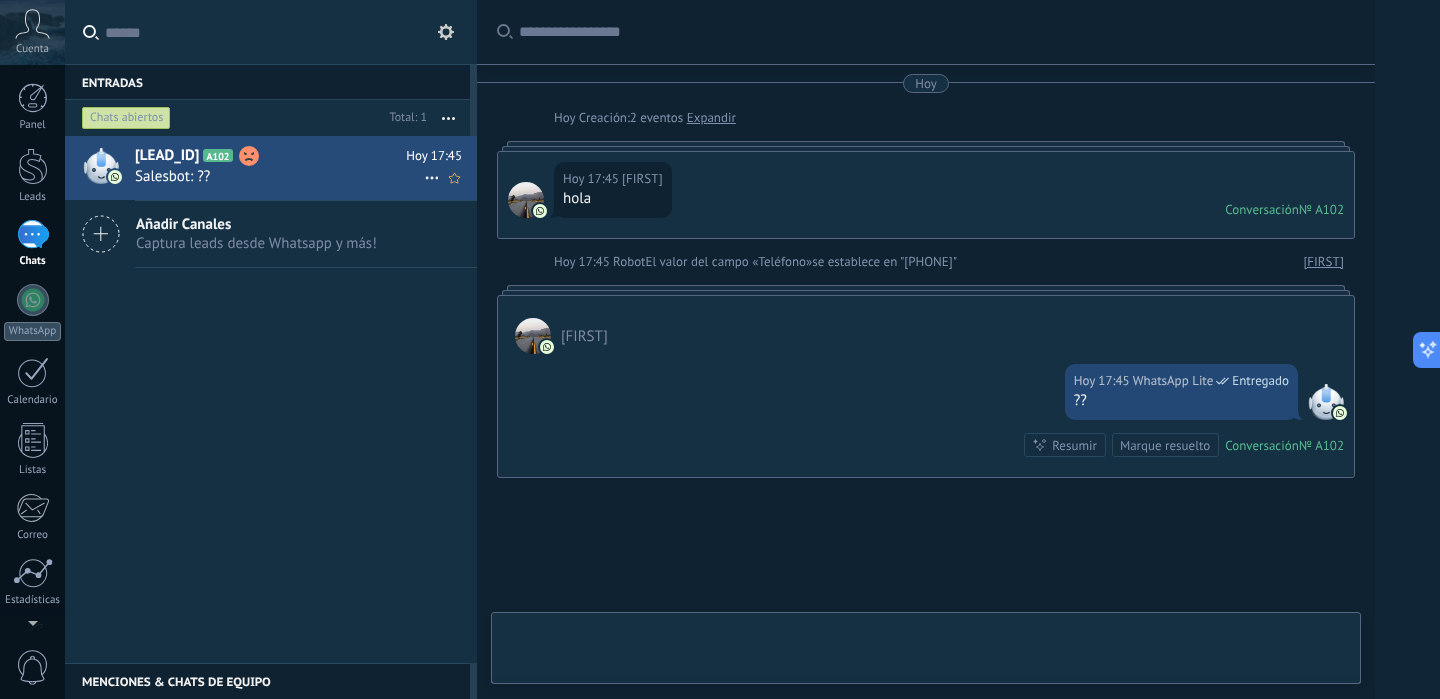scroll, scrollTop: 127, scrollLeft: 0, axis: vertical 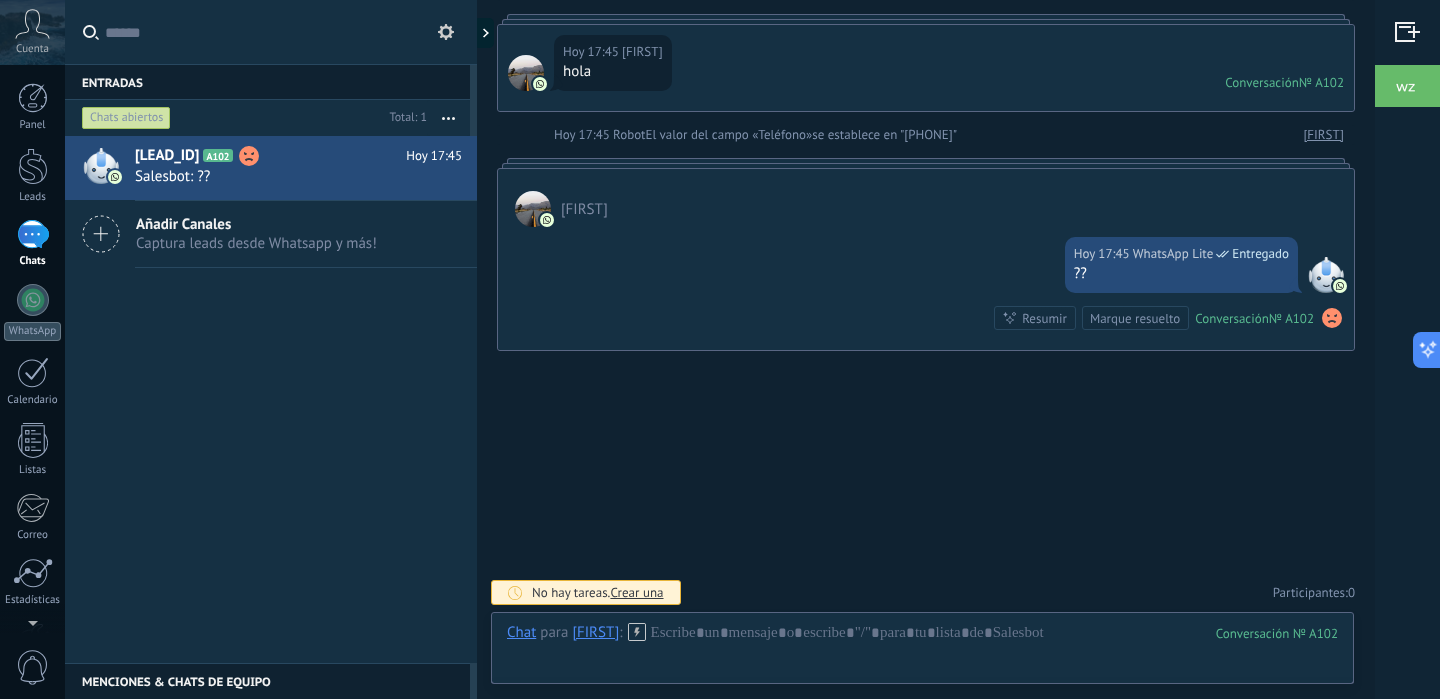 click on "Crear una" at bounding box center [636, 592] 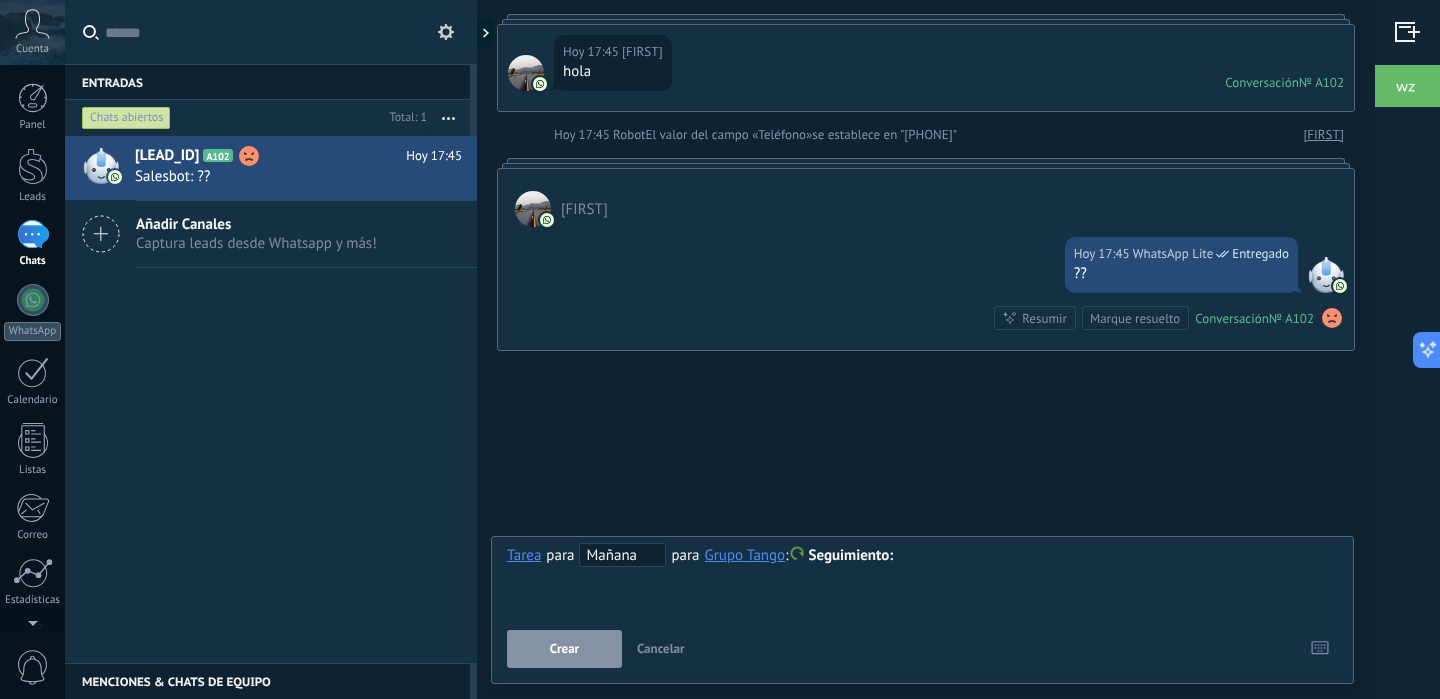 click on "Hoy 17:45 Iván hola Conversación № A102 Conversación № A102 Hoy 17:45 Robot El valor del campo «Teléfono» se establece en «[PHONE]» Iván Iván Hoy 17:45 WhatsApp Lite Entregado ?? Conversación № A102 Conversación № A102 Resumir Resumir Marque resuelto Hoy 17:45 SalesBot: ?? Conversación № A102 No hay tareas. Crear una Participantes: 0 Agregar usuario Bots: 0" at bounding box center [926, 286] 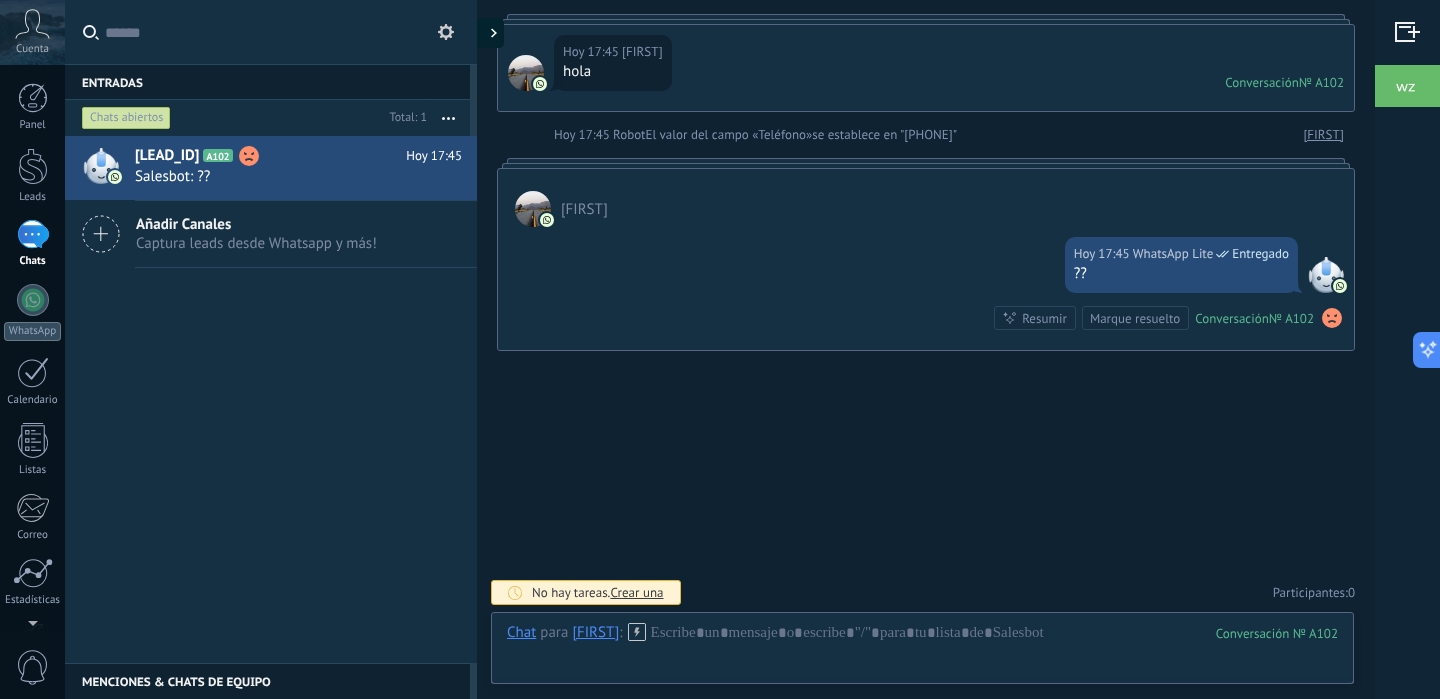 click at bounding box center [489, 33] 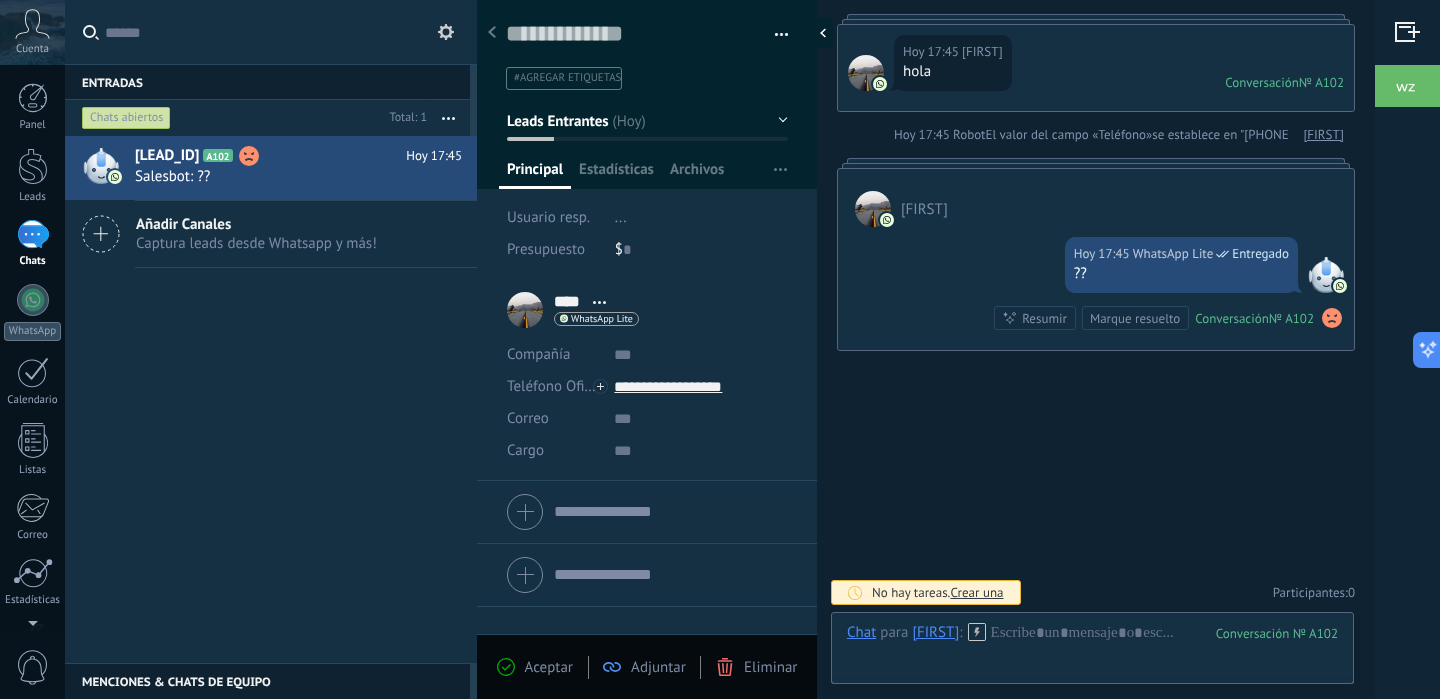 scroll, scrollTop: 30, scrollLeft: 0, axis: vertical 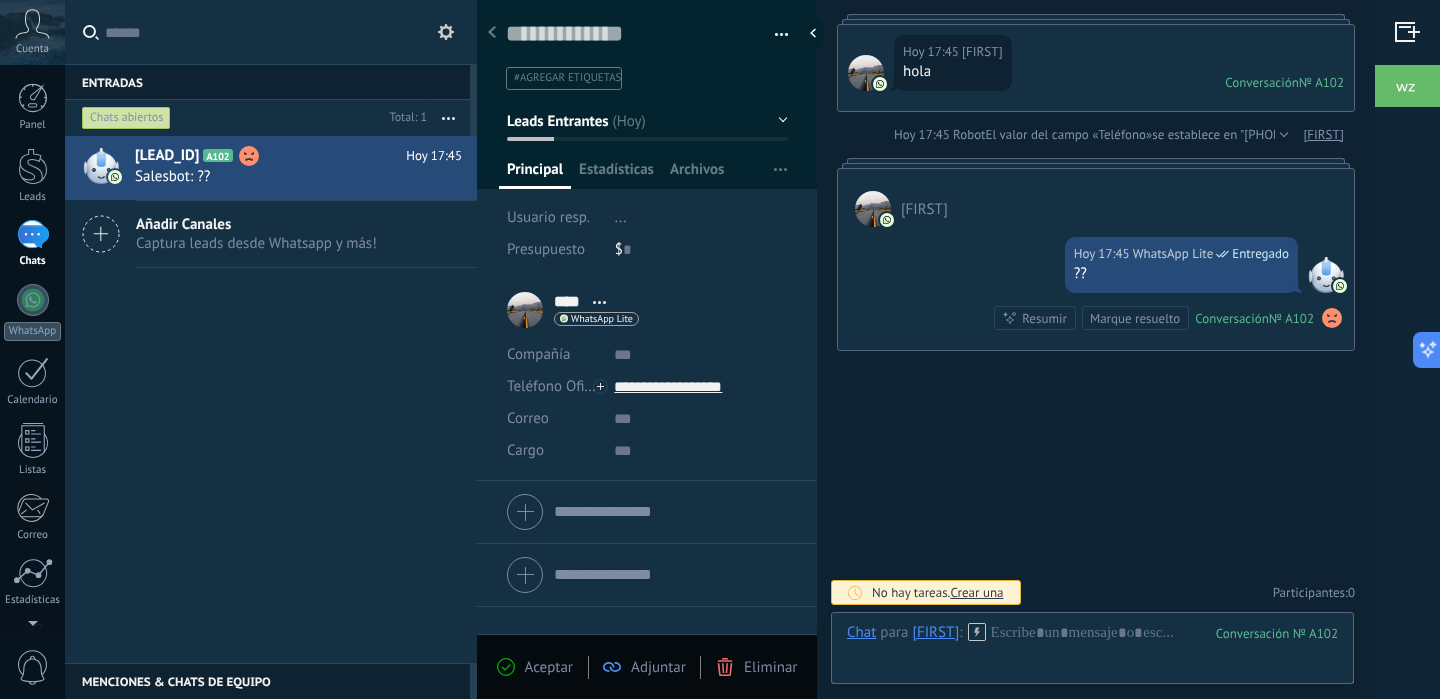 click on "Leads Entrantes" at bounding box center (647, 121) 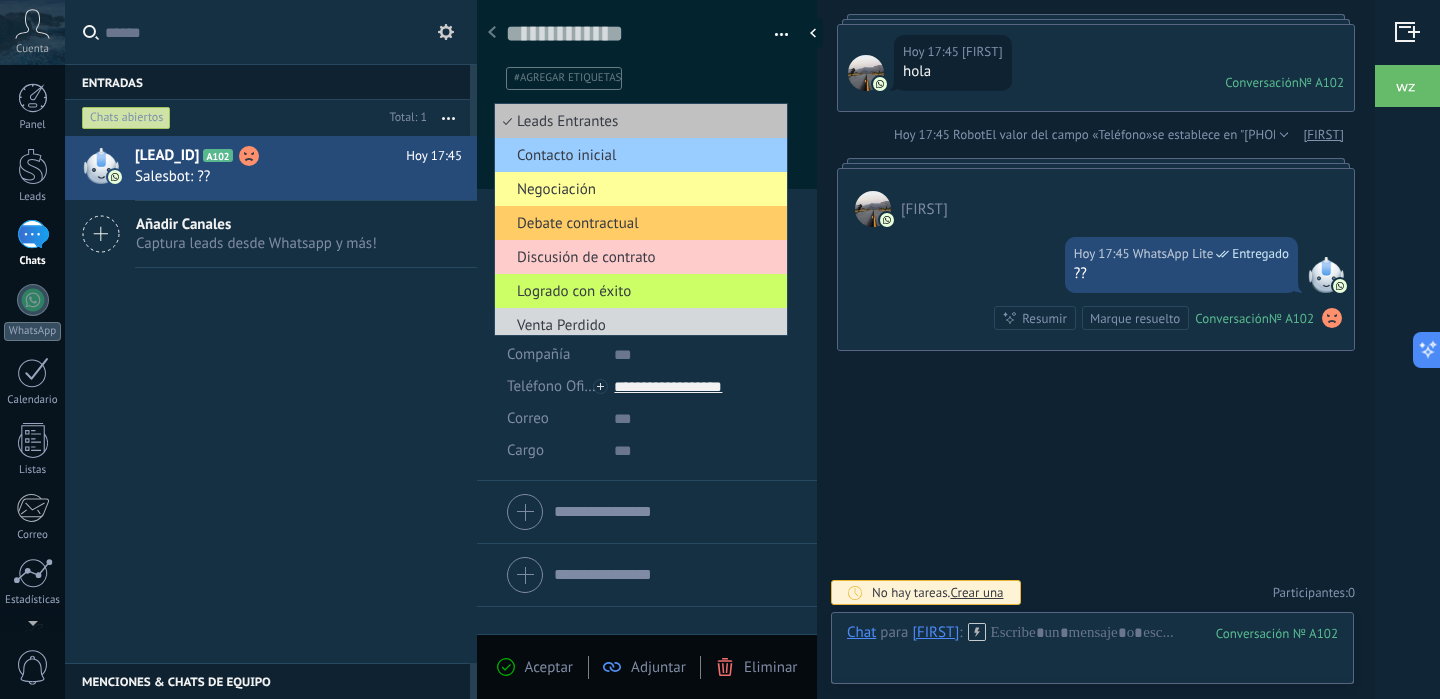 click on "Lead #2263048
A102
Hoy 17:45
Salesbot: ??
Añadir Canales
Captura leads desde Whatsapp y más!" at bounding box center [0, 0] 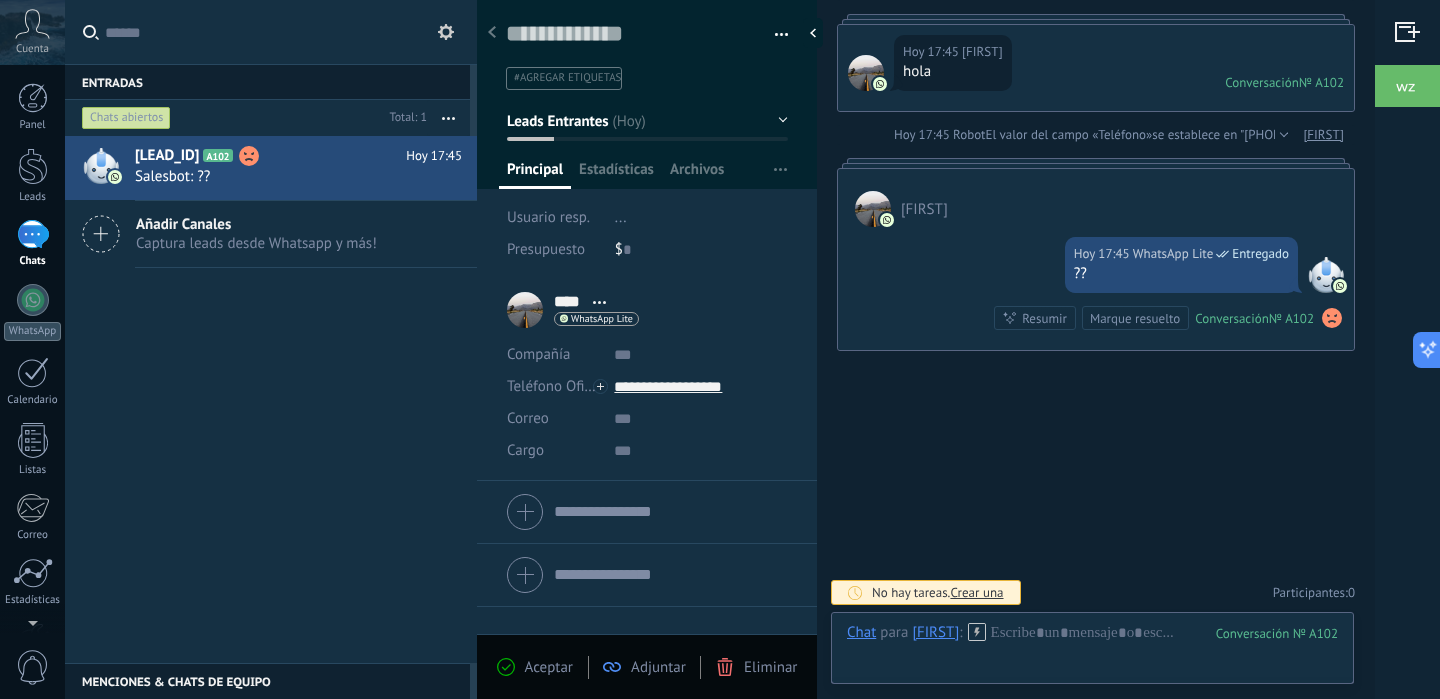 click on "Leads Entrantes" at bounding box center (647, 121) 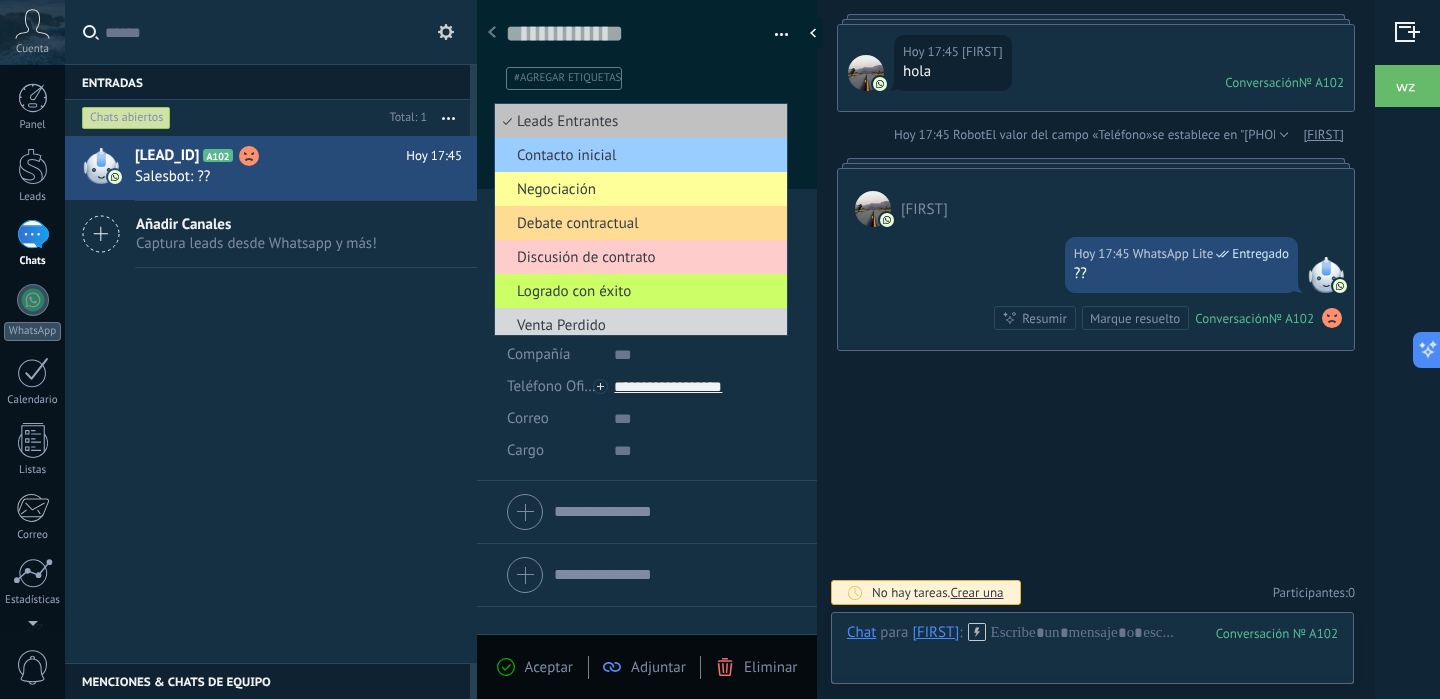 click on "Debate contractual" at bounding box center (638, 121) 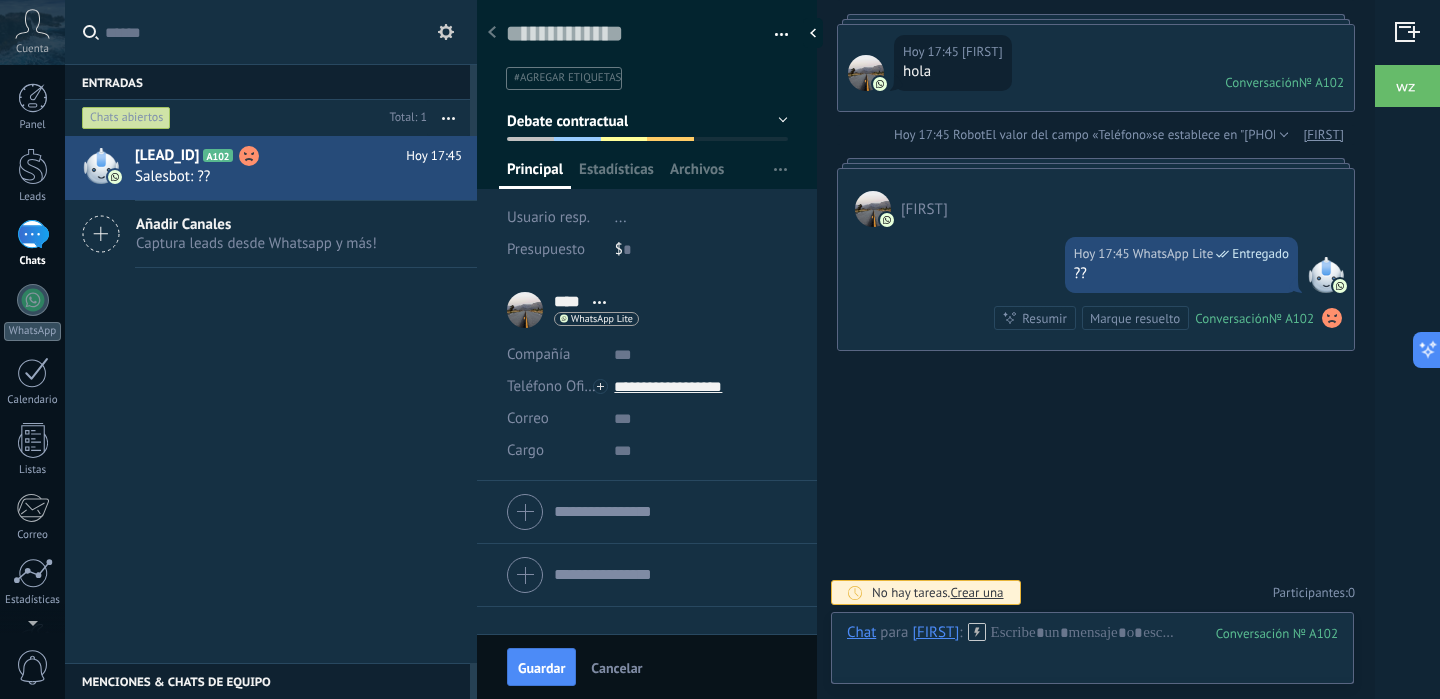 click on "Lead #2263048
A102
Hoy 17:45
Salesbot: ??
Añadir Canales
Captura leads desde Whatsapp y más!" at bounding box center (0, 0) 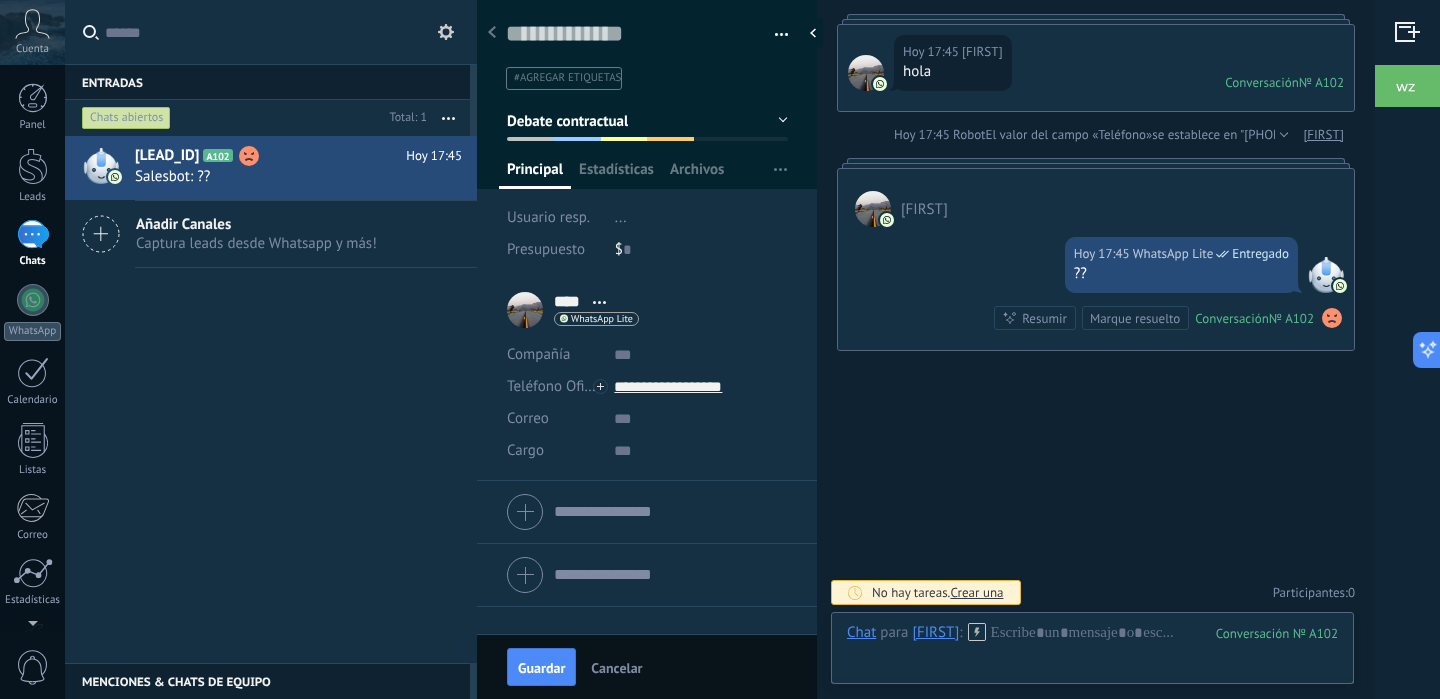 click at bounding box center (647, 88) 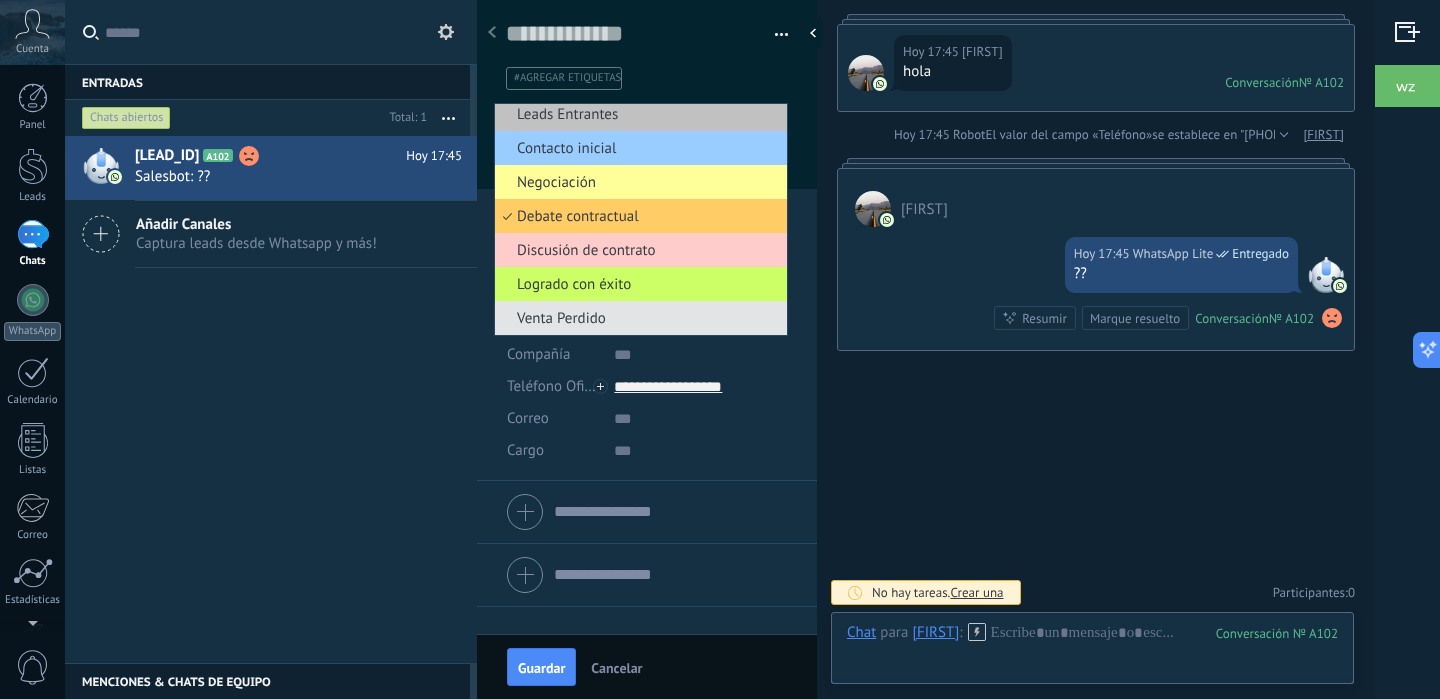 scroll, scrollTop: 10, scrollLeft: 0, axis: vertical 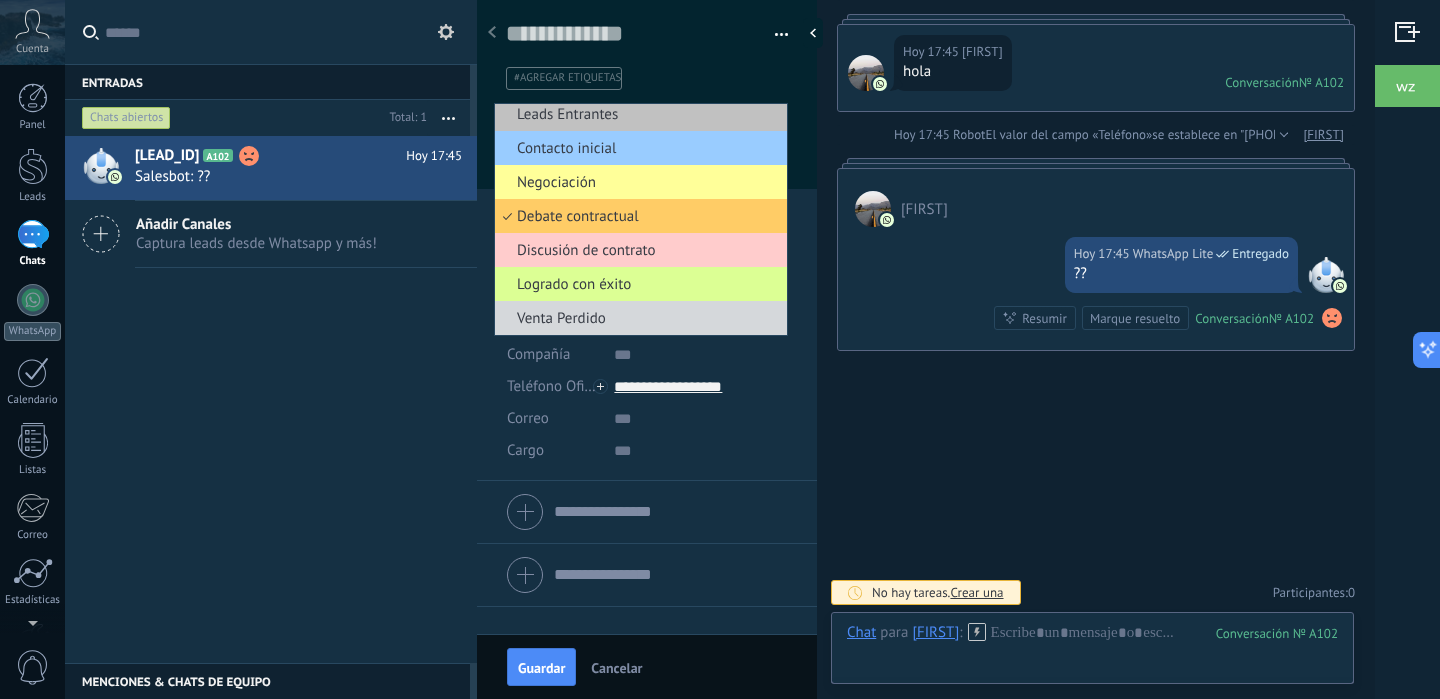 click on "Logrado con éxito" at bounding box center [638, 114] 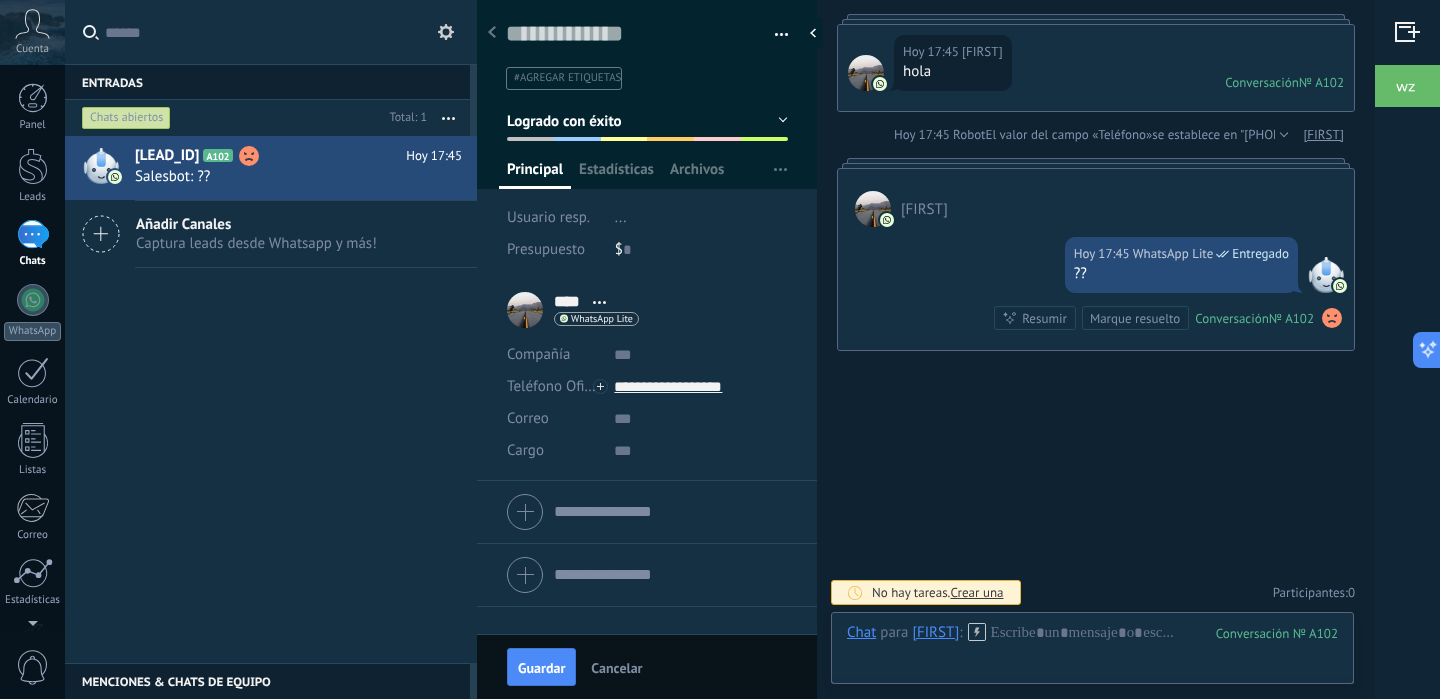 click on "Lead #2263048
A102
Hoy 17:45
Salesbot: ??
Añadir Canales
Captura leads desde Whatsapp y más!" at bounding box center [0, 0] 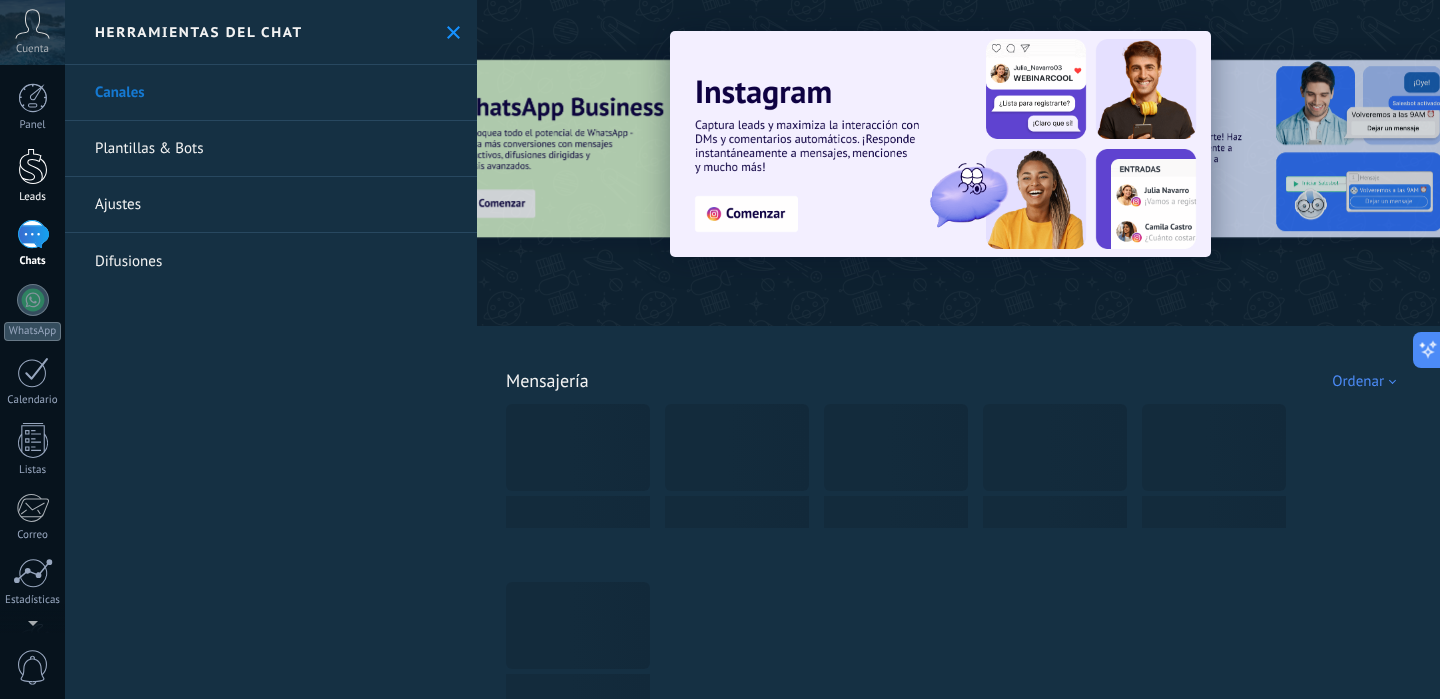 click on "Leads" at bounding box center (32, 176) 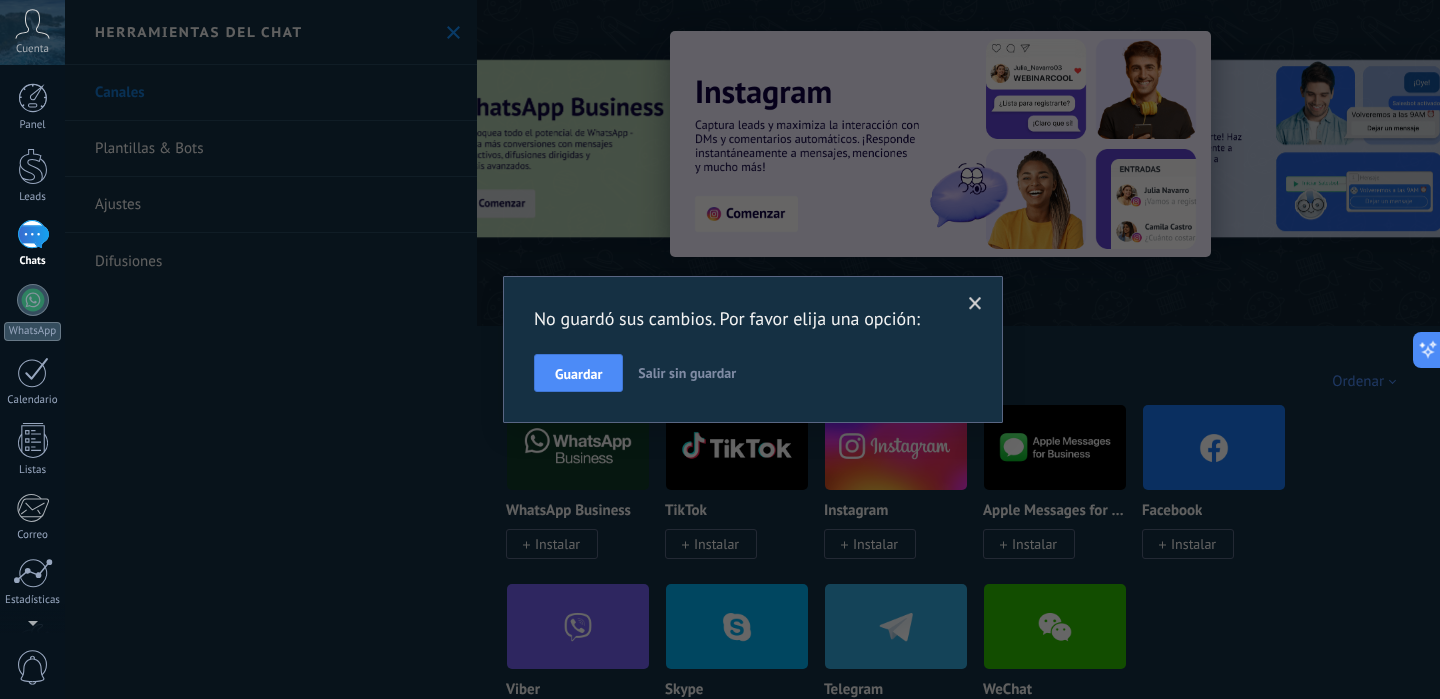 click on "1" at bounding box center (33, 234) 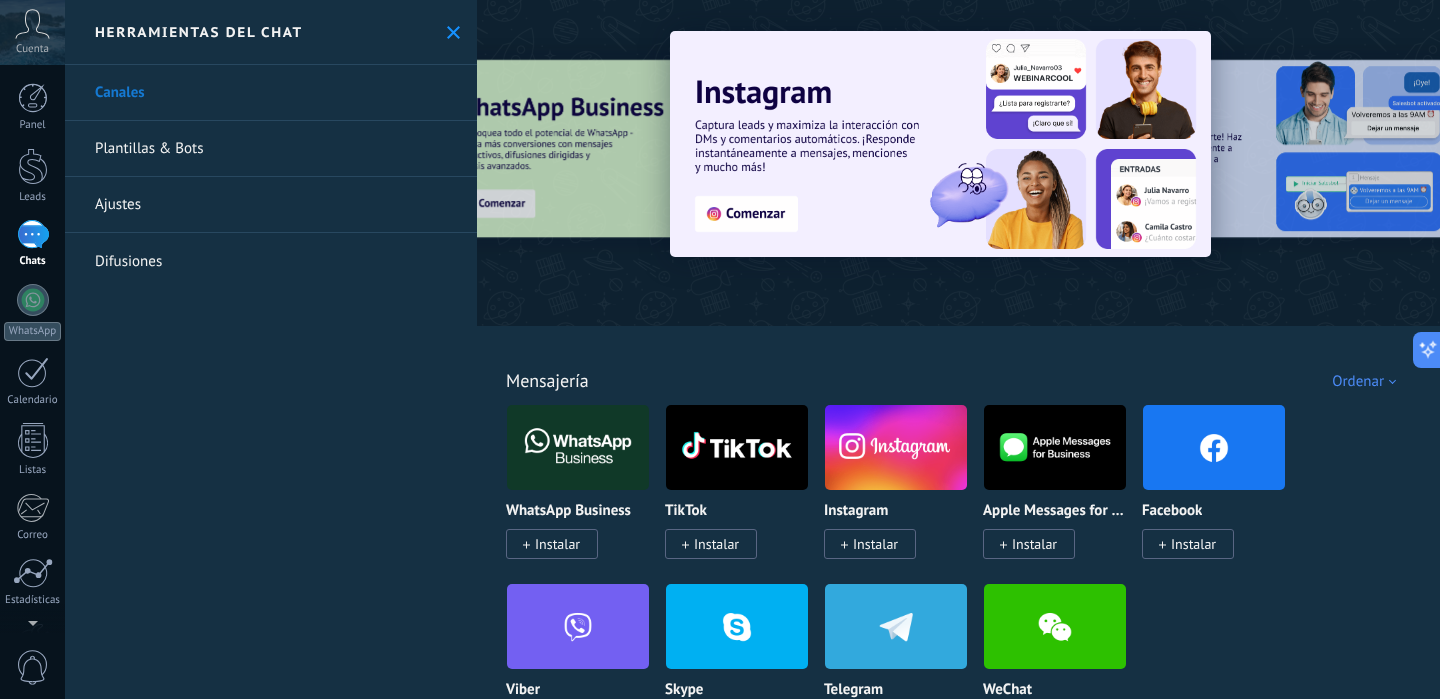click on "1" at bounding box center (33, 234) 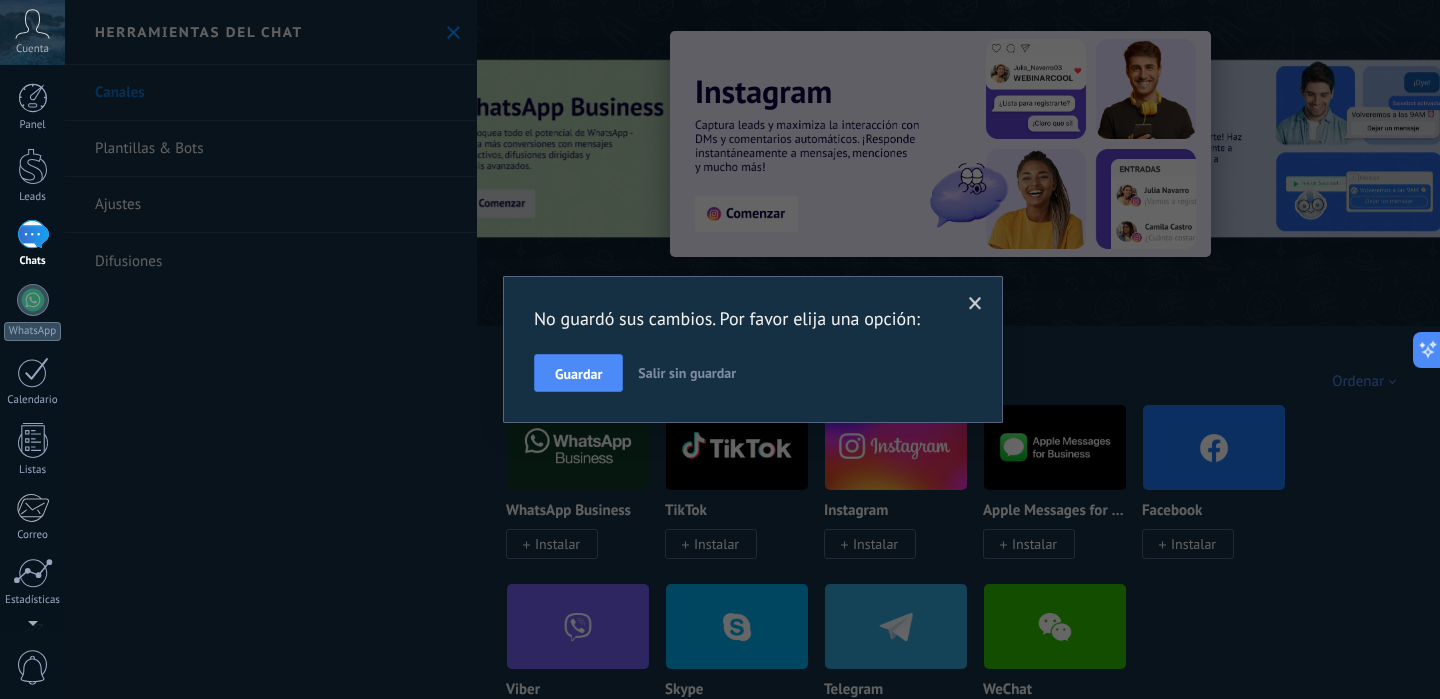 click on "Salir sin guardar" at bounding box center (687, 373) 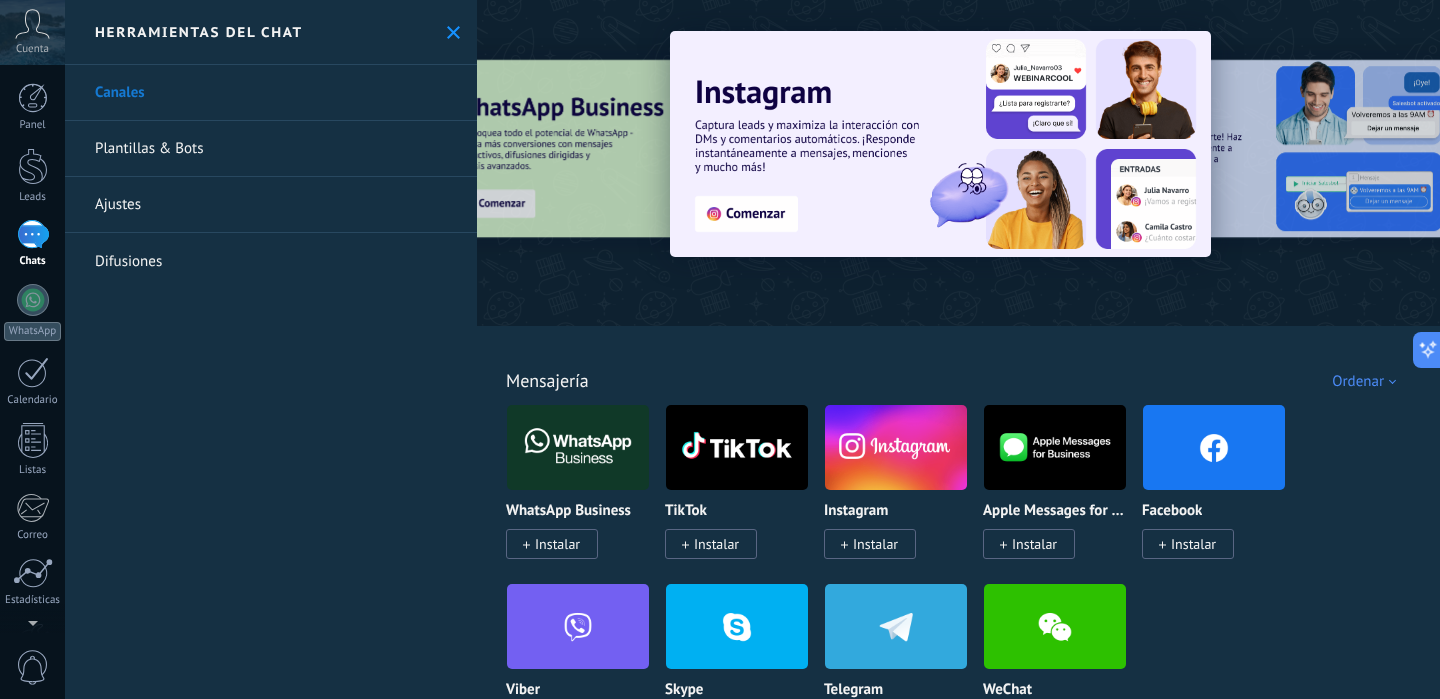 click on "1" at bounding box center [33, 234] 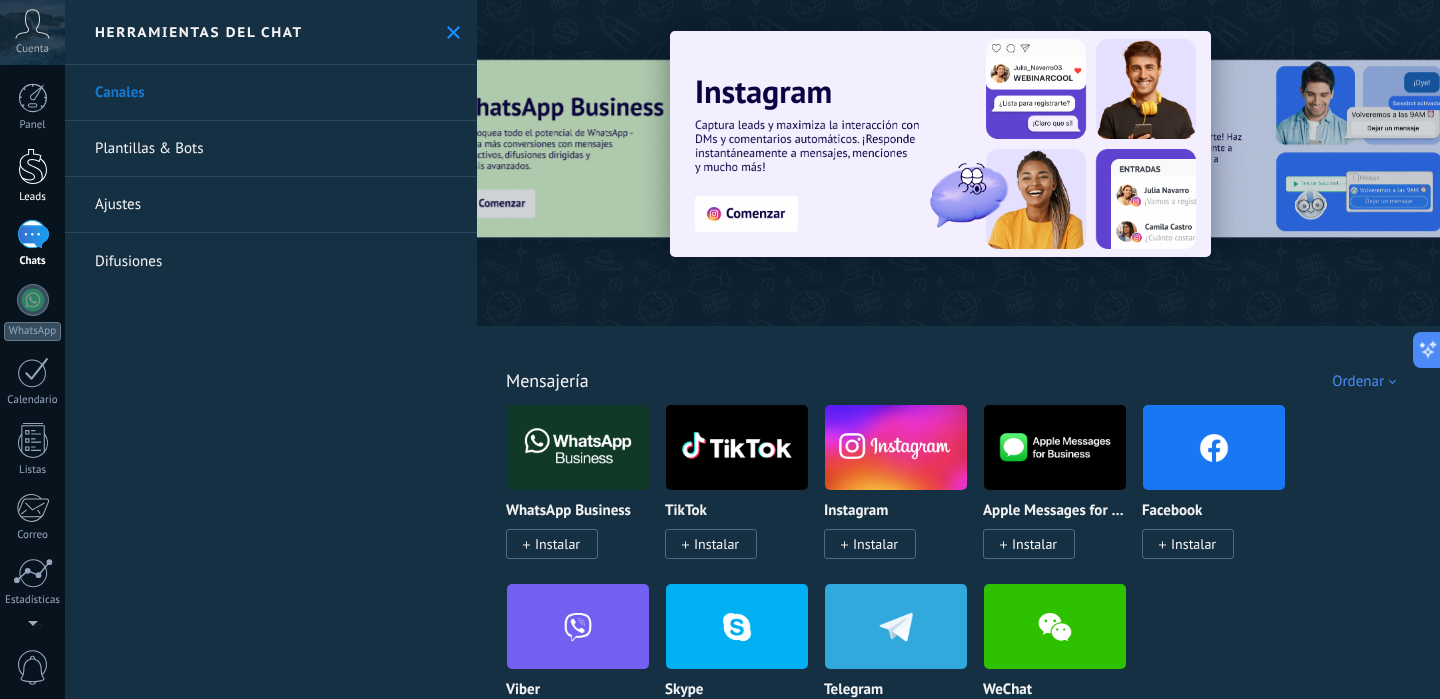 click at bounding box center (33, 166) 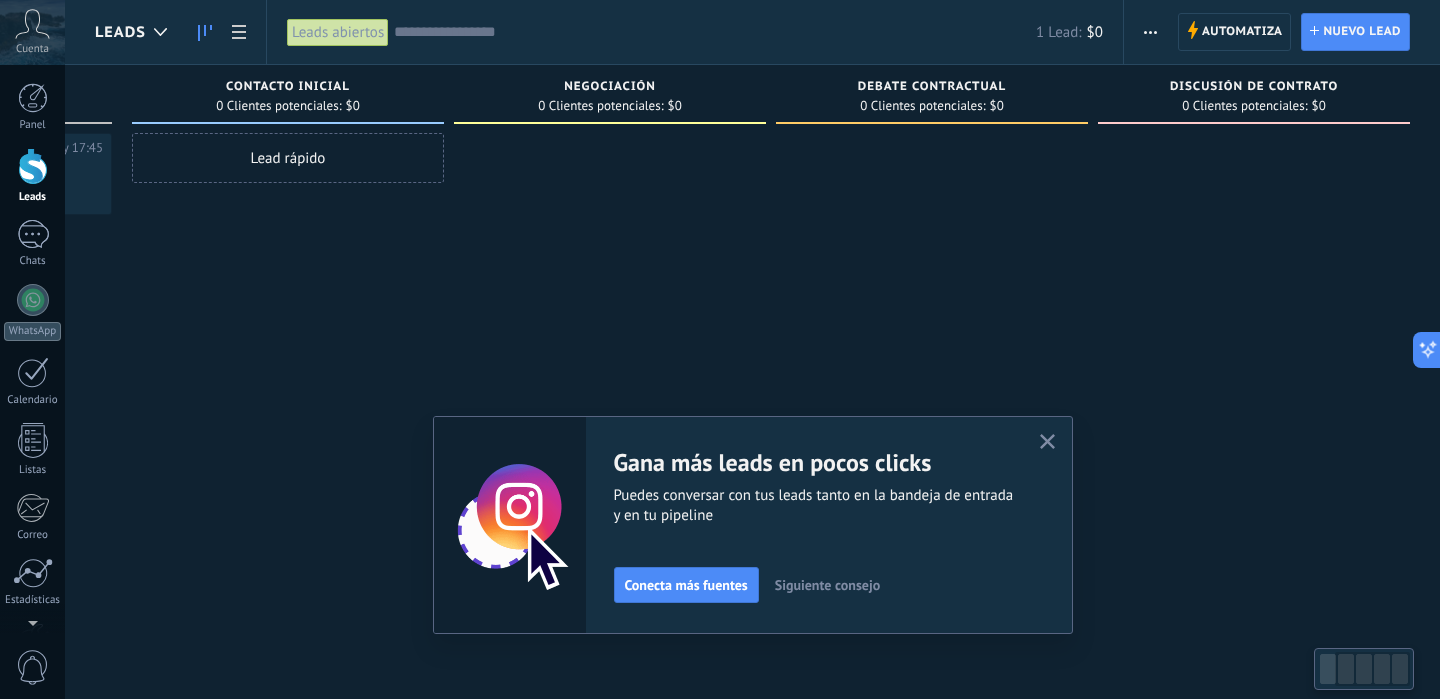 scroll, scrollTop: 0, scrollLeft: 0, axis: both 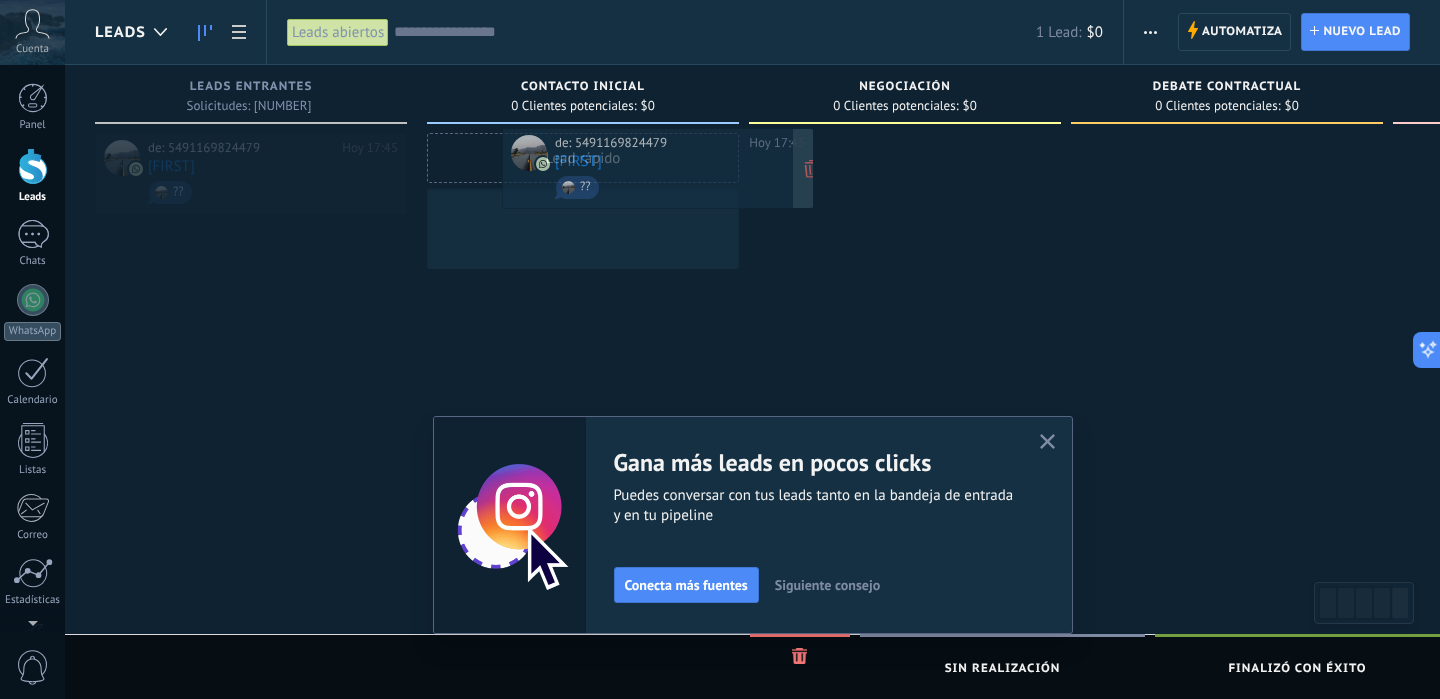 drag, startPoint x: 233, startPoint y: 168, endPoint x: 640, endPoint y: 167, distance: 407.00122 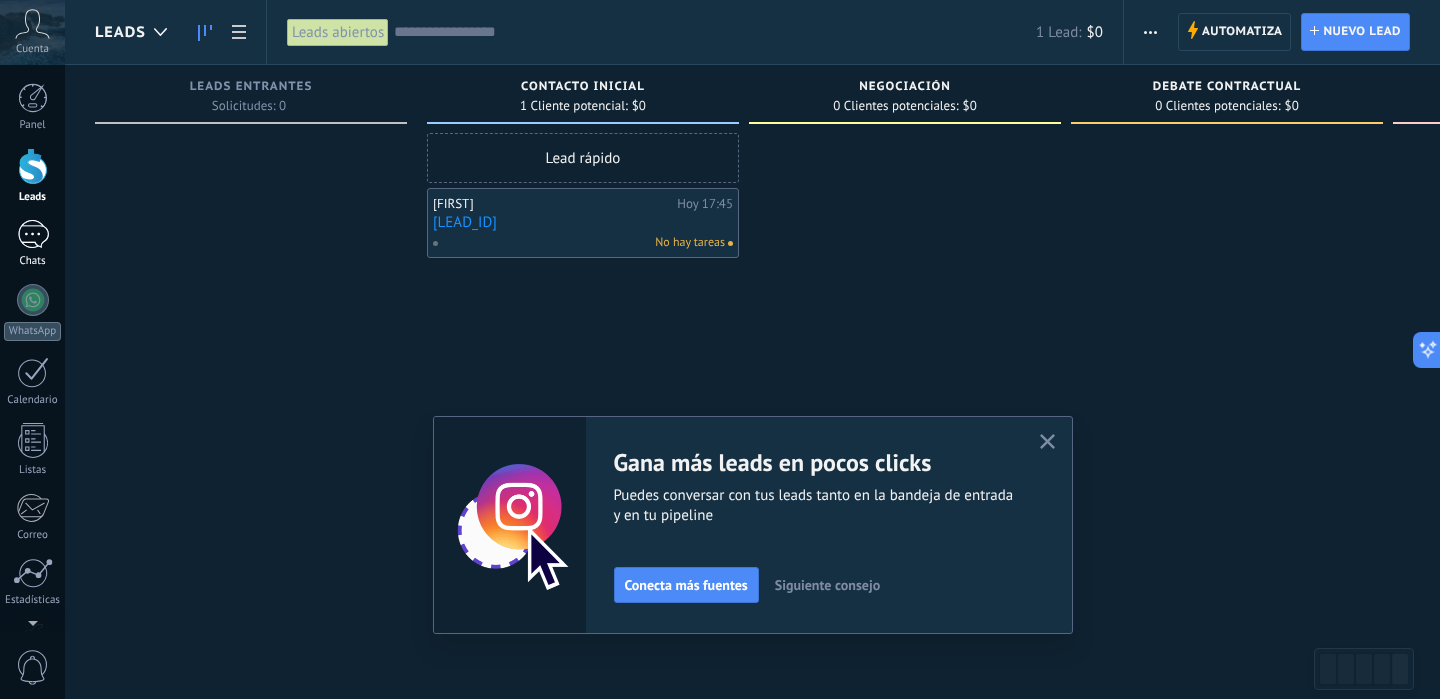 click on "1" at bounding box center [33, 234] 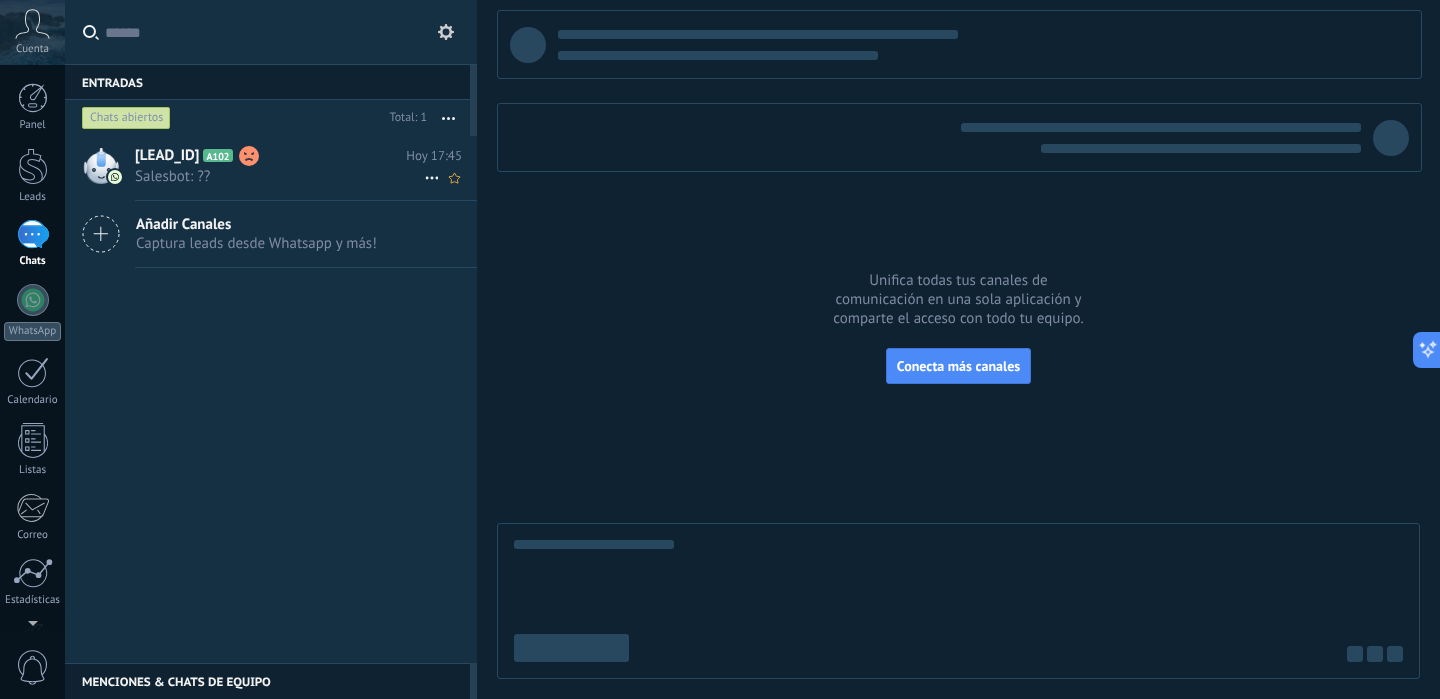 click at bounding box center [432, 178] 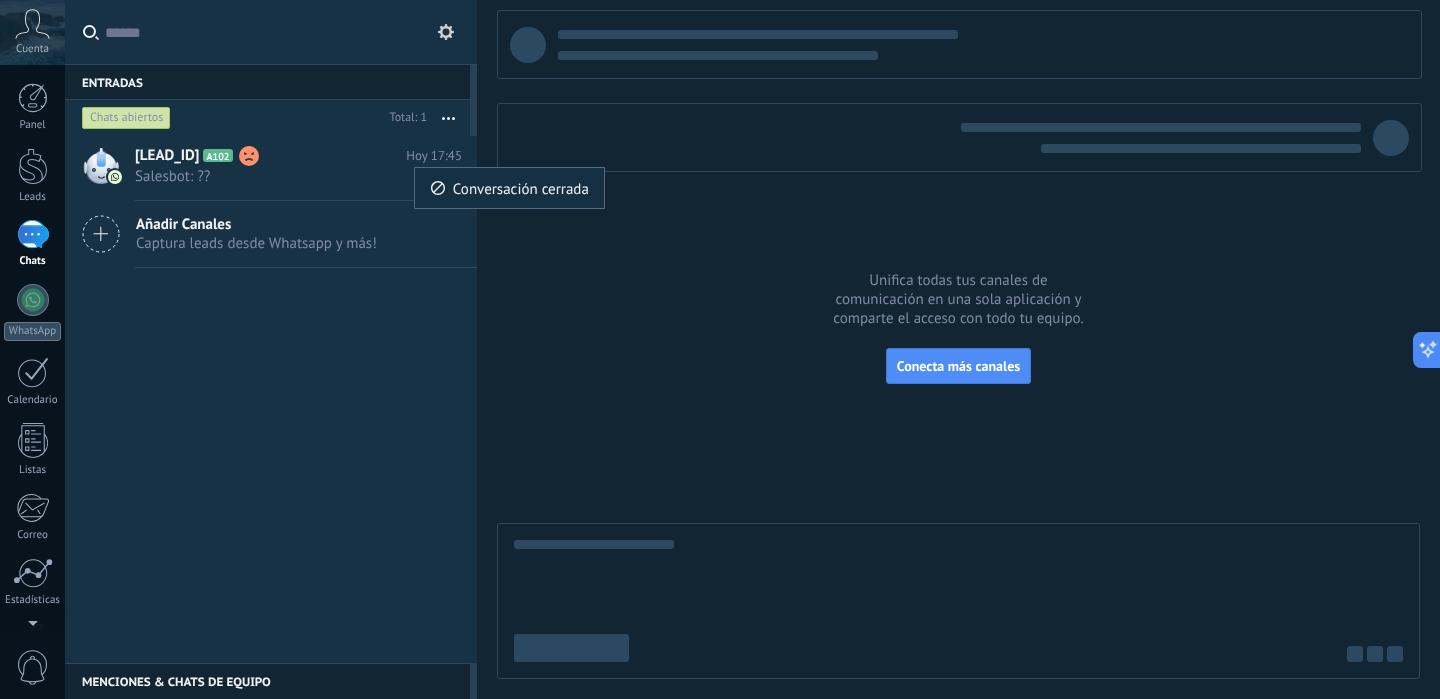 click at bounding box center [720, 349] 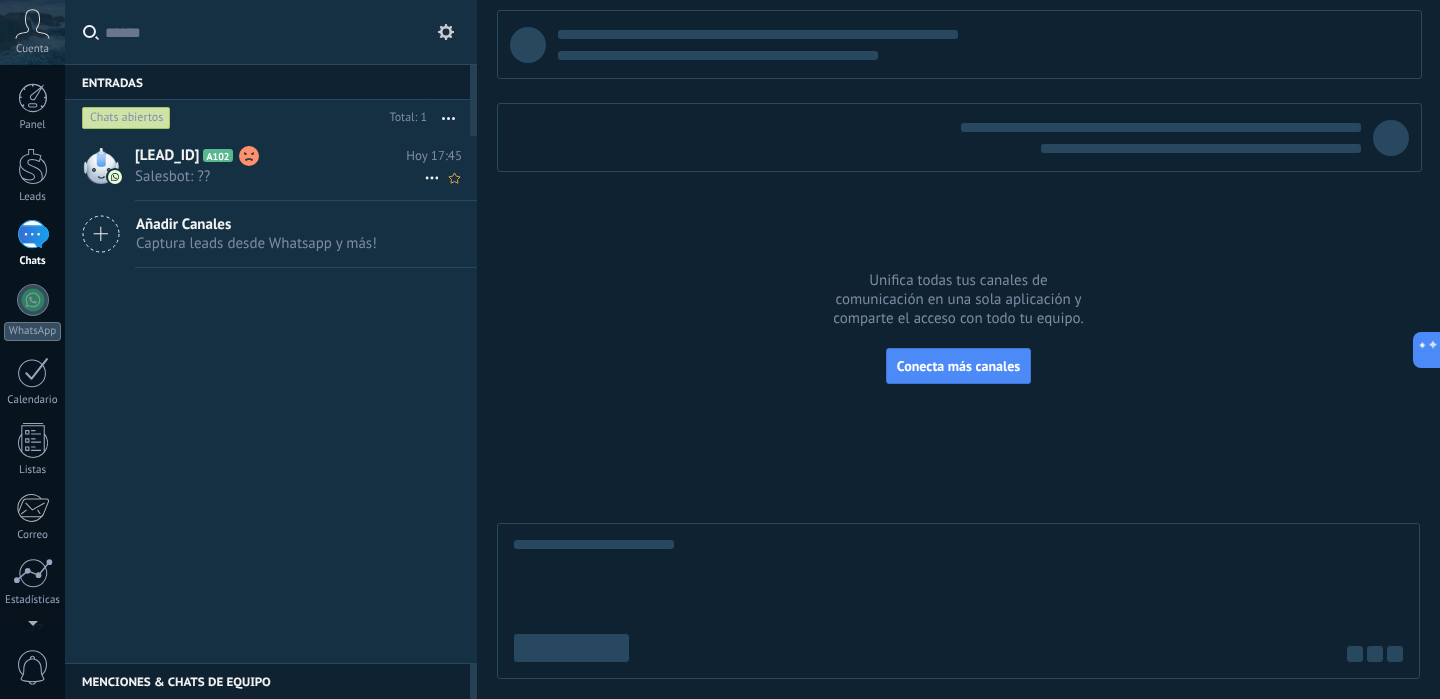 click on "Conversación cerrada" at bounding box center (432, 178) 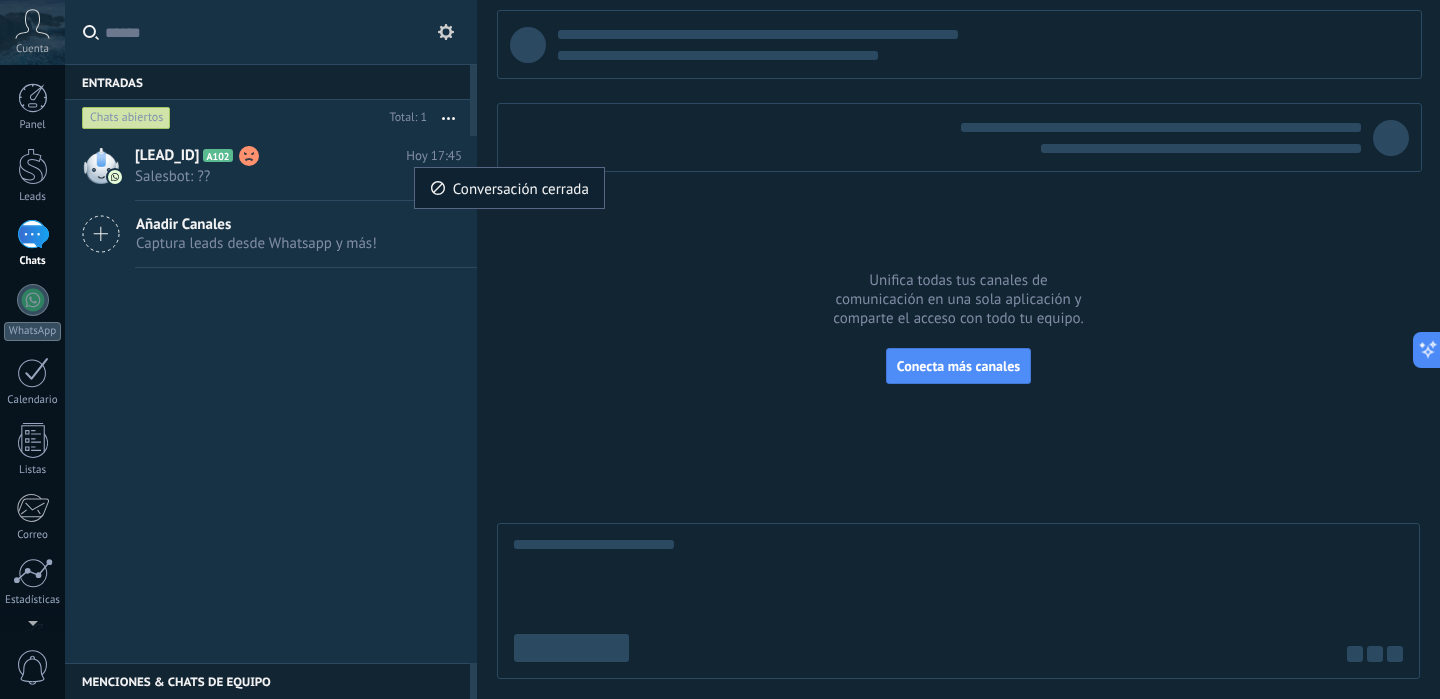 click on "Conversación cerrada" at bounding box center [0, 0] 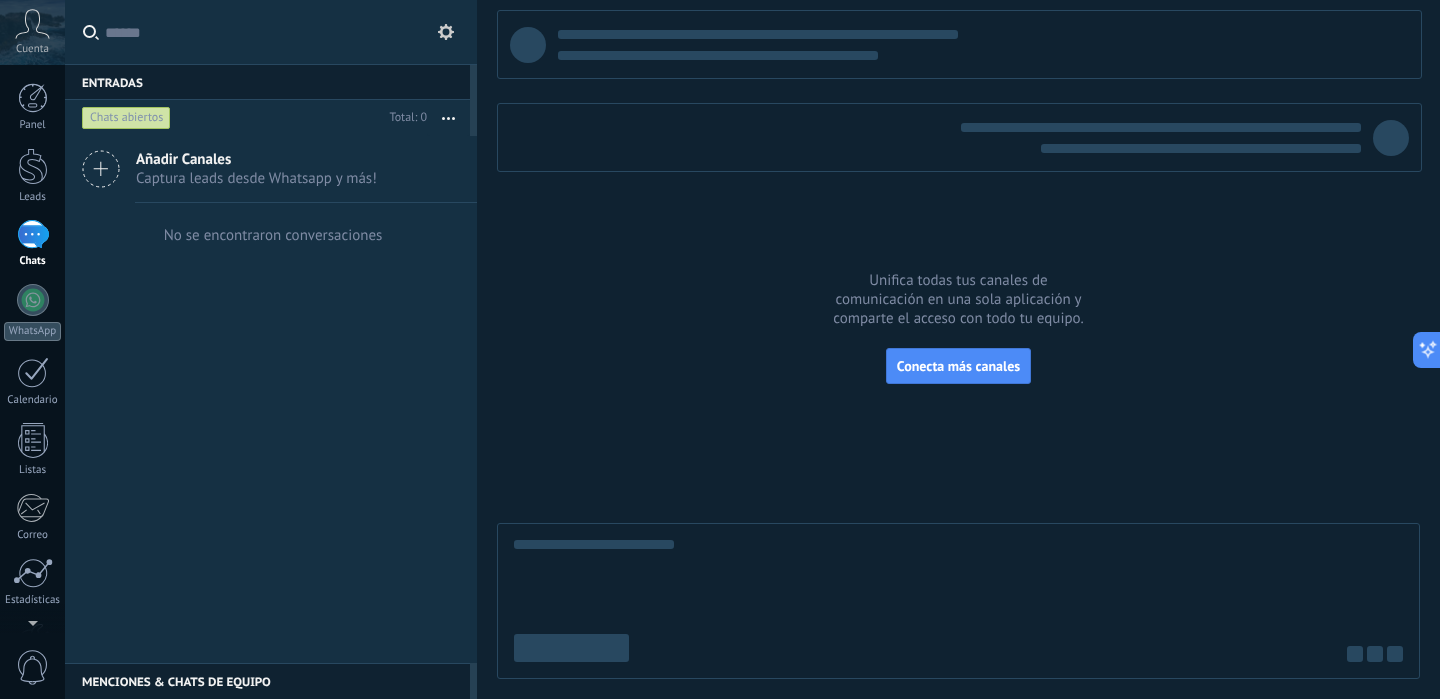 click on "1" at bounding box center (33, 234) 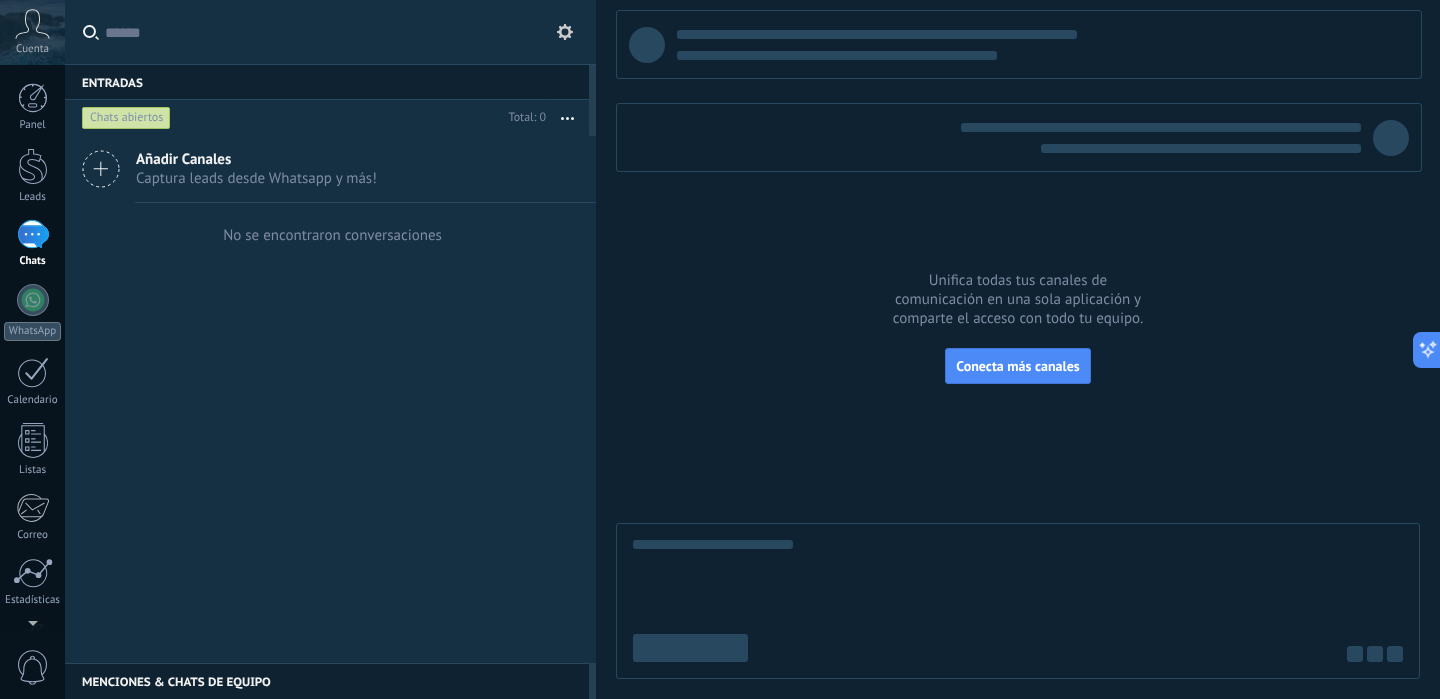 click on "Entradas 0 Chats abiertos Total: 0
Silenciar Acciones múltiples Ordenar Más recientes Larga espera Destacados Negativa Chats abiertos Sin respuesta Asignado a mí Suscrito Destacados Guardar Selecciona una fecha Selecciona una fecha Hoy Ayer Últimos  ** 30  dias Esta semana La última semana Este mes El mes pasado Este trimestre Este año Leads Entrantes Contacto inicial Negociación Debate contractual Discusión de contrato Logrado con éxito Venta Perdido Ninguno Abierto Cerrado Abierto Seleccionar todo Solo chats destacados Sin chats destacados Chats destacados Seleccionar todo Respondido Sin respuesta Todos los estados de respuesta Seleccionar todo Conversación Entrante Saliente - No Respondida Saliente - Respondida Etapa de la interacción Seleccionar todo Kommo Demo 5491169824479 Fuentes del chat Seleccionar todo Negativa Neutral Todos los valores Aplicar Restablecer Mark respondió Conversación cerrada" at bounding box center [752, 349] 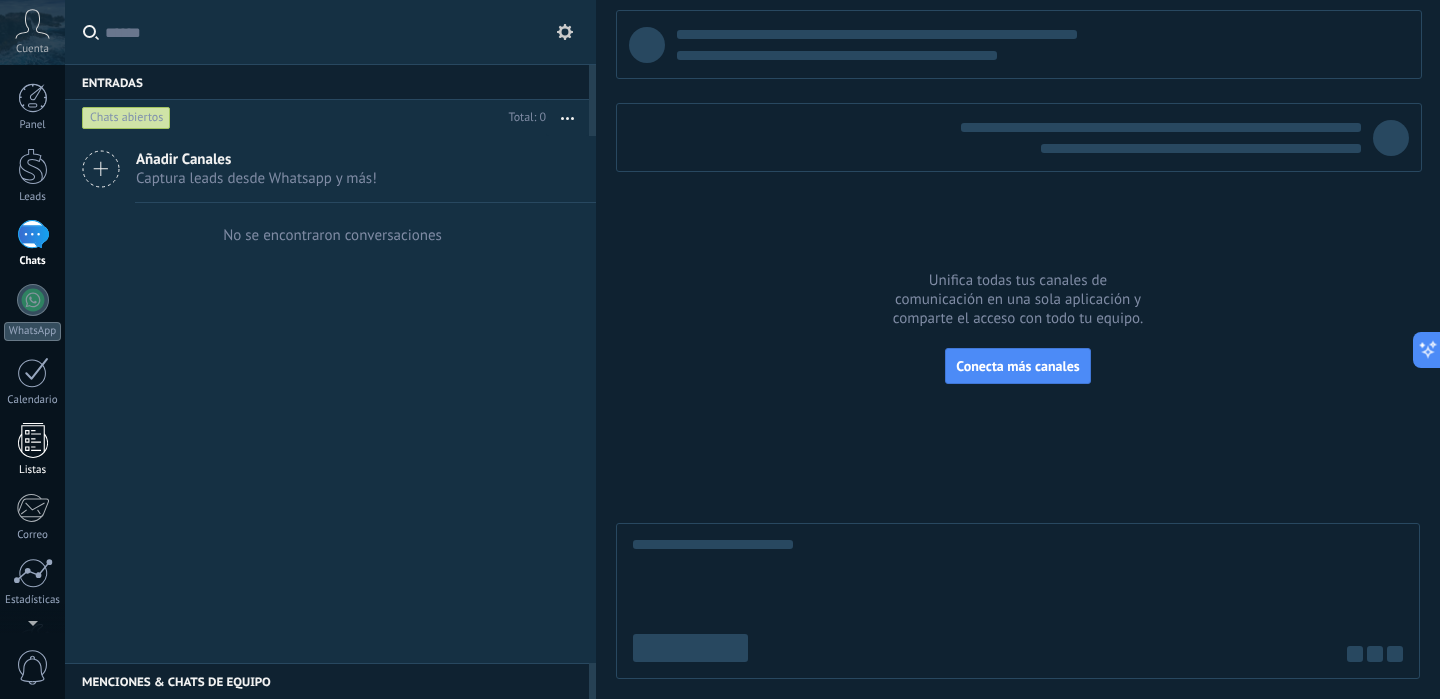 click at bounding box center [33, 440] 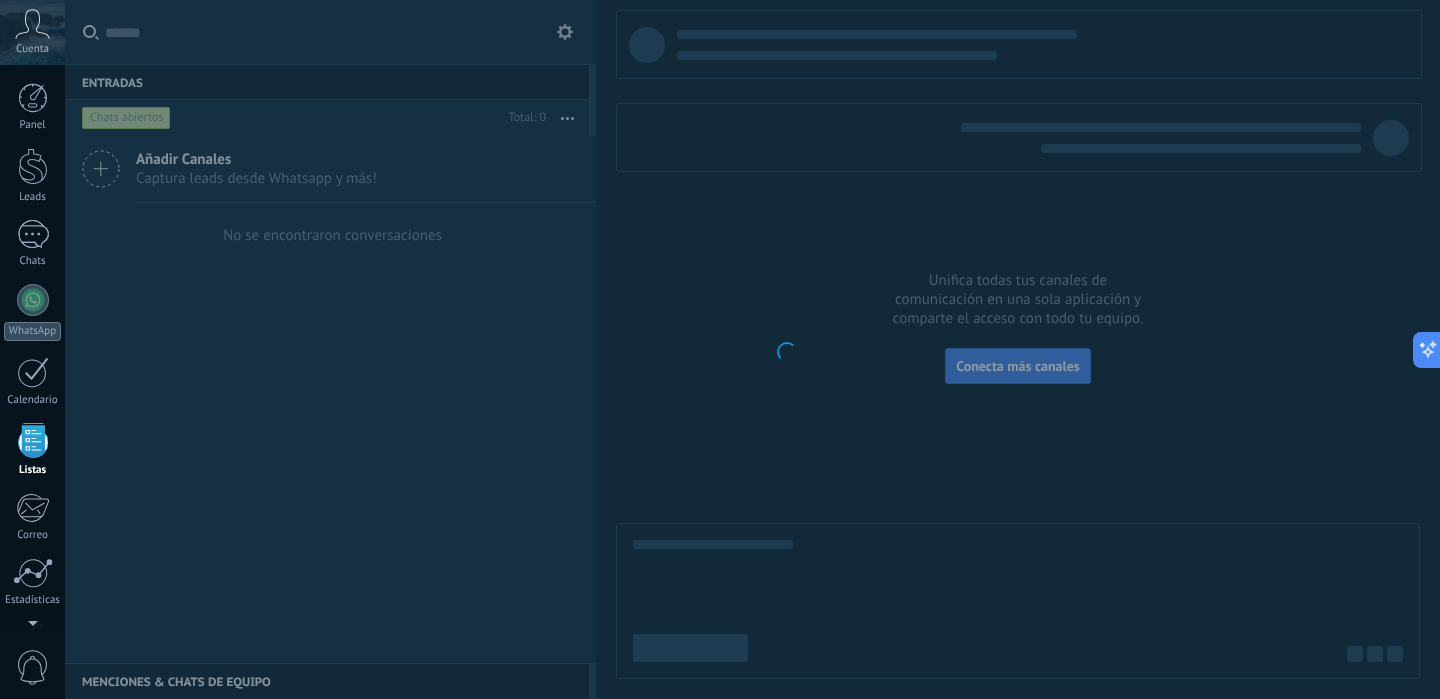 scroll, scrollTop: 124, scrollLeft: 0, axis: vertical 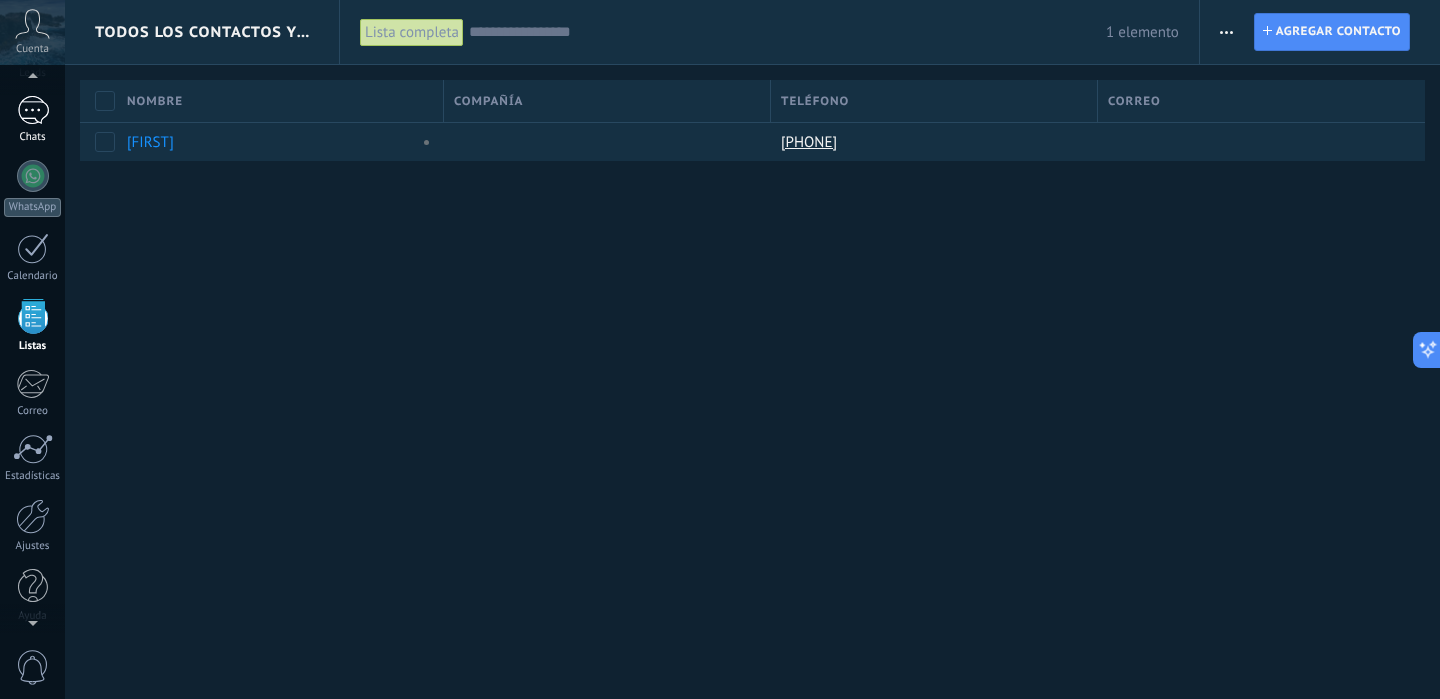 click on "1" at bounding box center (33, 110) 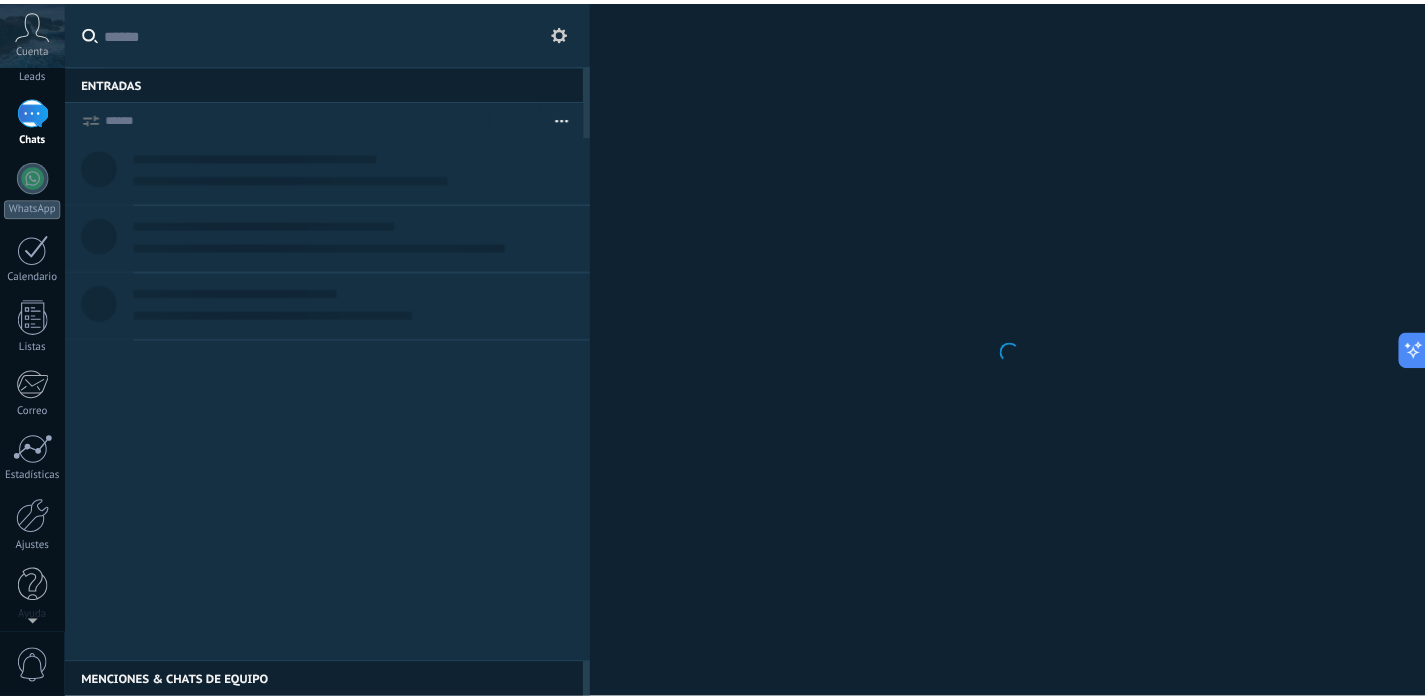scroll, scrollTop: 0, scrollLeft: 0, axis: both 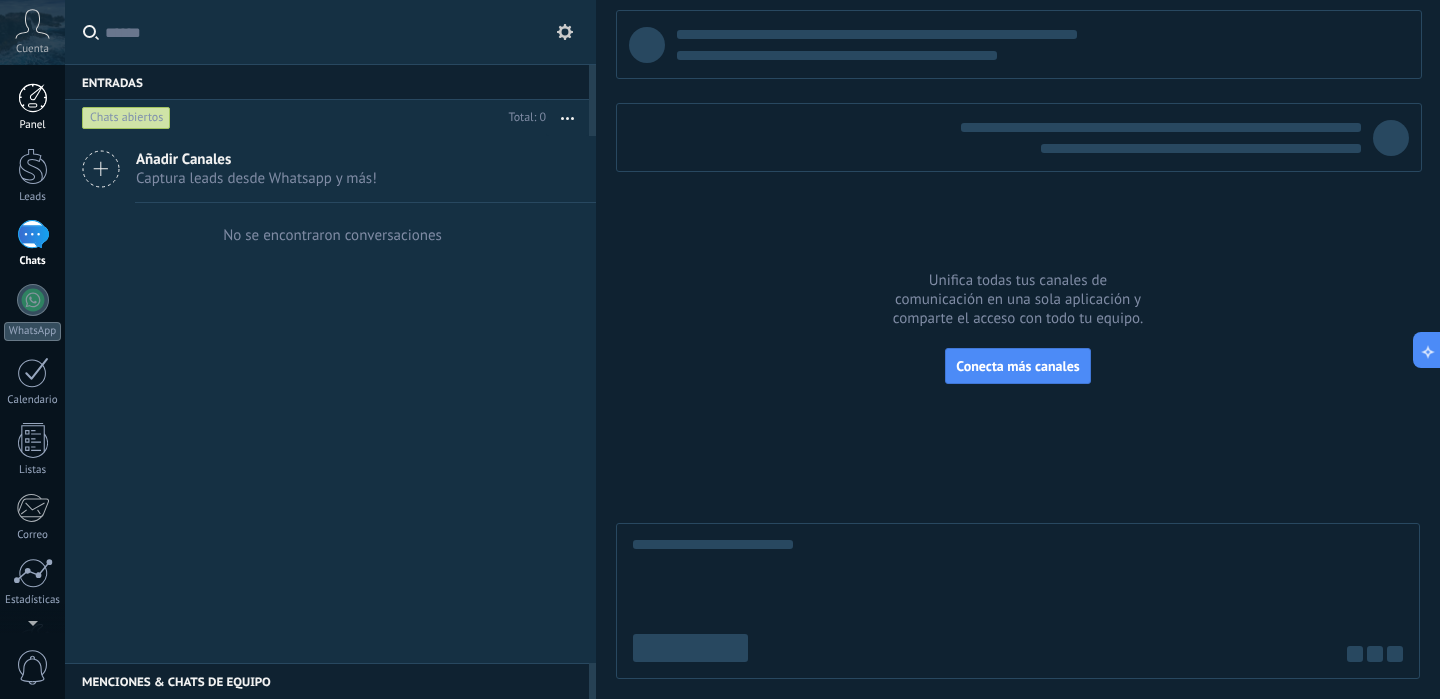 click at bounding box center [33, 98] 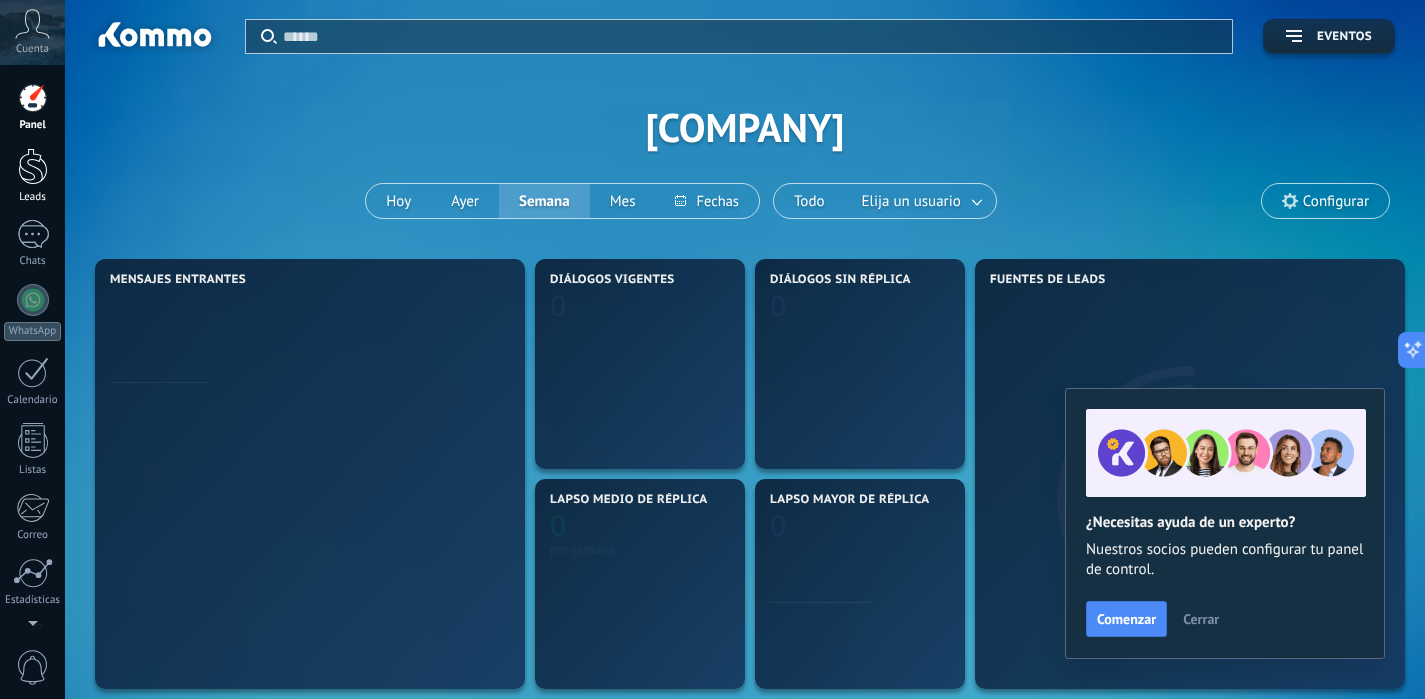 click at bounding box center [33, 166] 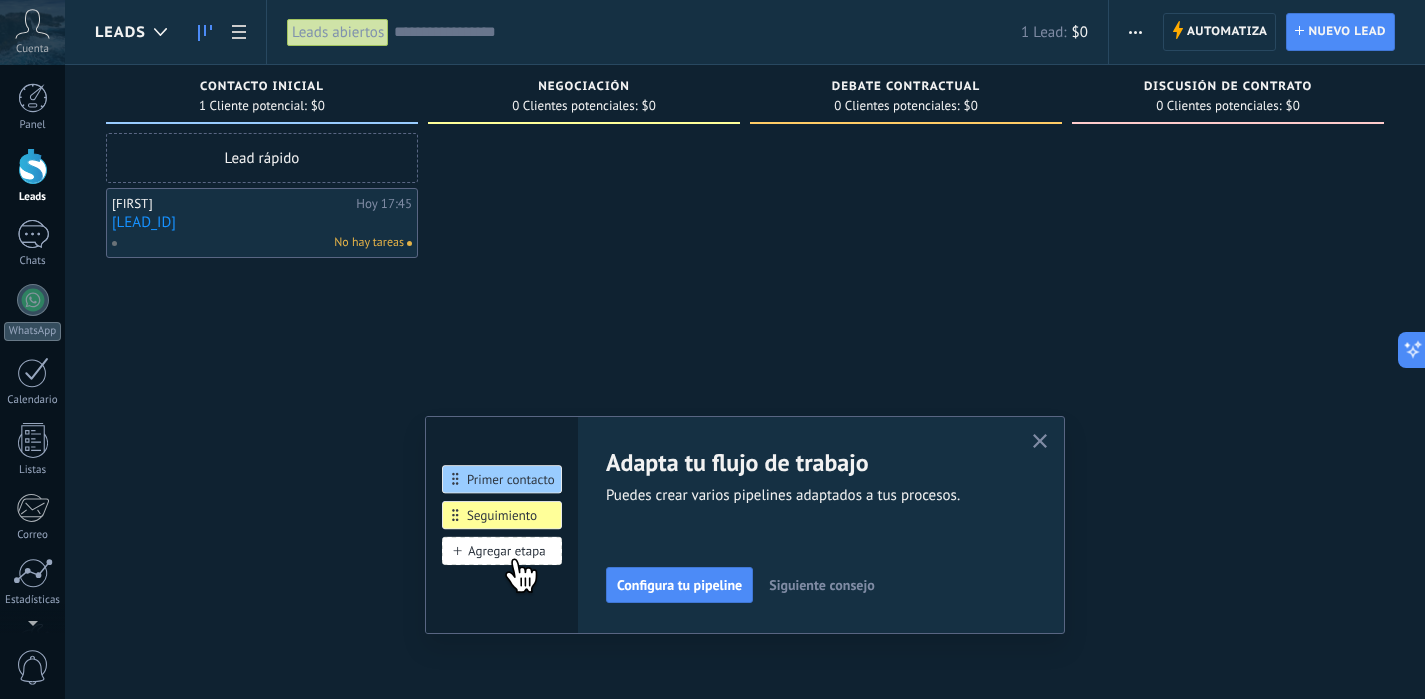 click at bounding box center [1040, 441] 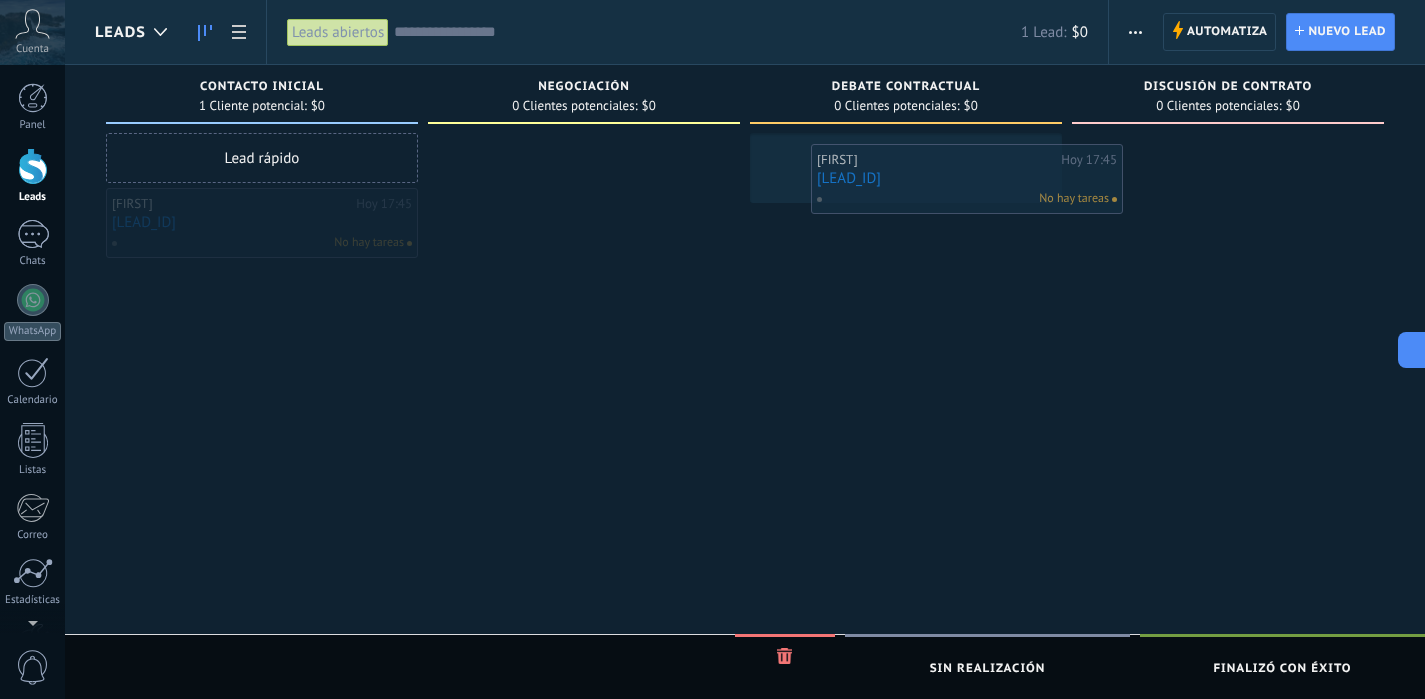 drag, startPoint x: 319, startPoint y: 251, endPoint x: 995, endPoint y: 204, distance: 677.6319 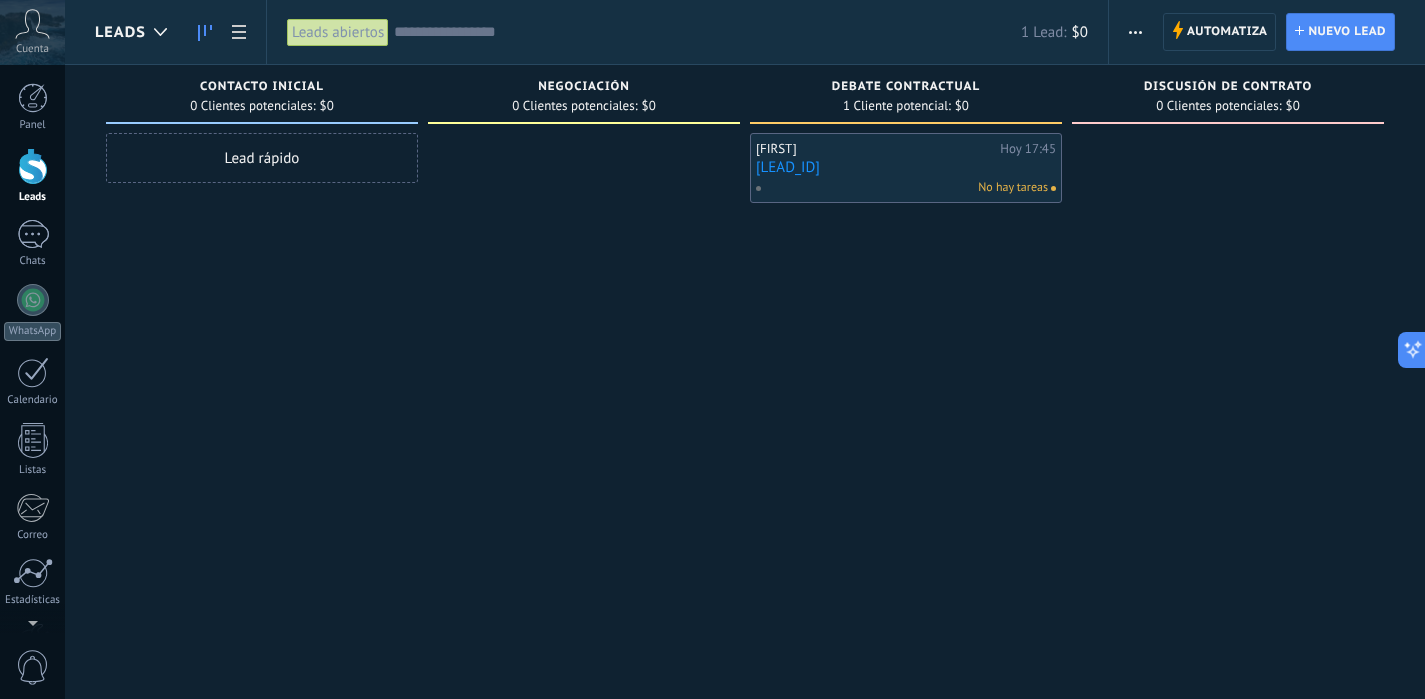 click on "No hay tareas" at bounding box center (1013, 188) 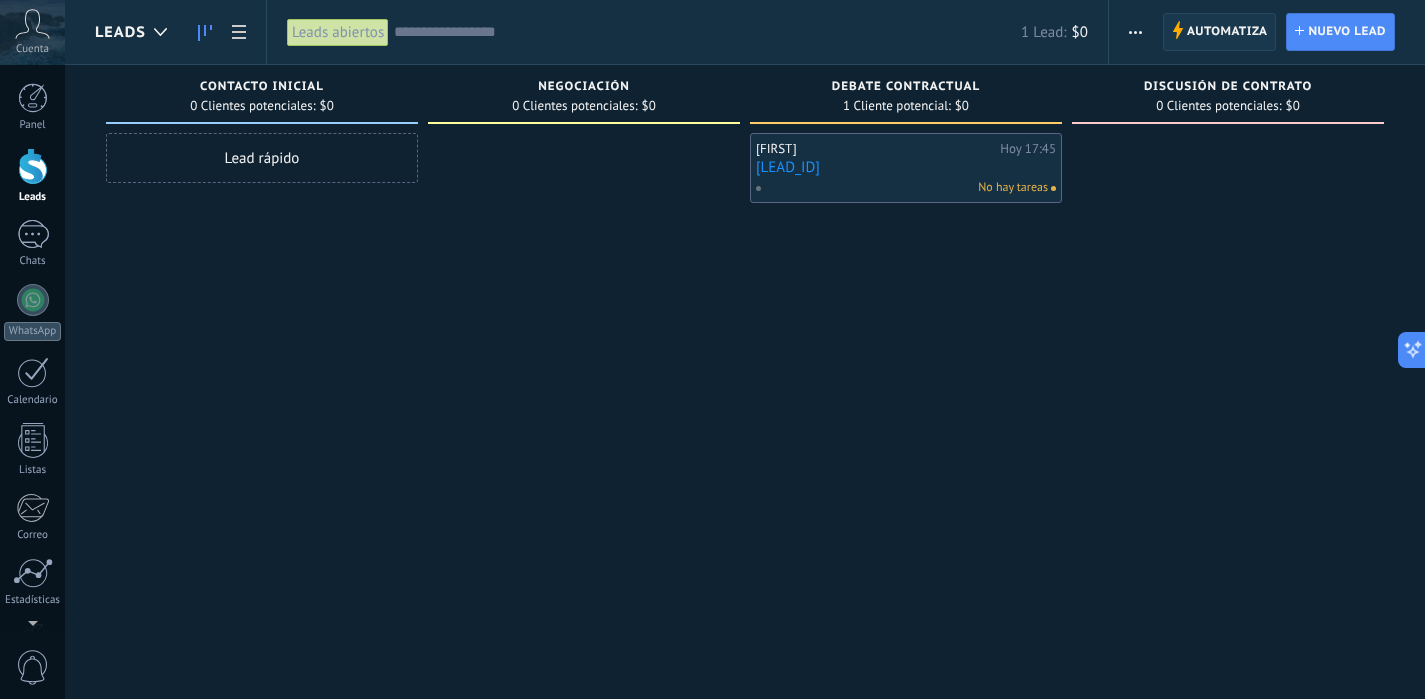 click on "Automatiza" at bounding box center (1227, 32) 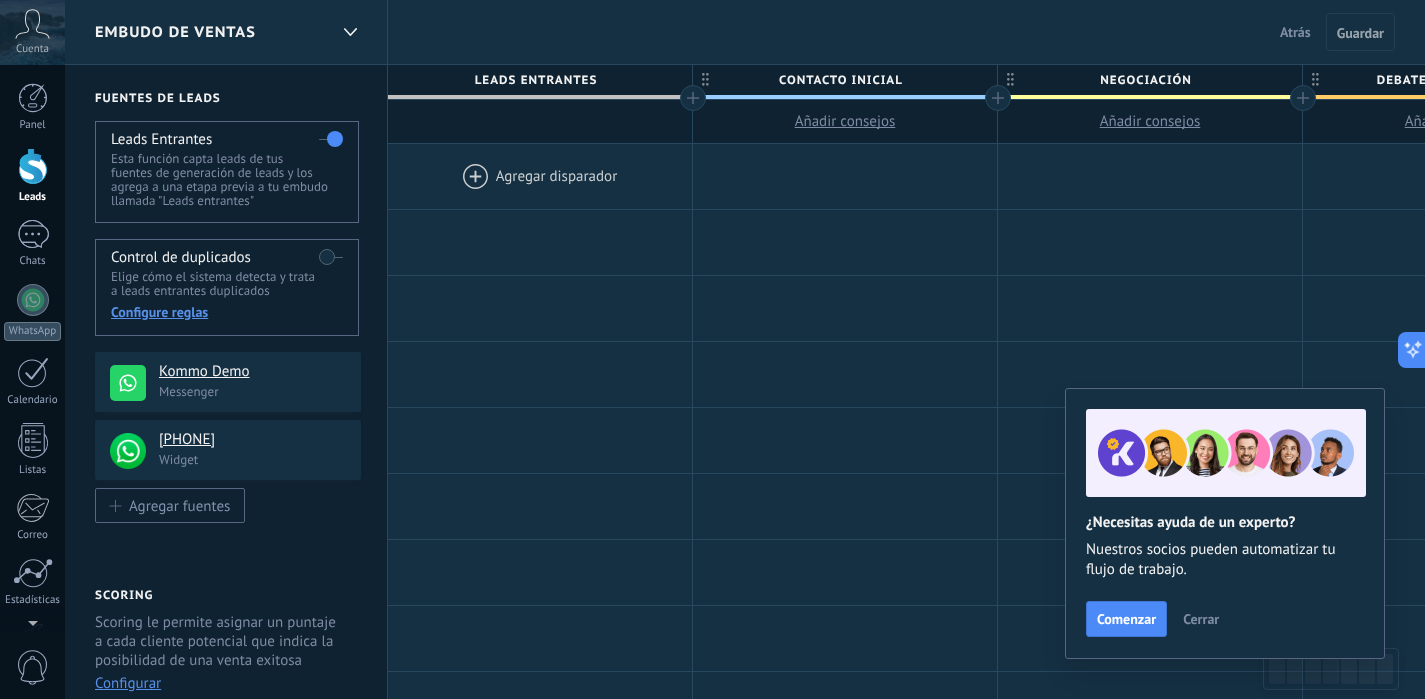 click at bounding box center (331, 257) 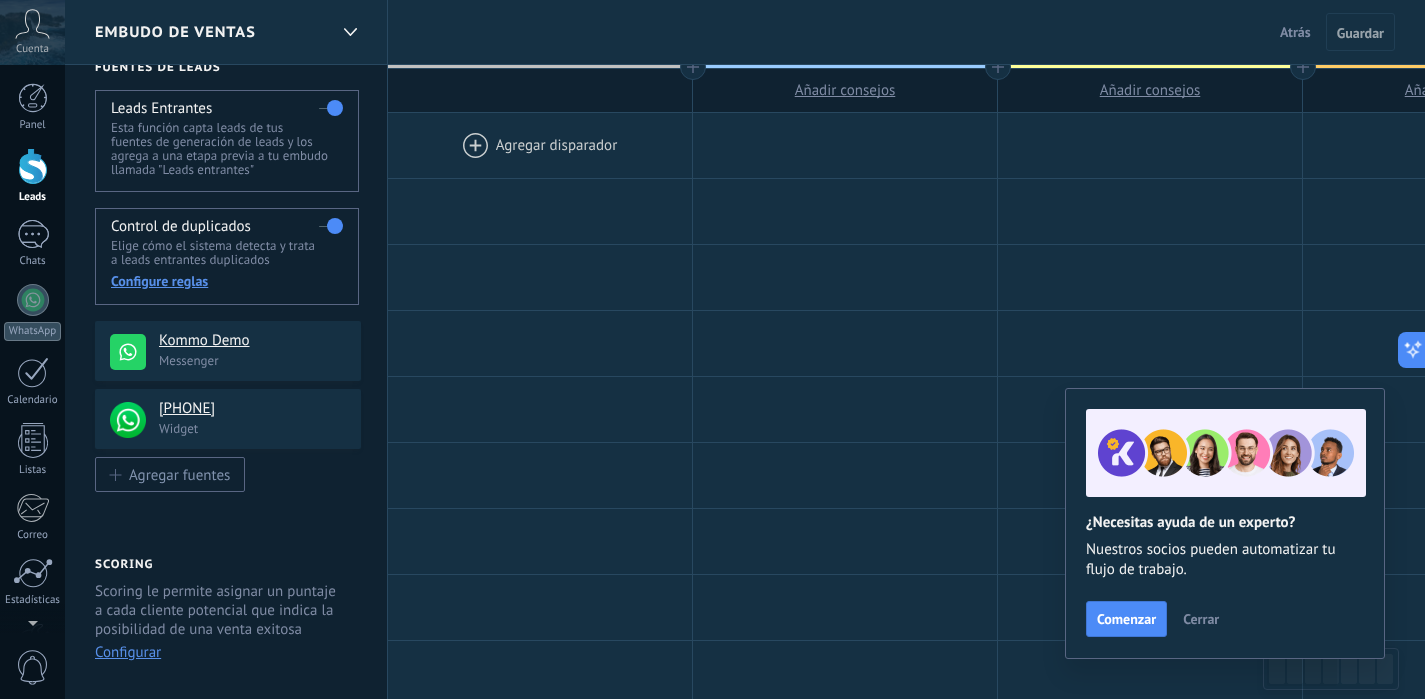 scroll, scrollTop: 0, scrollLeft: 0, axis: both 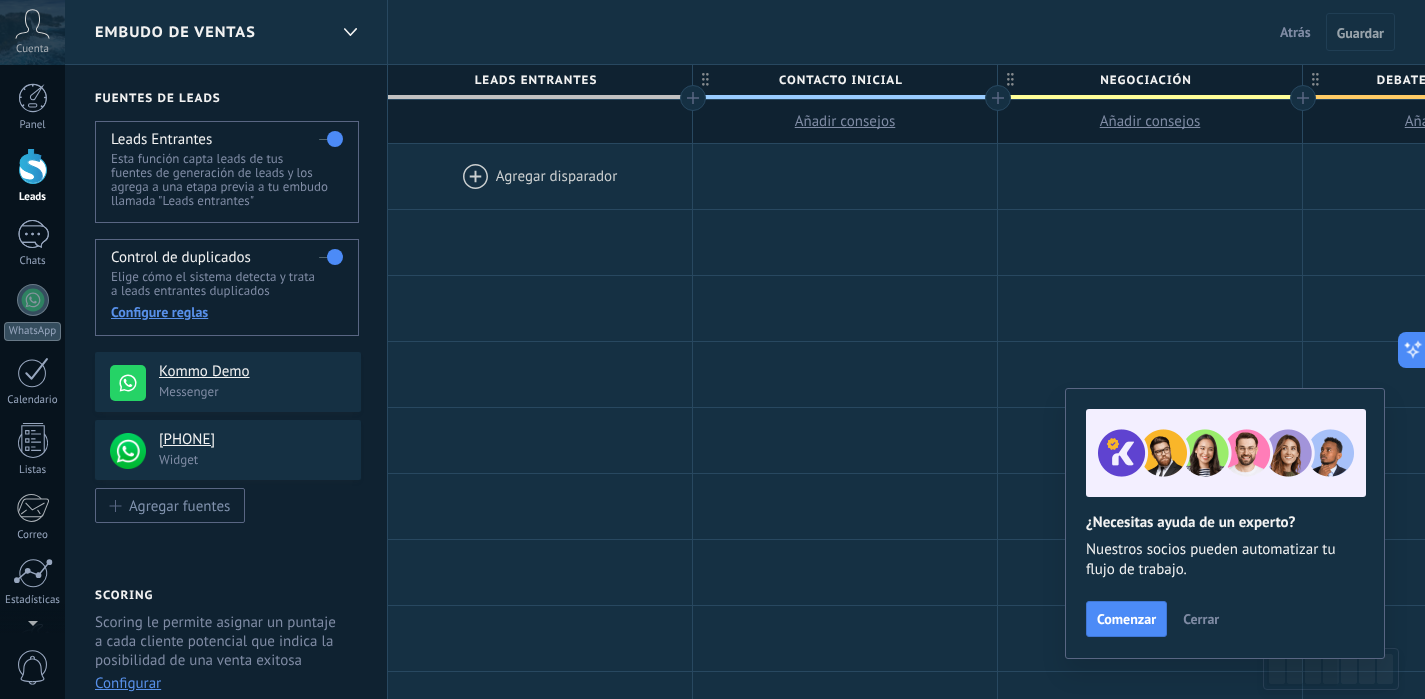 click on "Cerrar" at bounding box center [1201, 619] 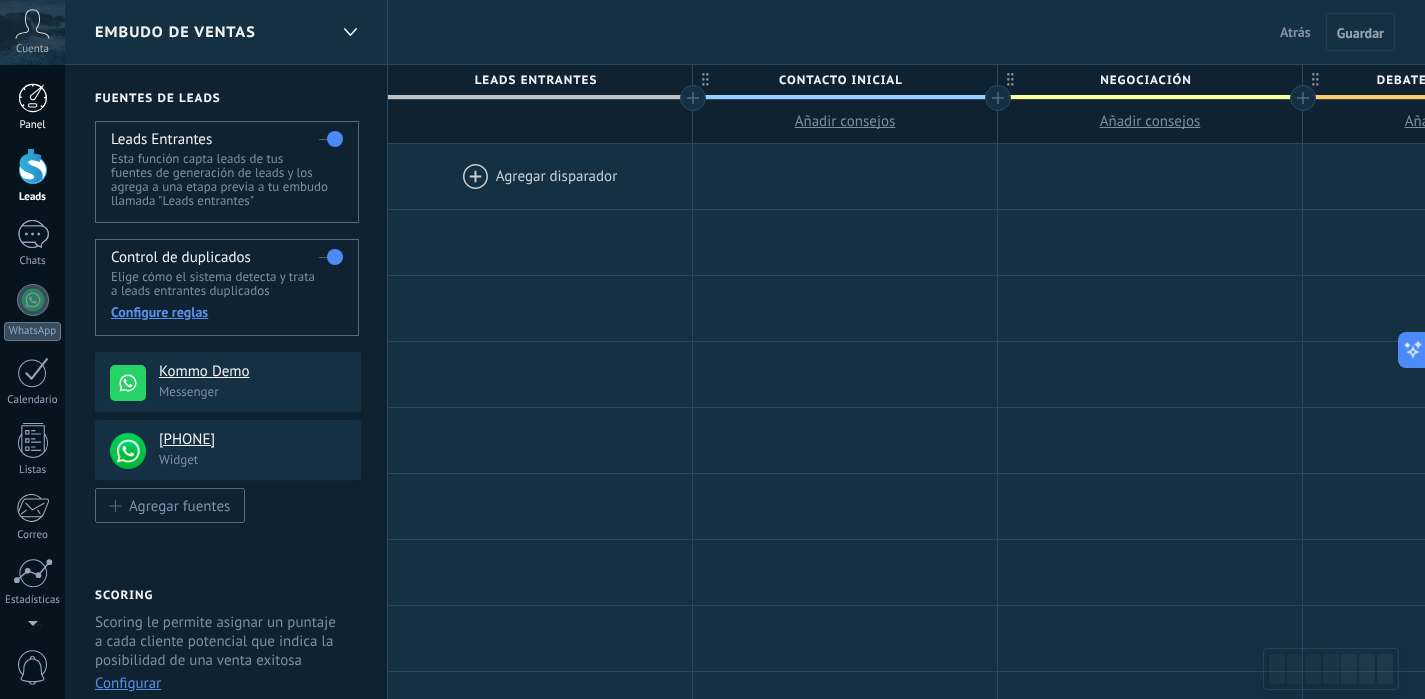 click at bounding box center (33, 98) 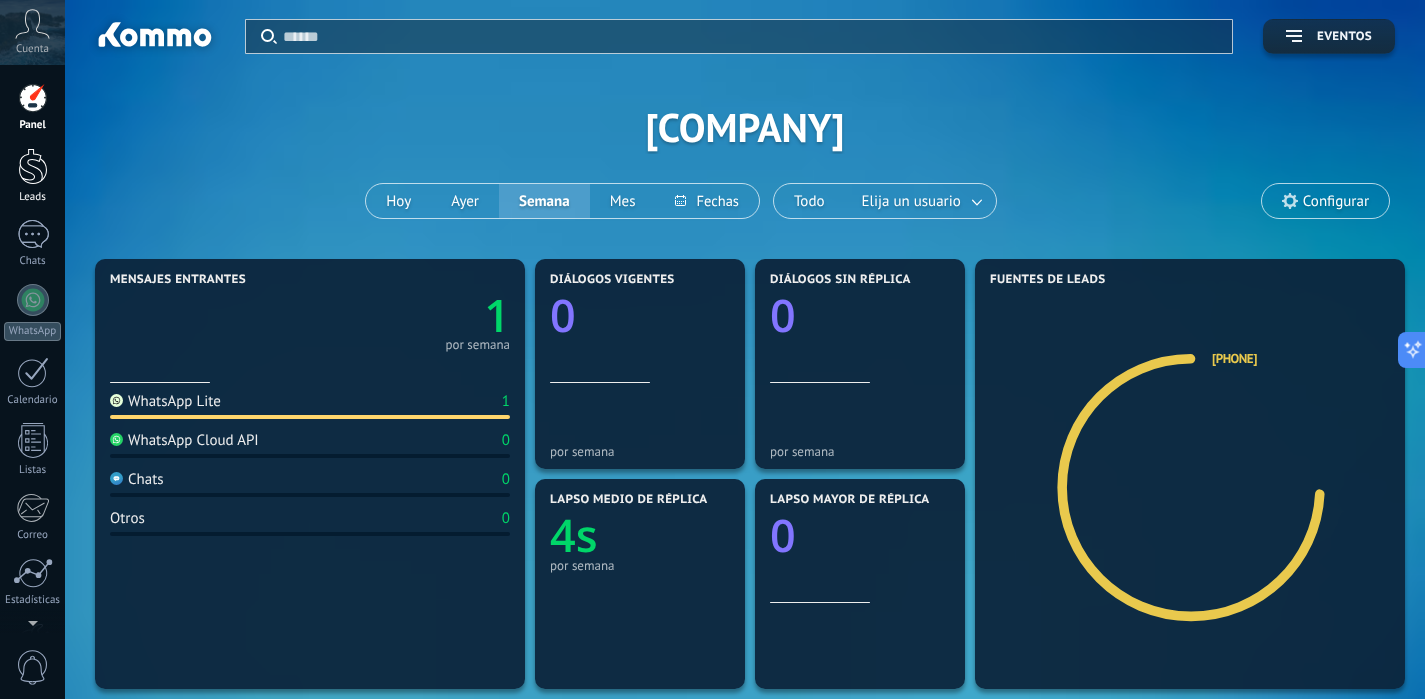 click on "Leads" at bounding box center (32, 176) 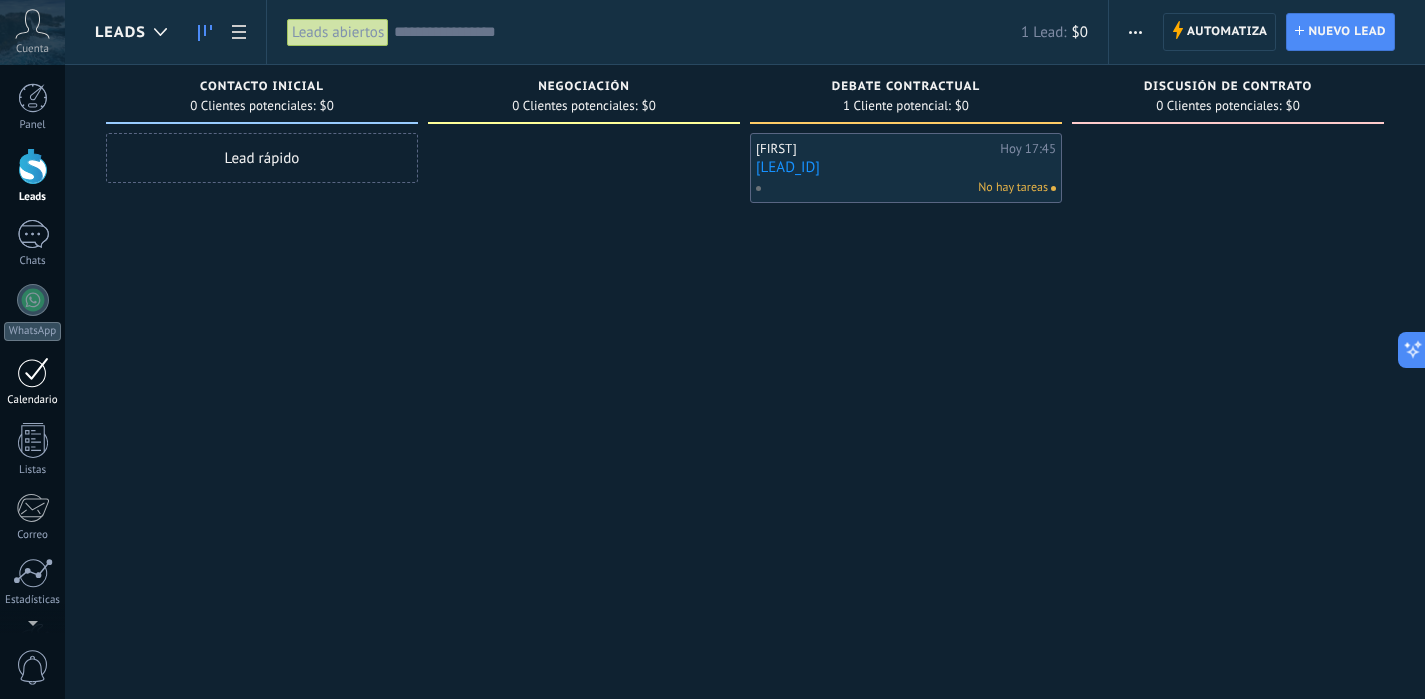 click at bounding box center [33, 372] 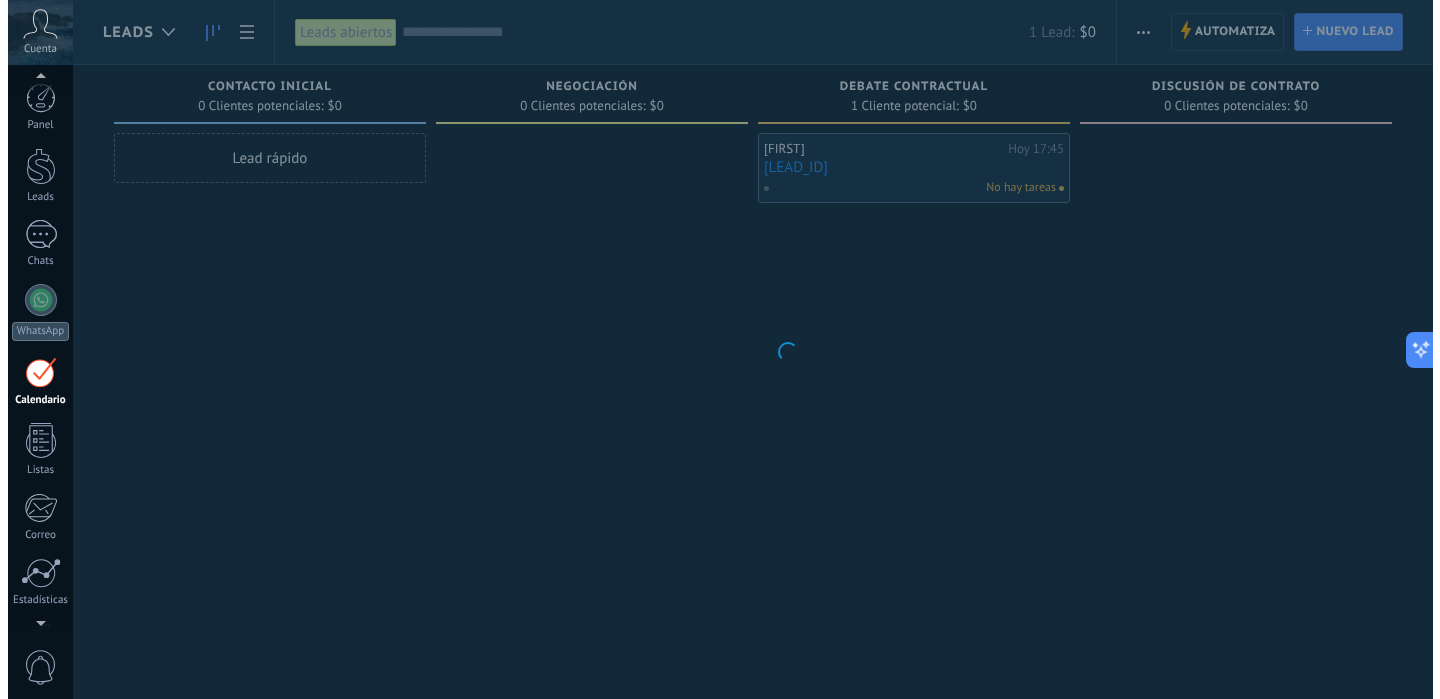 scroll, scrollTop: 58, scrollLeft: 0, axis: vertical 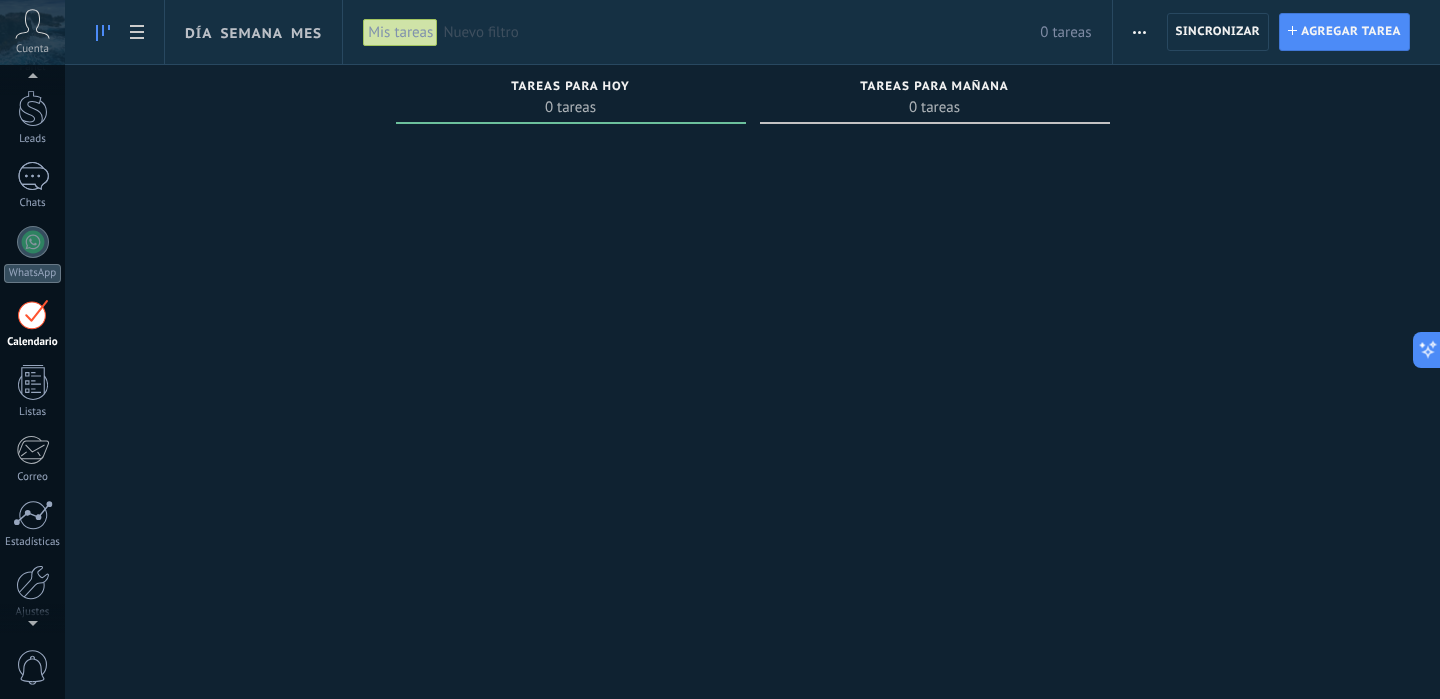 click on "Cuenta" at bounding box center (32, 32) 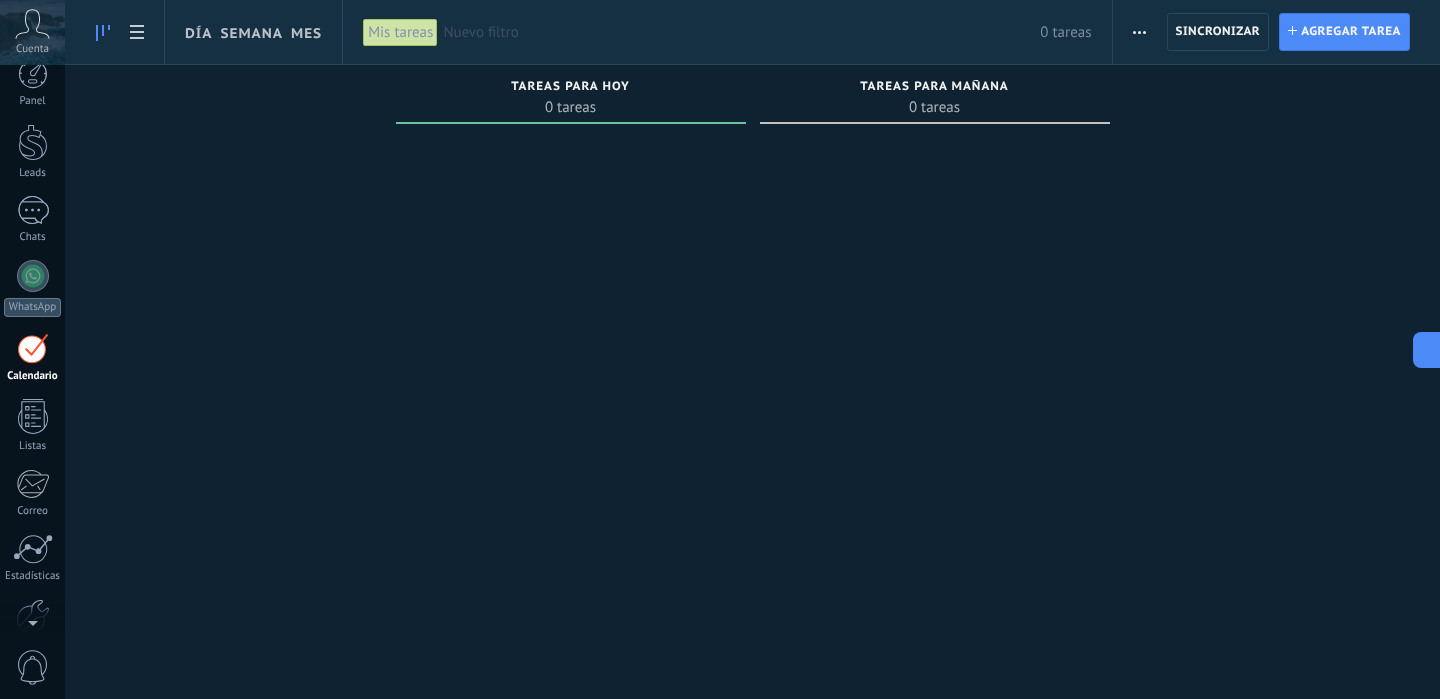 scroll, scrollTop: 58, scrollLeft: 0, axis: vertical 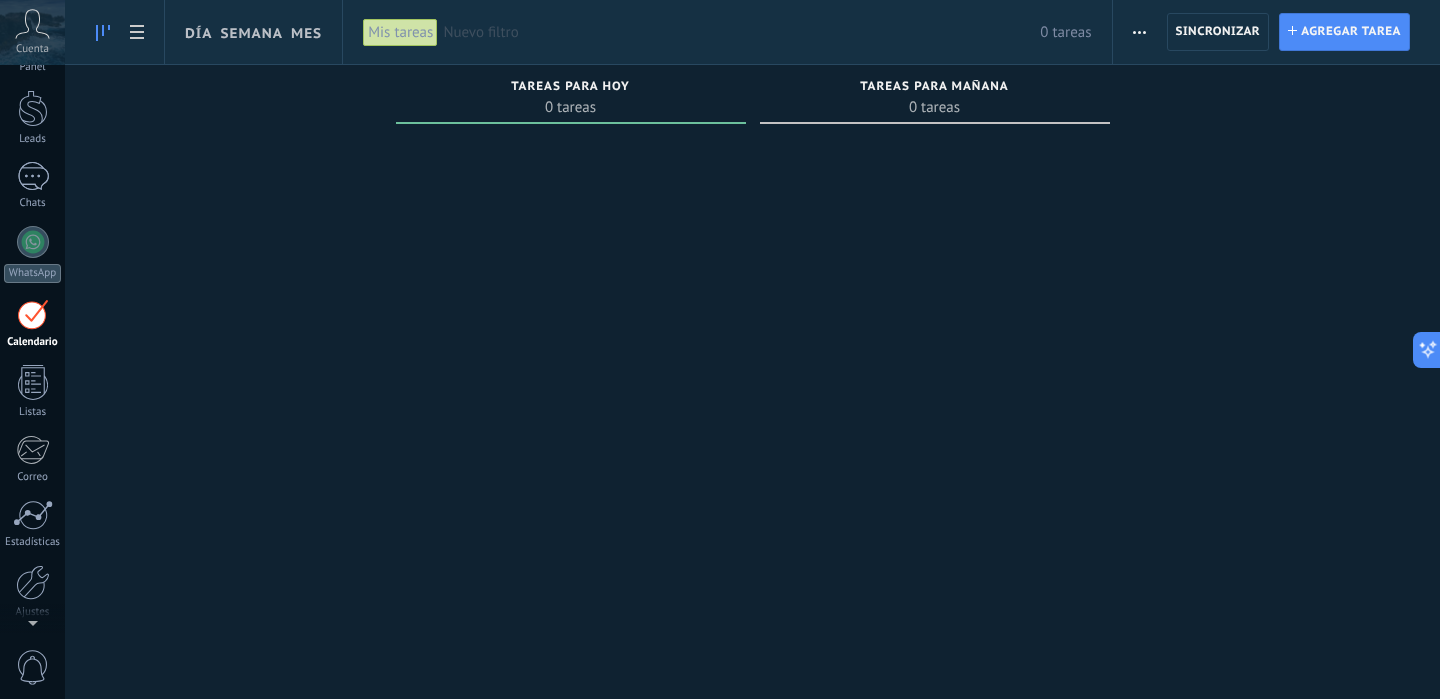 click at bounding box center (32, 24) 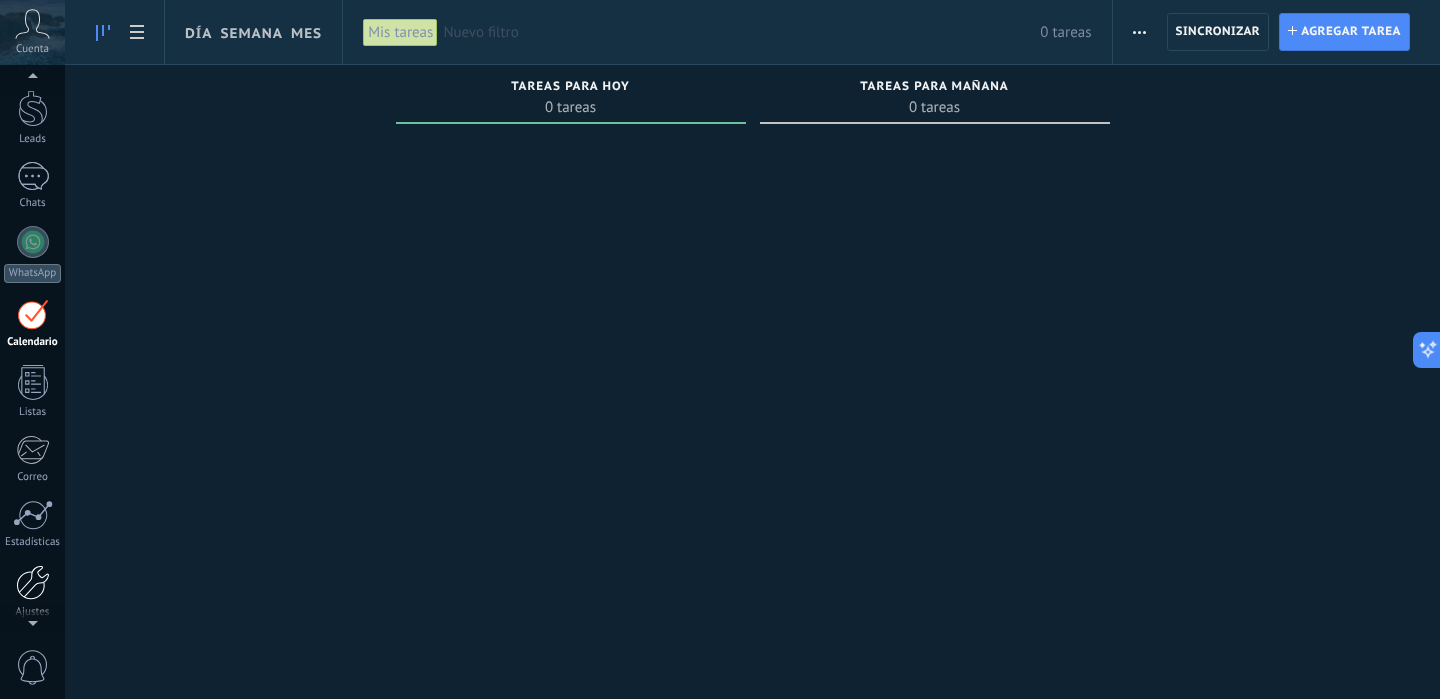 click at bounding box center (33, 582) 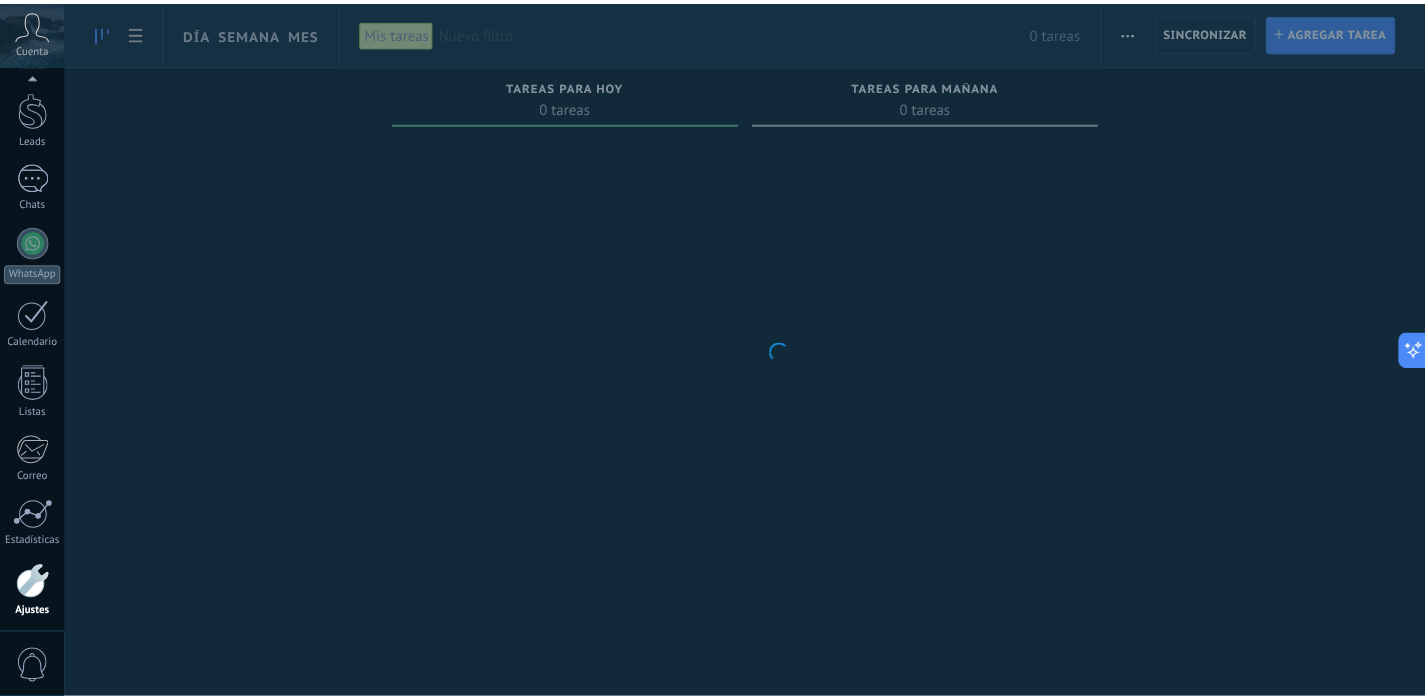 scroll, scrollTop: 133, scrollLeft: 0, axis: vertical 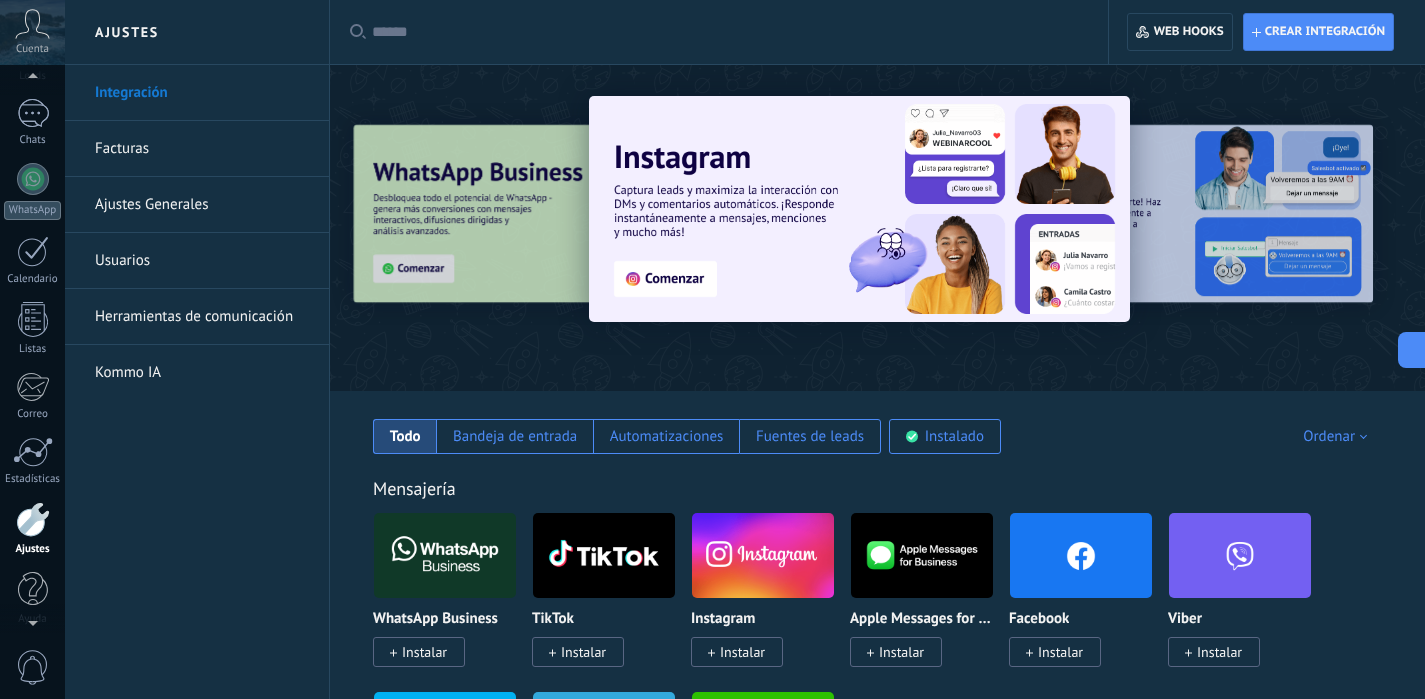 click on "Cuenta" at bounding box center (32, 32) 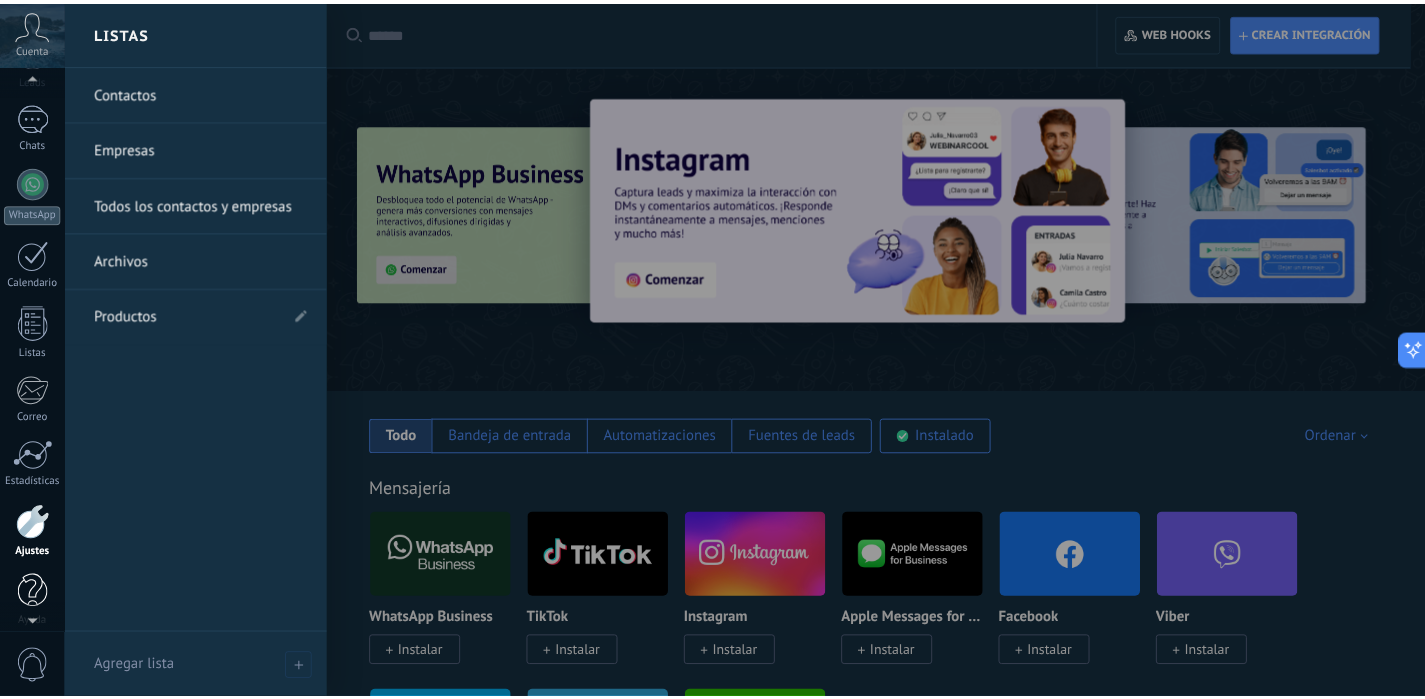 scroll, scrollTop: 133, scrollLeft: 0, axis: vertical 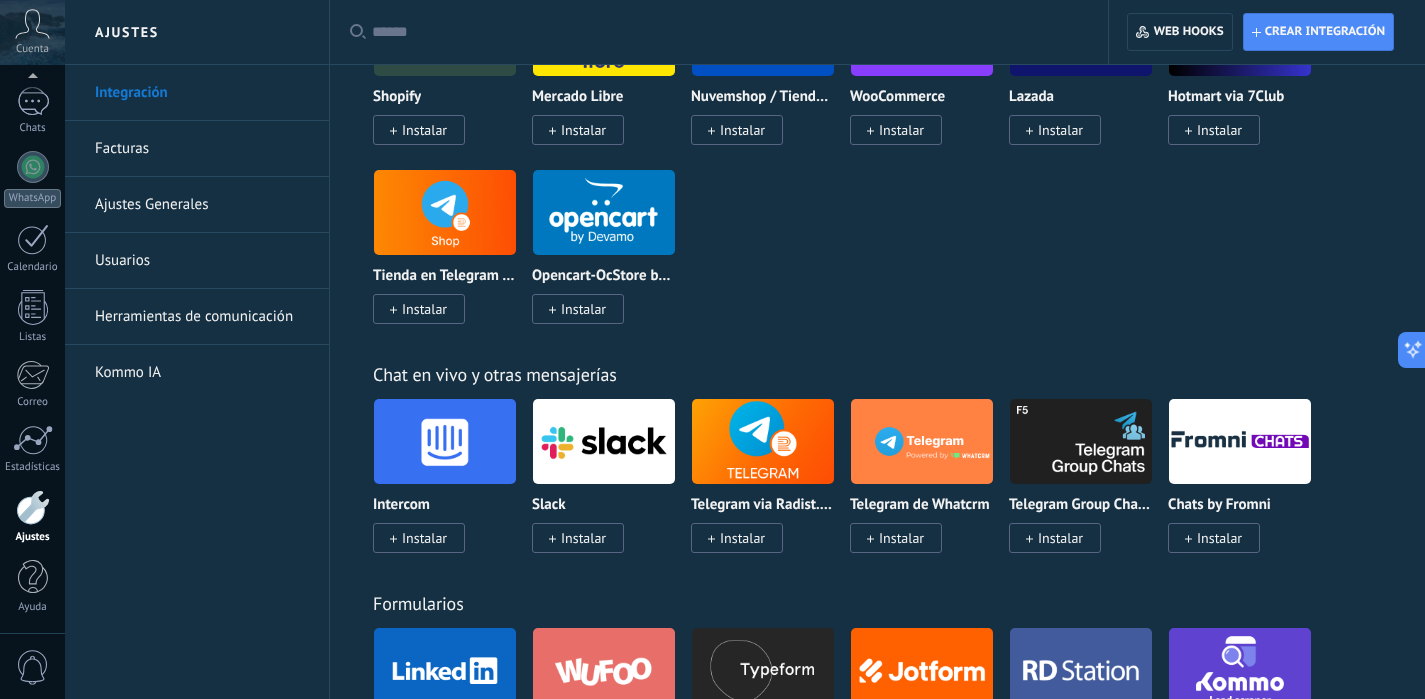 click on "0" at bounding box center (33, 667) 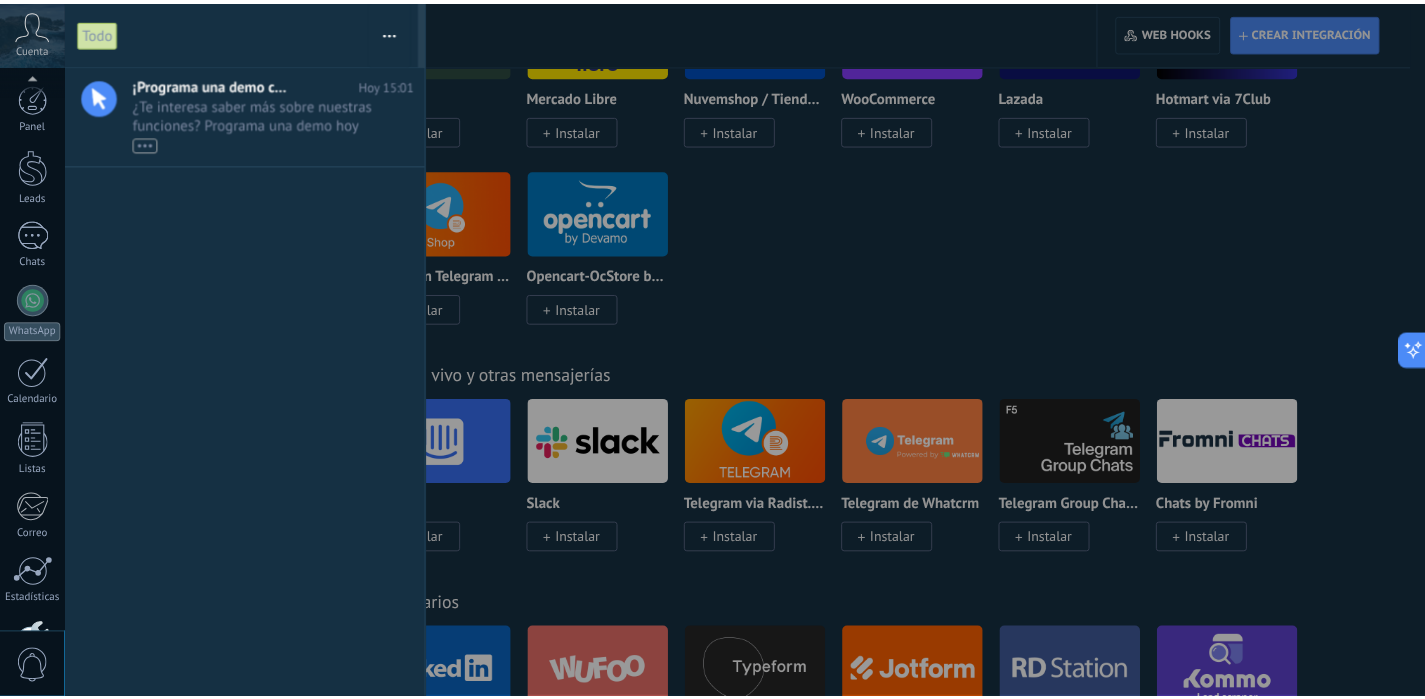 scroll, scrollTop: 133, scrollLeft: 0, axis: vertical 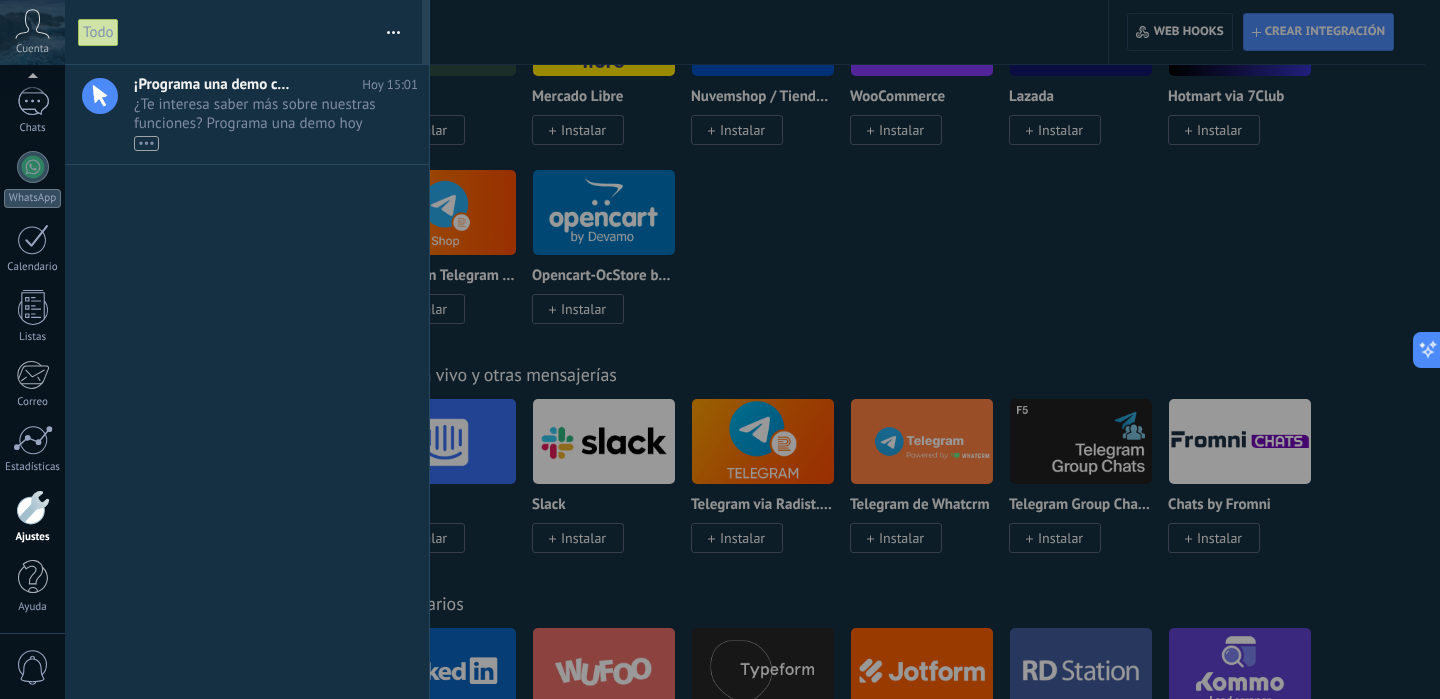 click on "Todo" at bounding box center (225, 32) 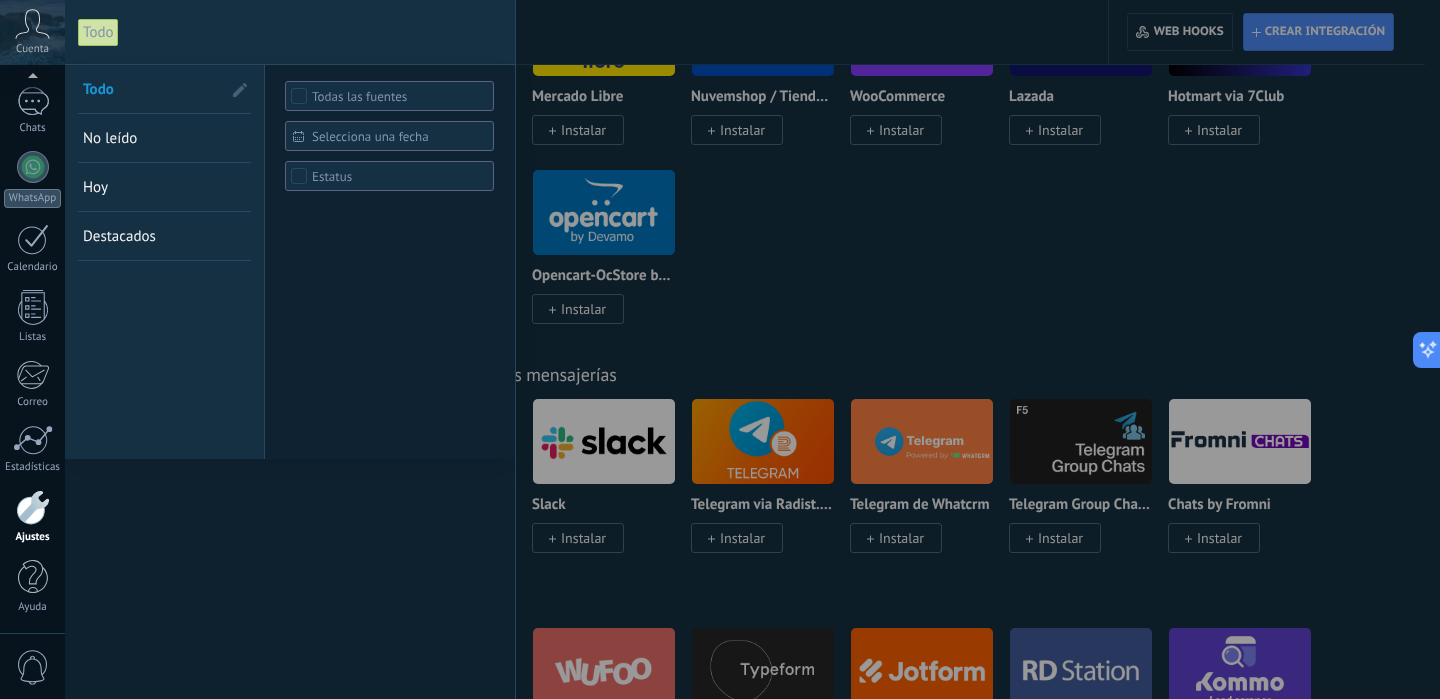 click at bounding box center [290, 381] 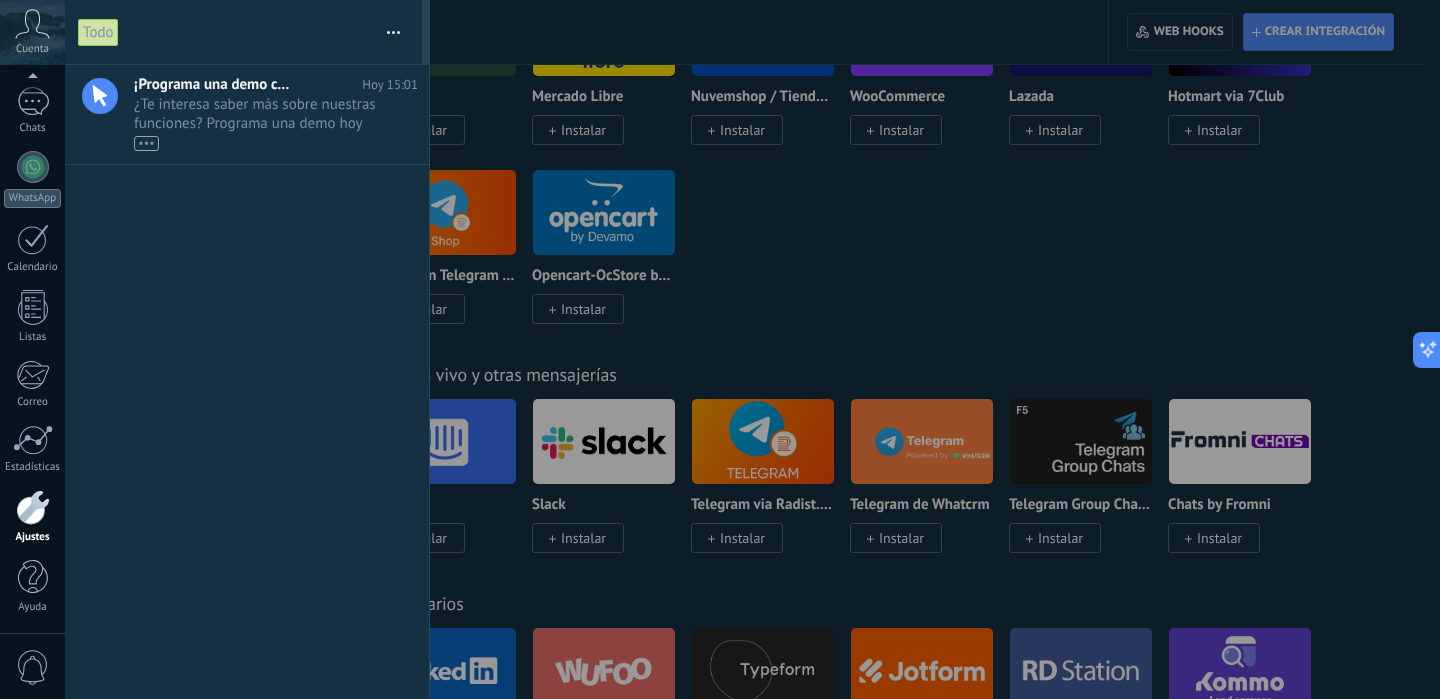 click at bounding box center (720, 349) 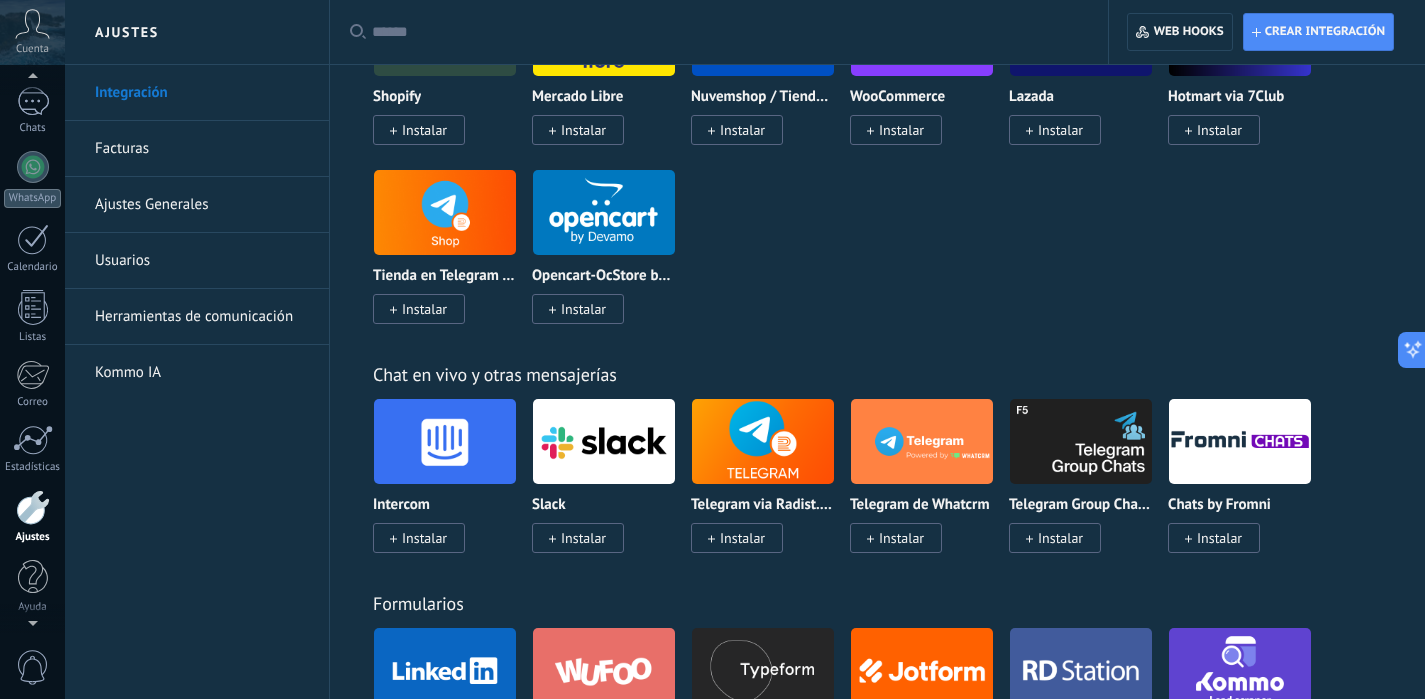 scroll, scrollTop: 0, scrollLeft: 0, axis: both 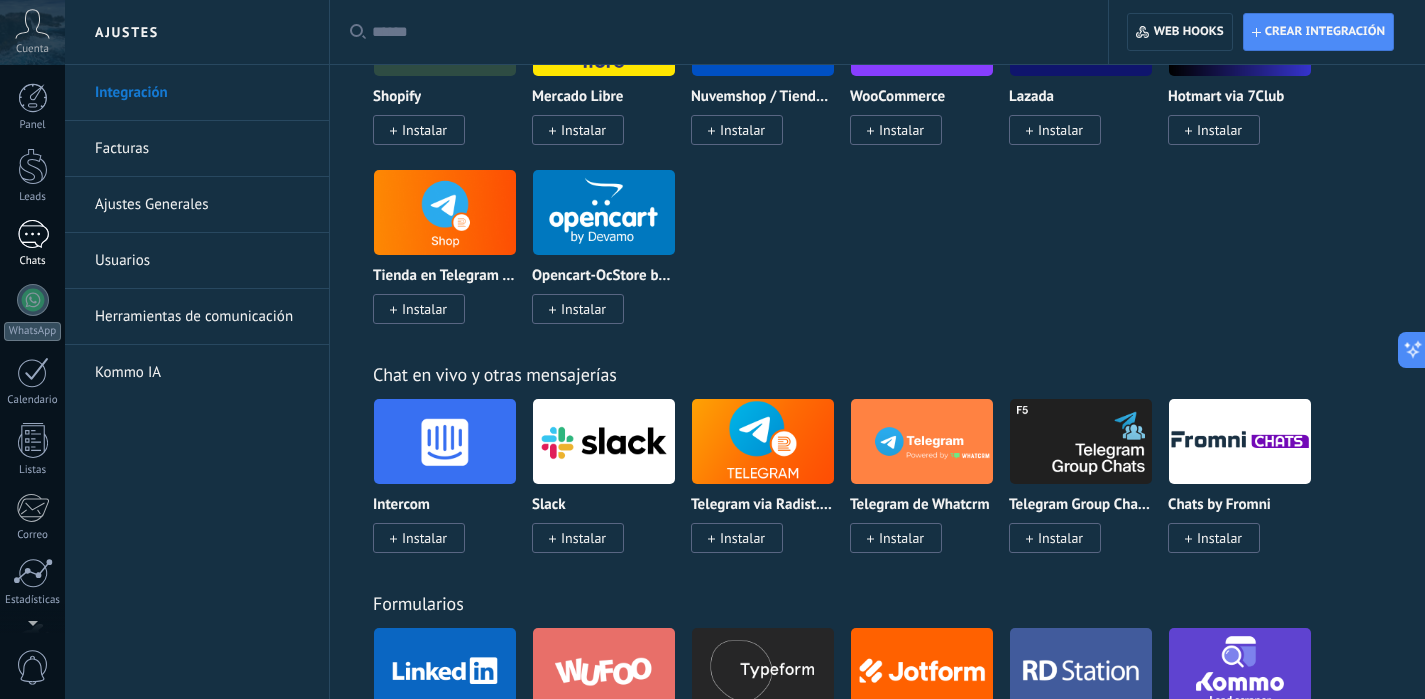 click on "1" at bounding box center (33, 234) 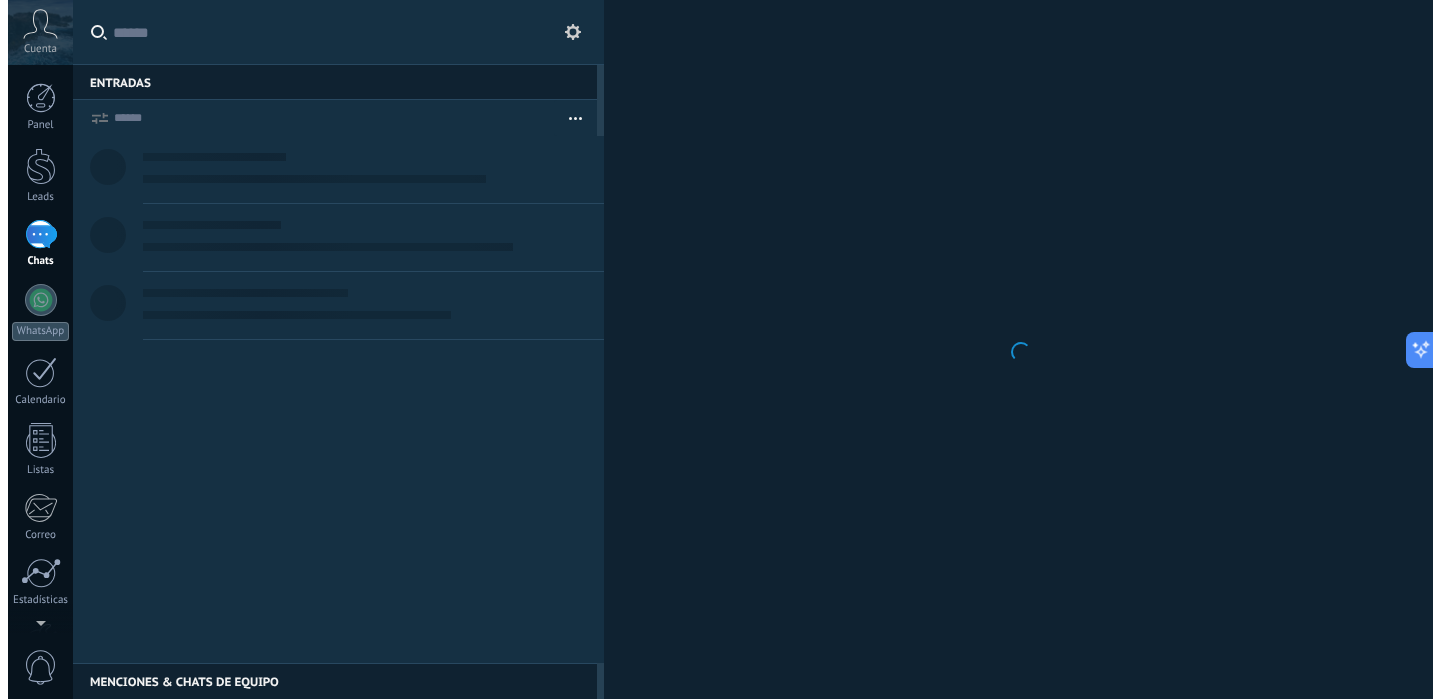 scroll, scrollTop: 0, scrollLeft: 0, axis: both 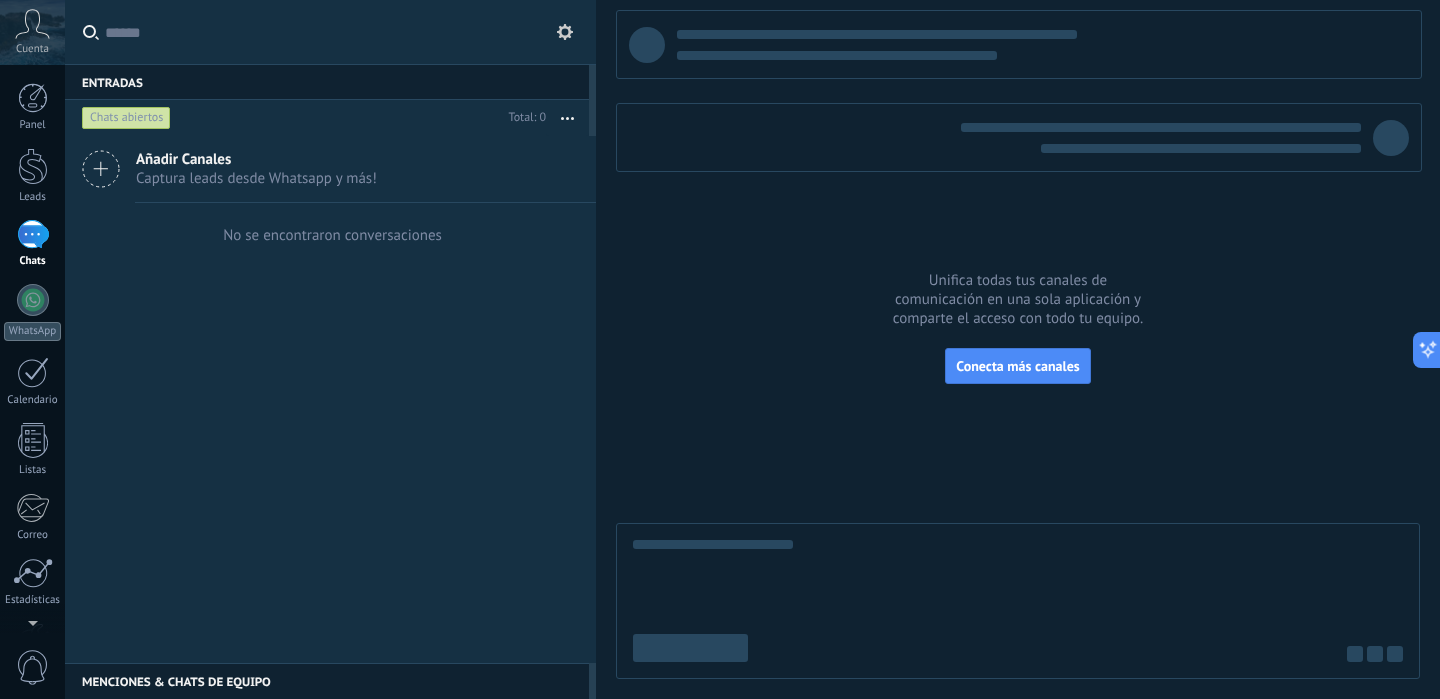 click at bounding box center (565, 32) 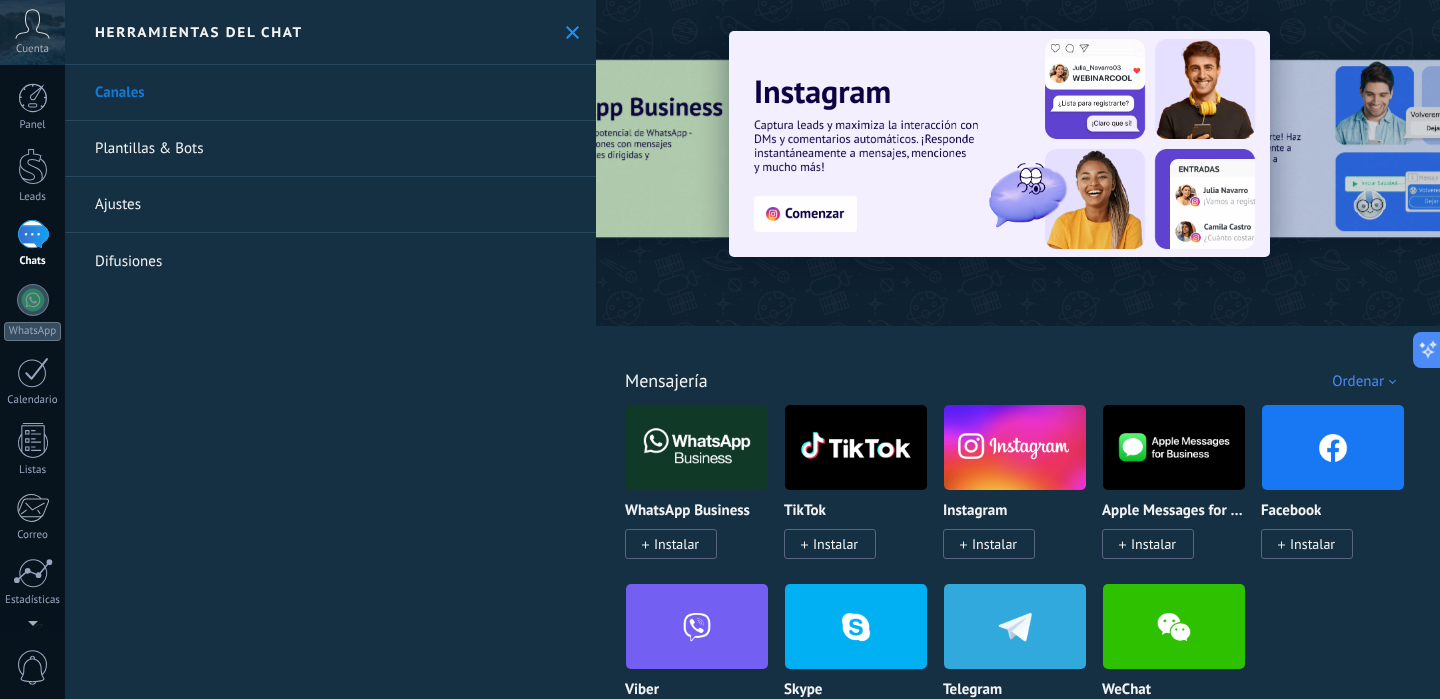 click on "Ajustes" at bounding box center [330, 205] 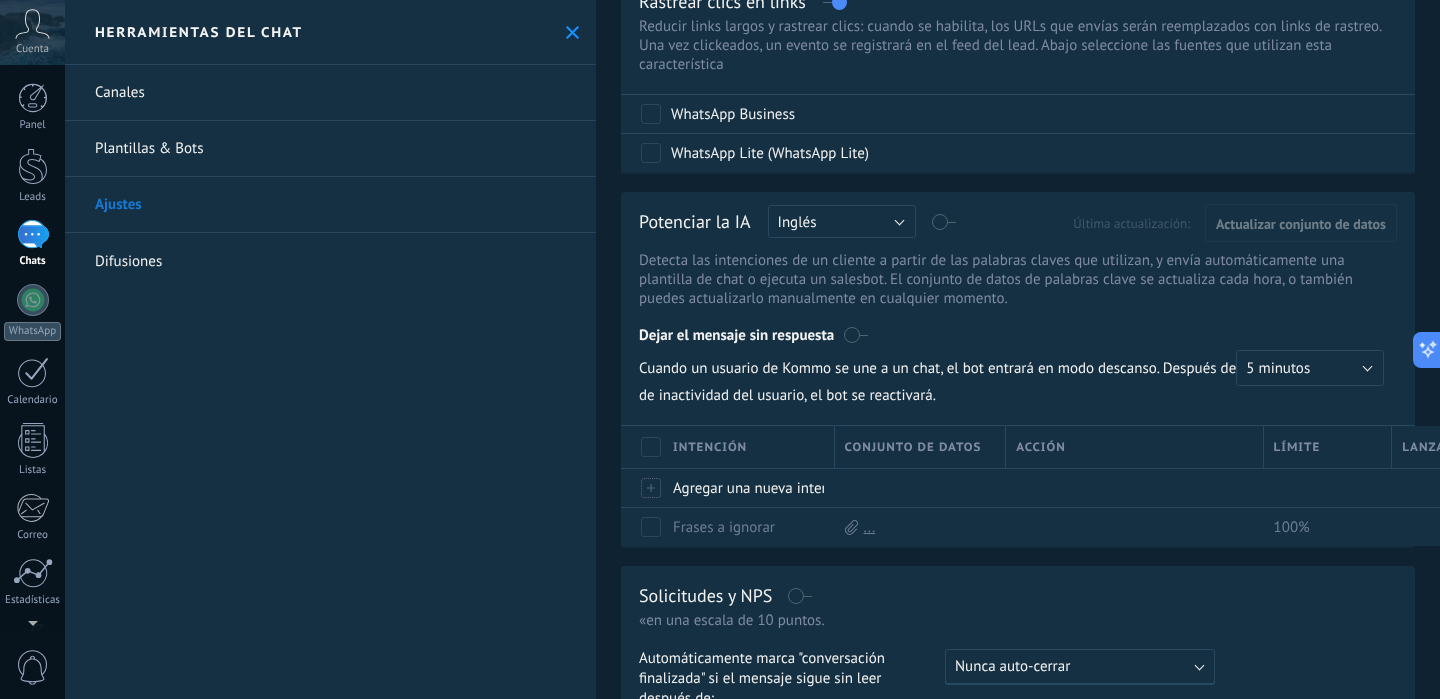 scroll, scrollTop: 115, scrollLeft: 0, axis: vertical 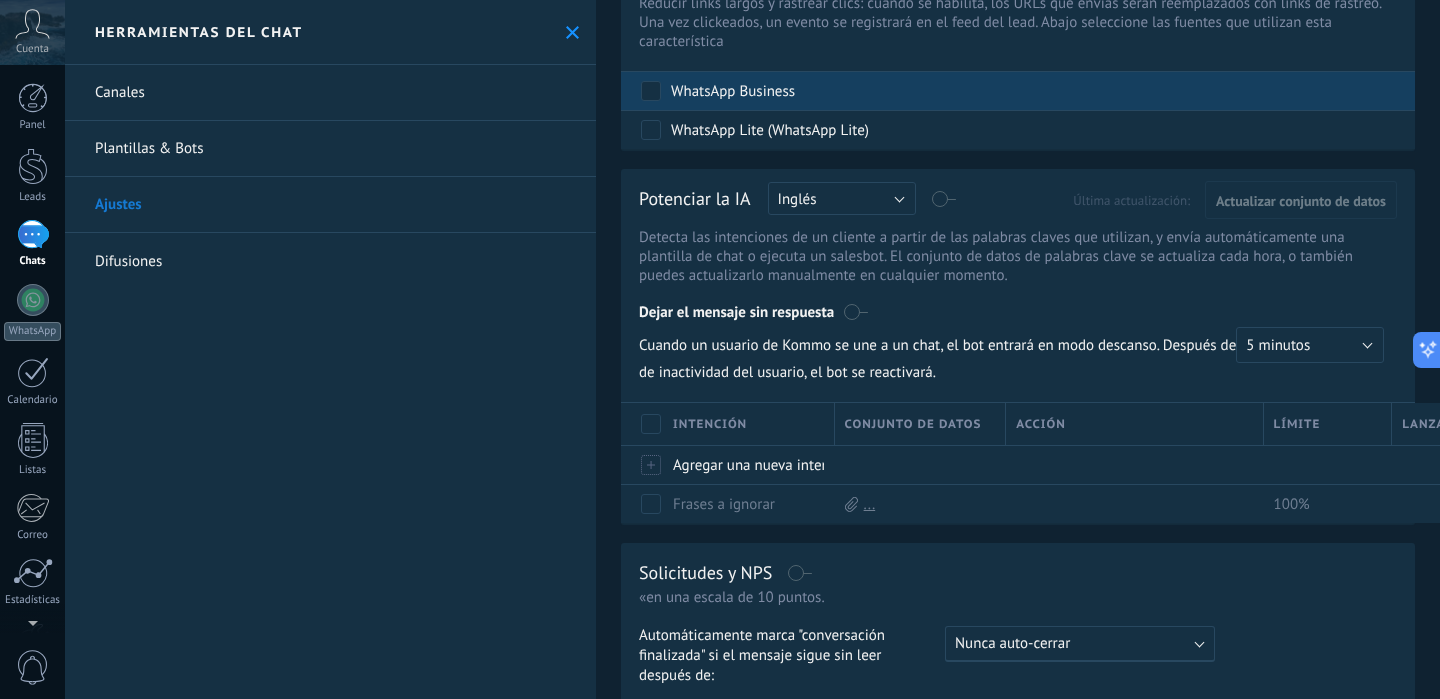 click on "WhatsApp Business" at bounding box center [733, 92] 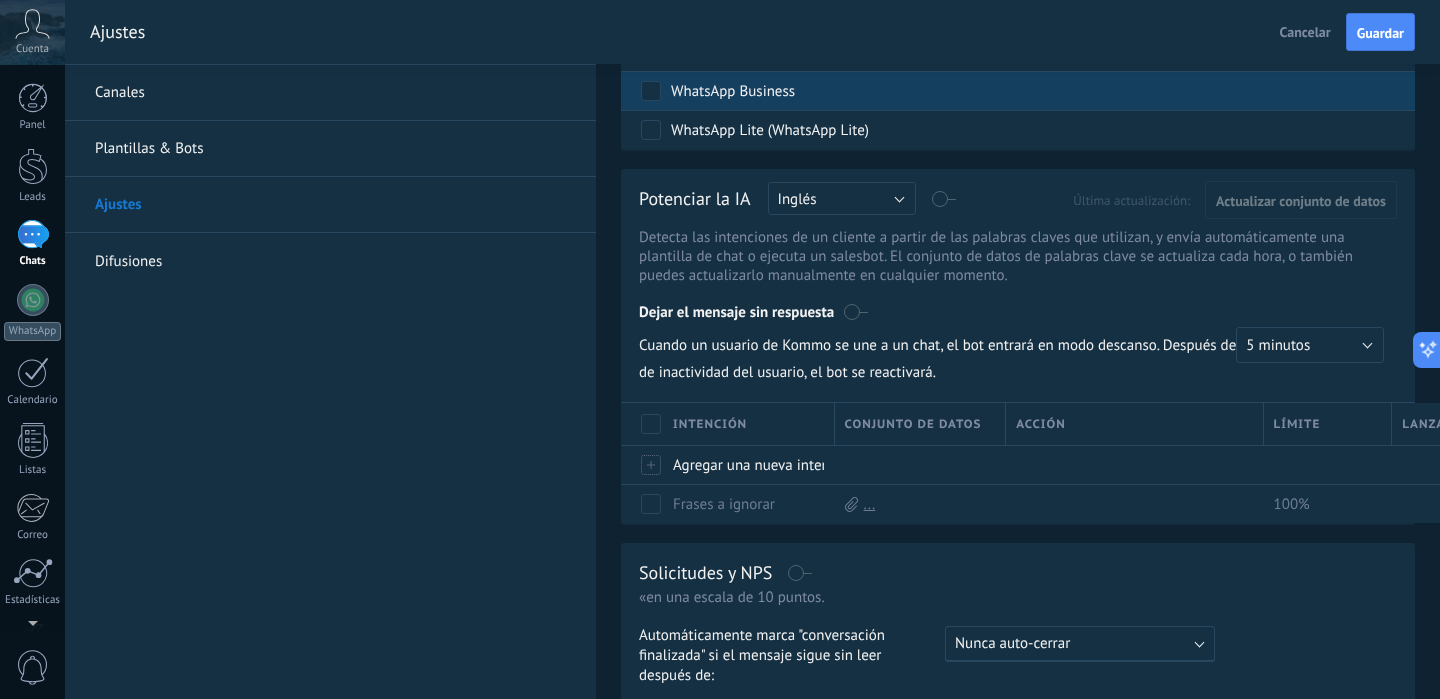 click on "WhatsApp Business" at bounding box center [733, 92] 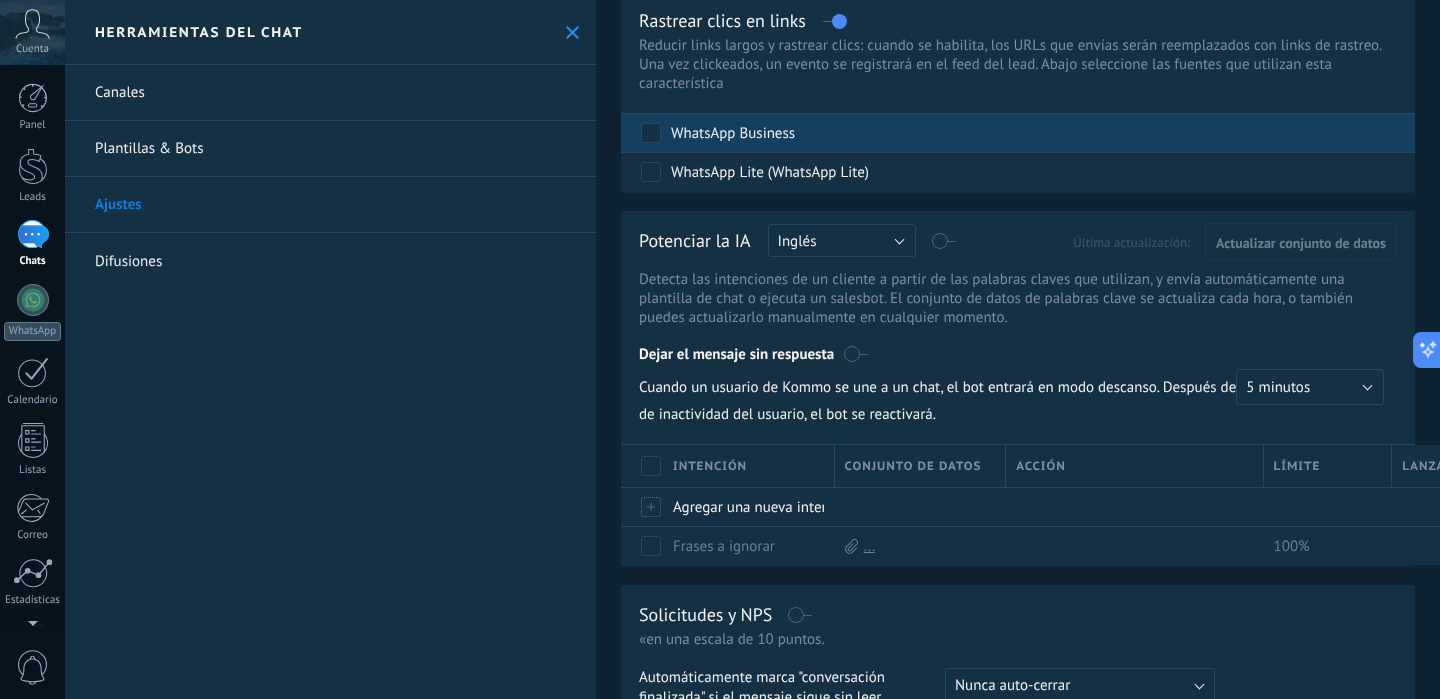scroll, scrollTop: 118, scrollLeft: 0, axis: vertical 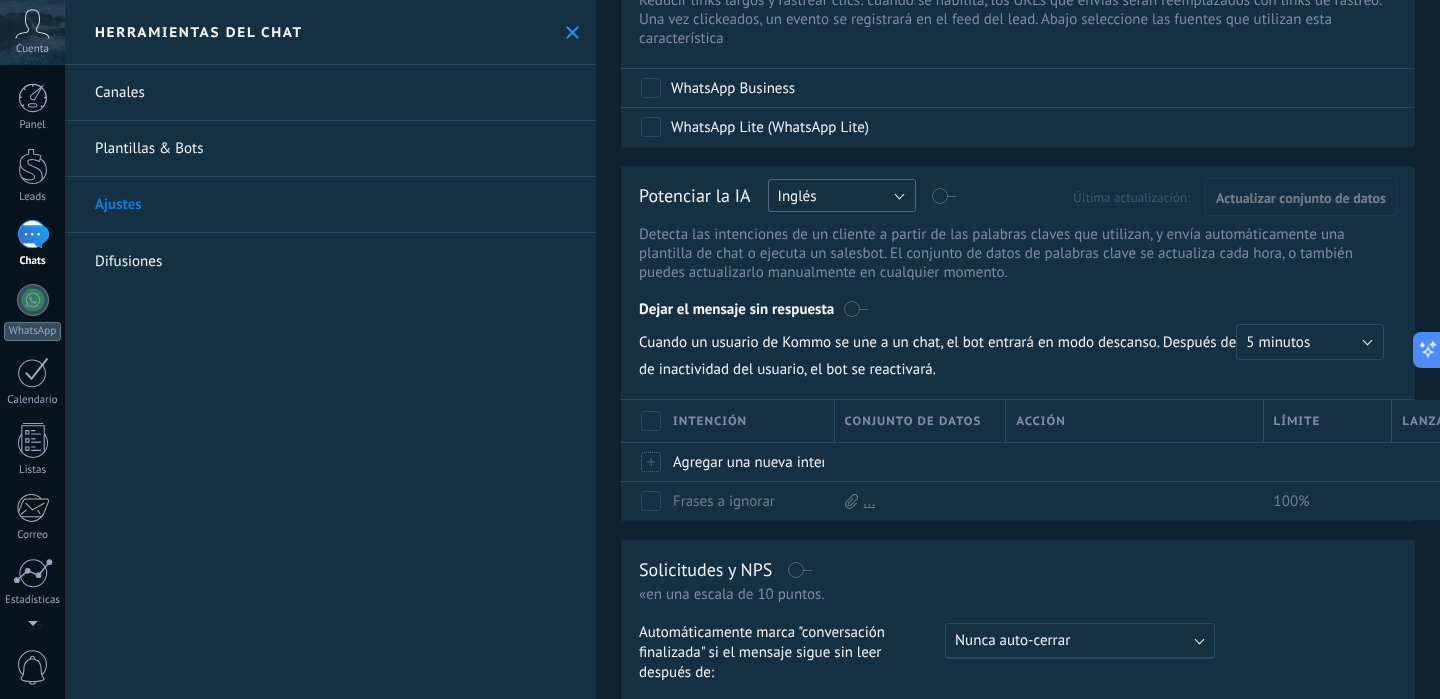 click on "Inglés" at bounding box center [842, 195] 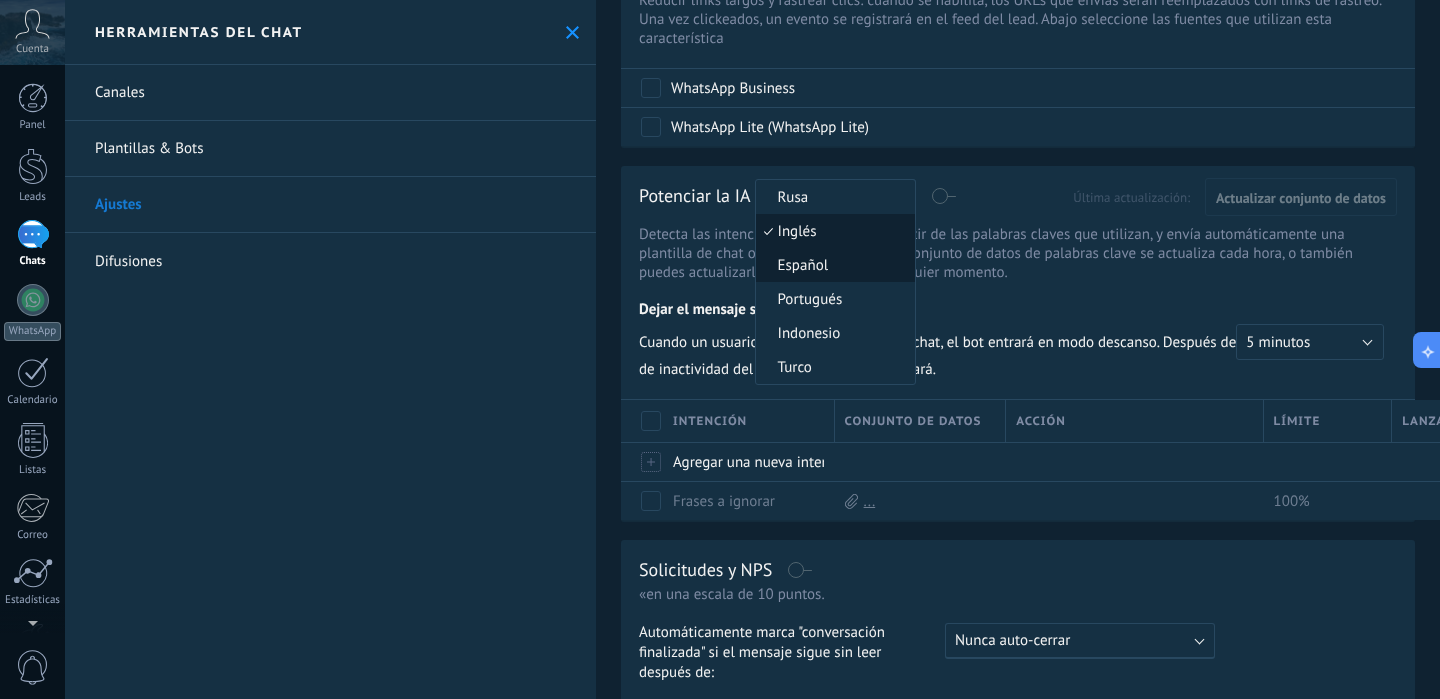 click on "Español" at bounding box center (832, 197) 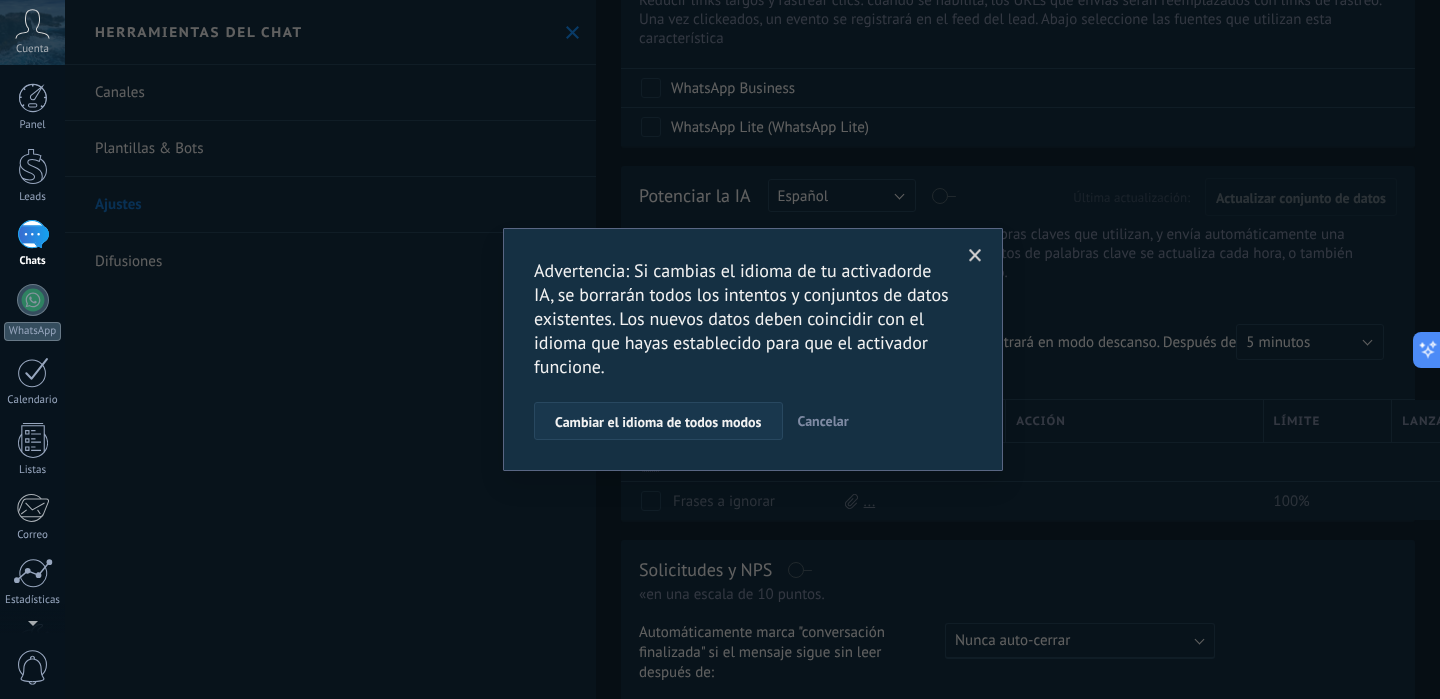 click on "Cambiar el idioma de todos modos" at bounding box center [658, 422] 